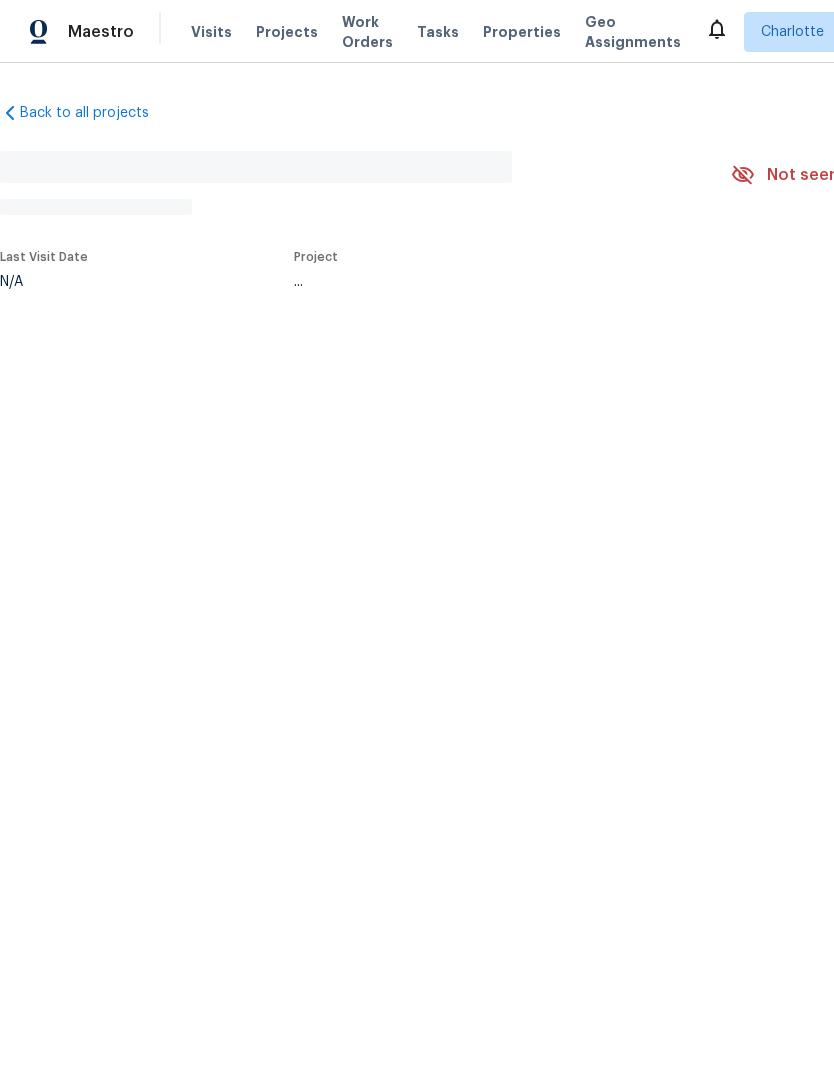 scroll, scrollTop: 0, scrollLeft: 0, axis: both 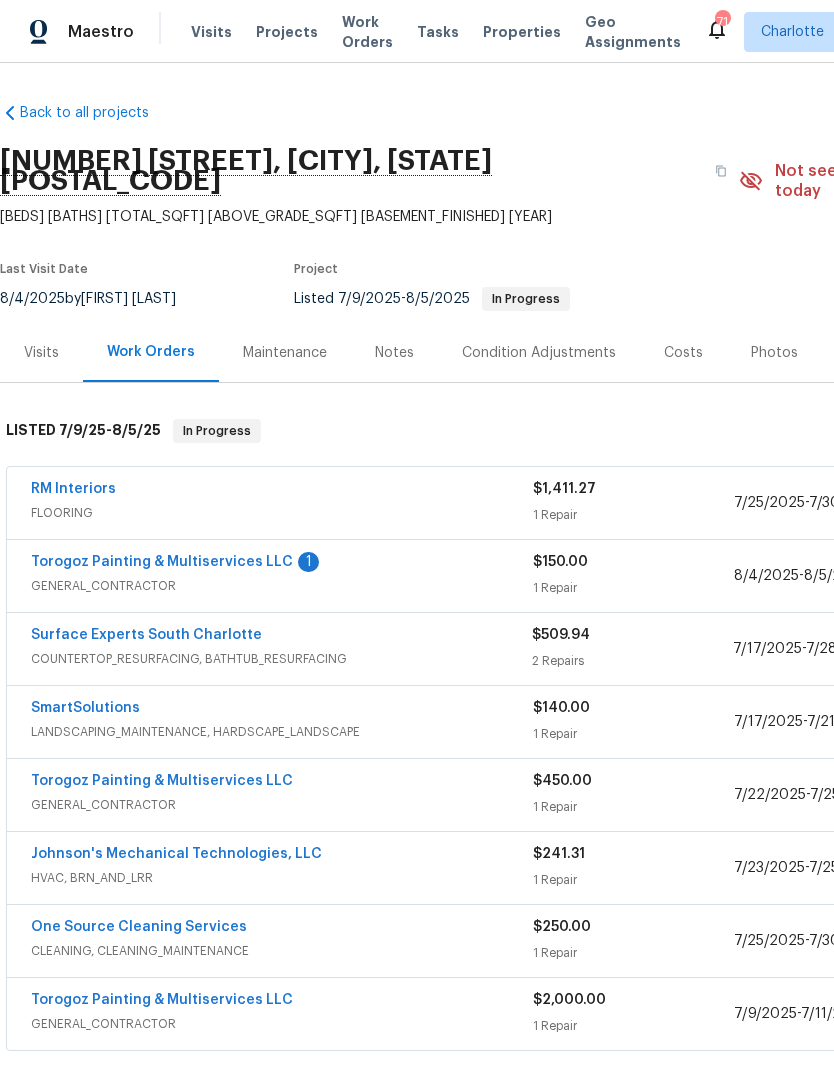 click on "Torogoz Painting & Multiservices LLC" at bounding box center (162, 562) 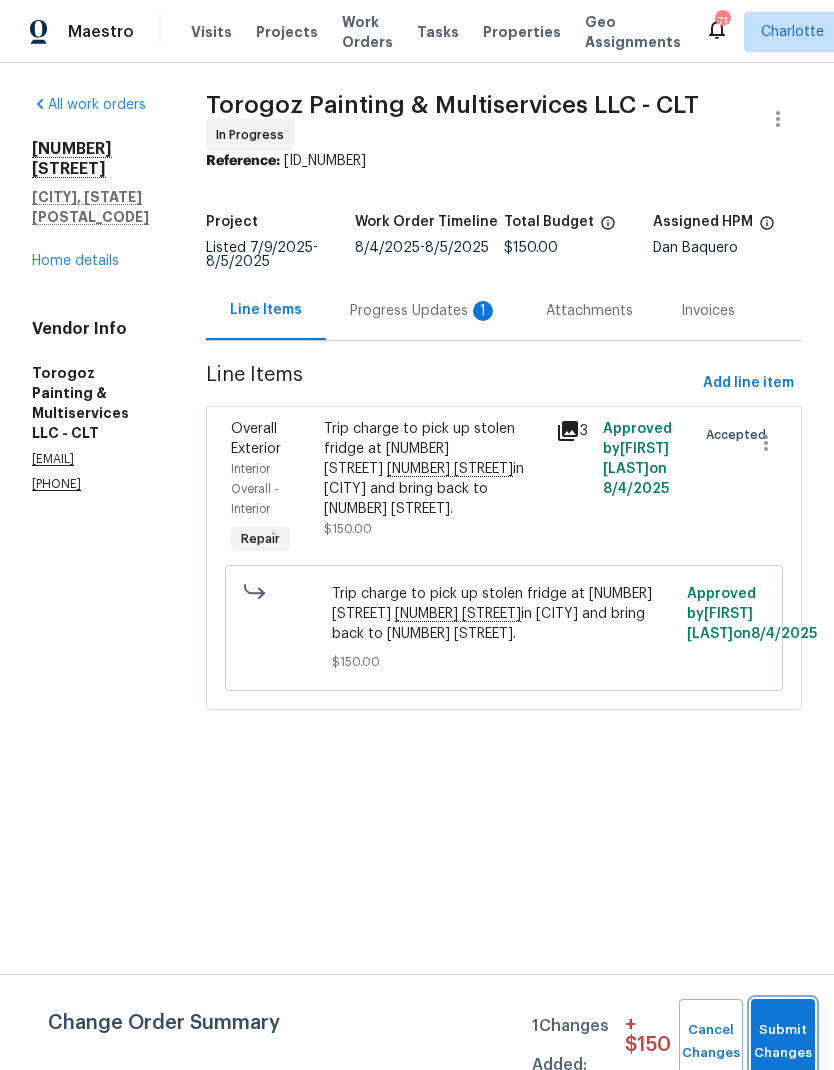 click on "Submit Changes" at bounding box center [783, 1042] 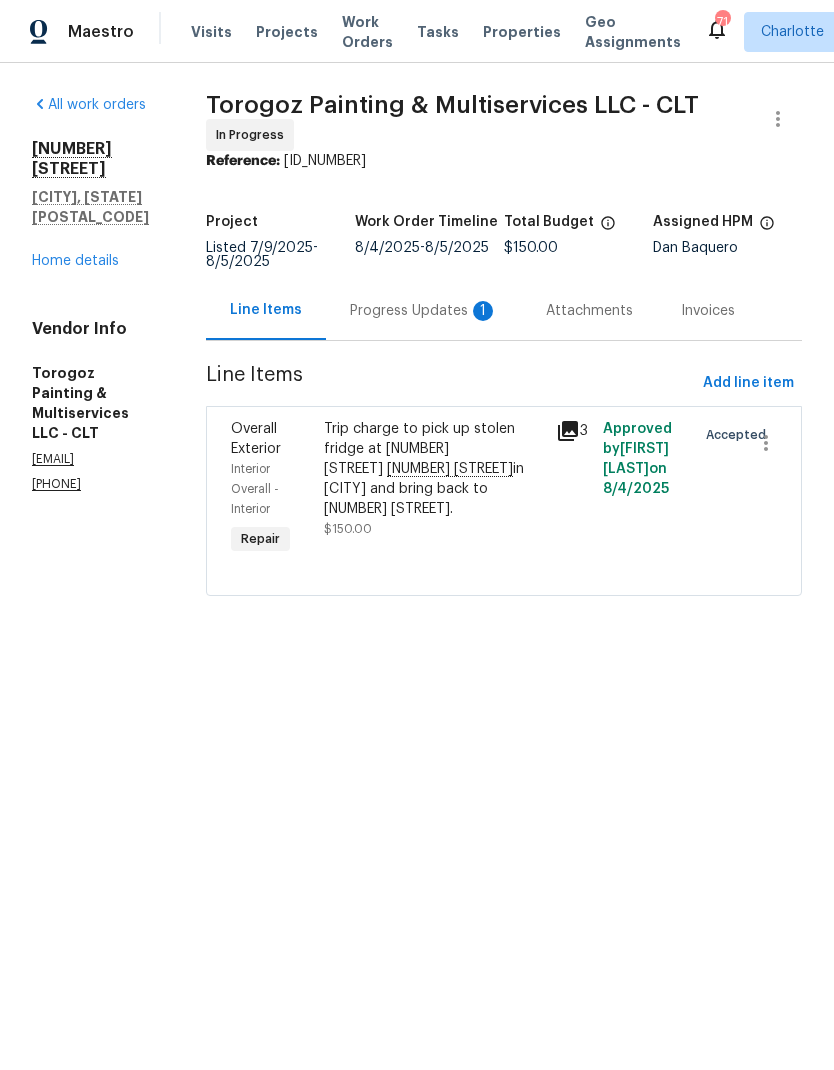 click on "Progress Updates 1" at bounding box center [424, 311] 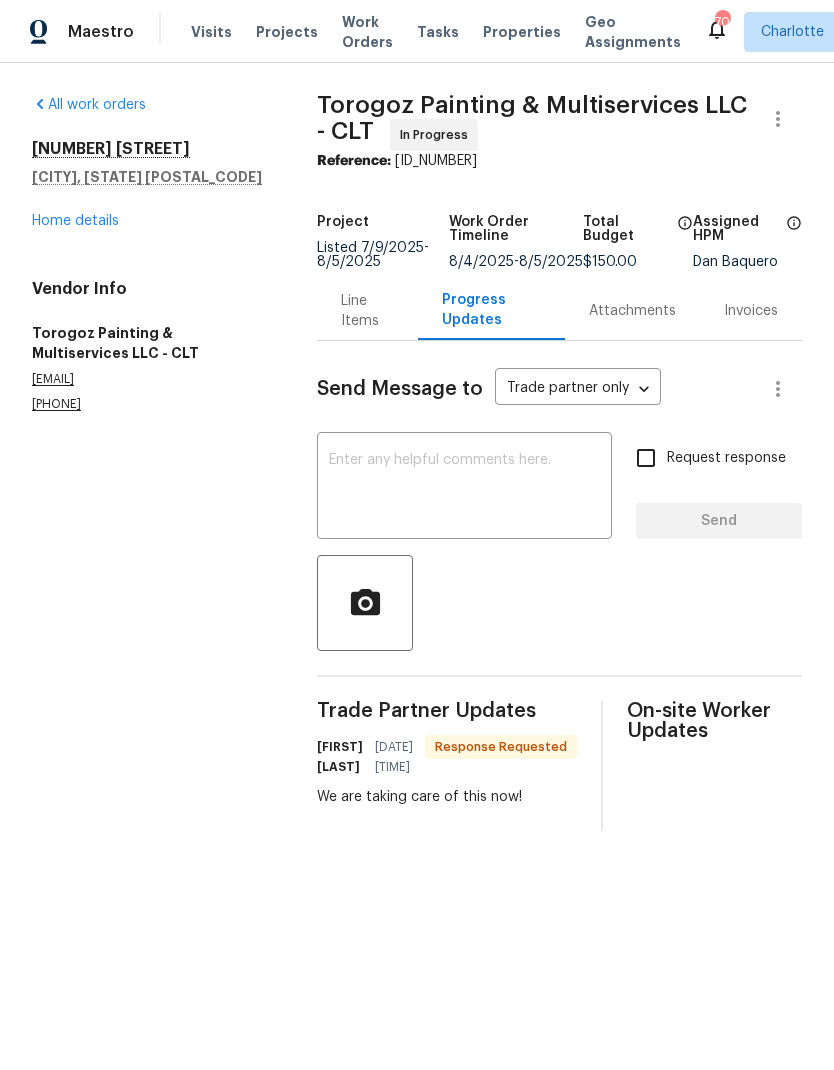 click on "Home details" at bounding box center (75, 221) 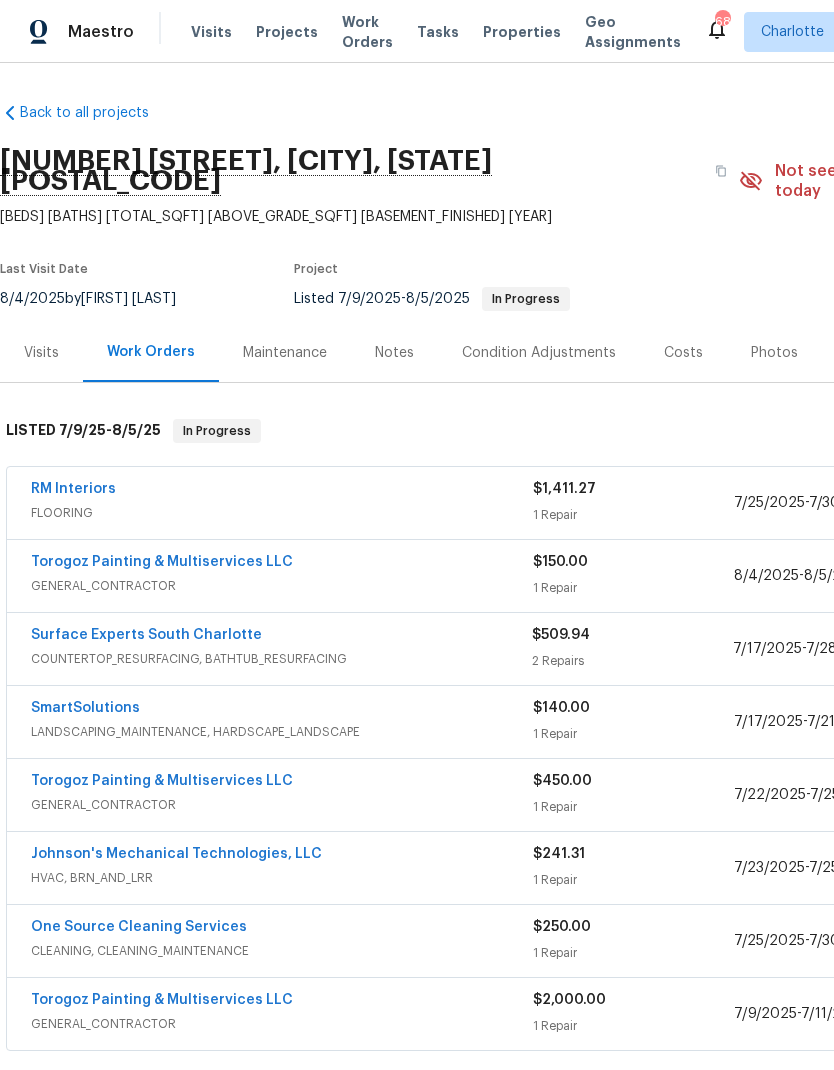 click on "Projects" at bounding box center [287, 32] 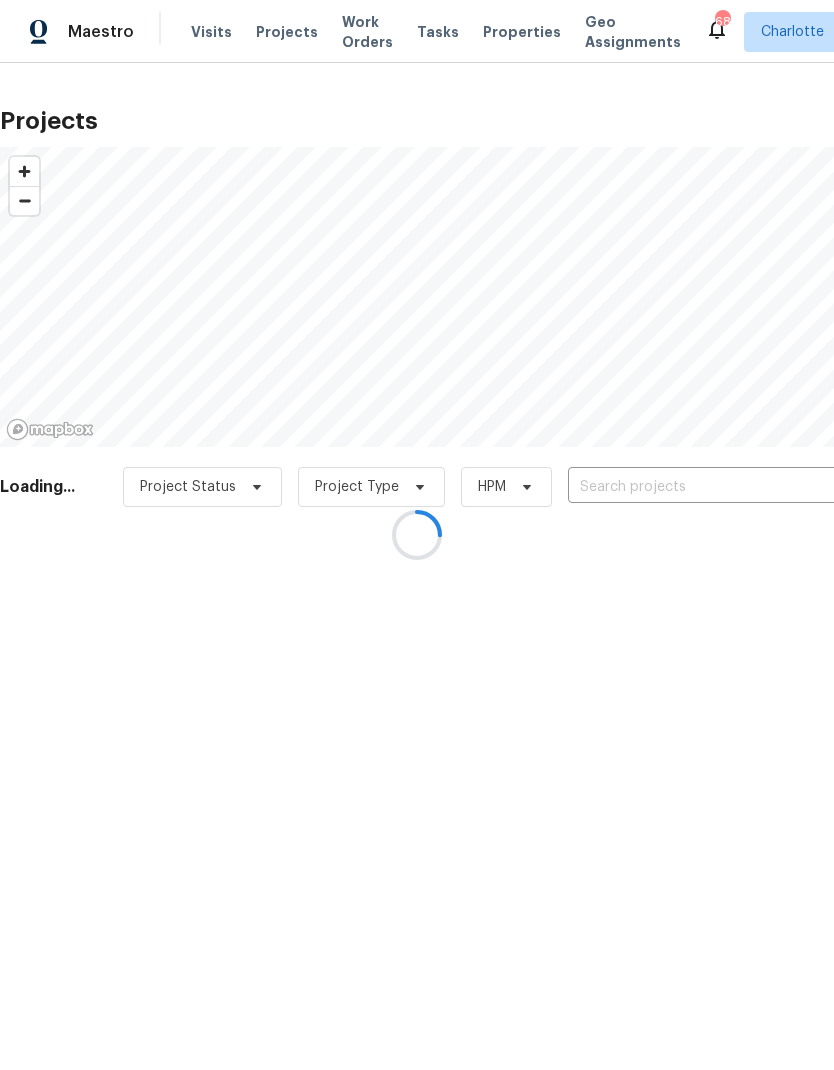 click at bounding box center (417, 535) 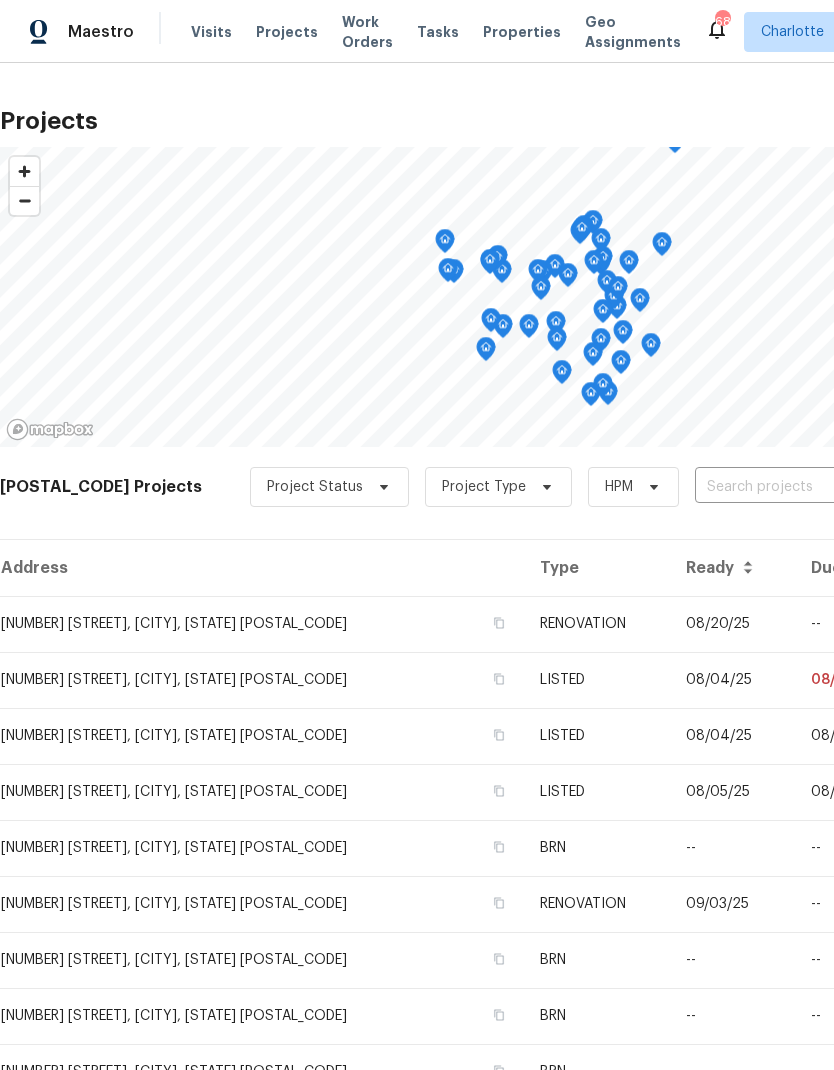 click at bounding box center (809, 487) 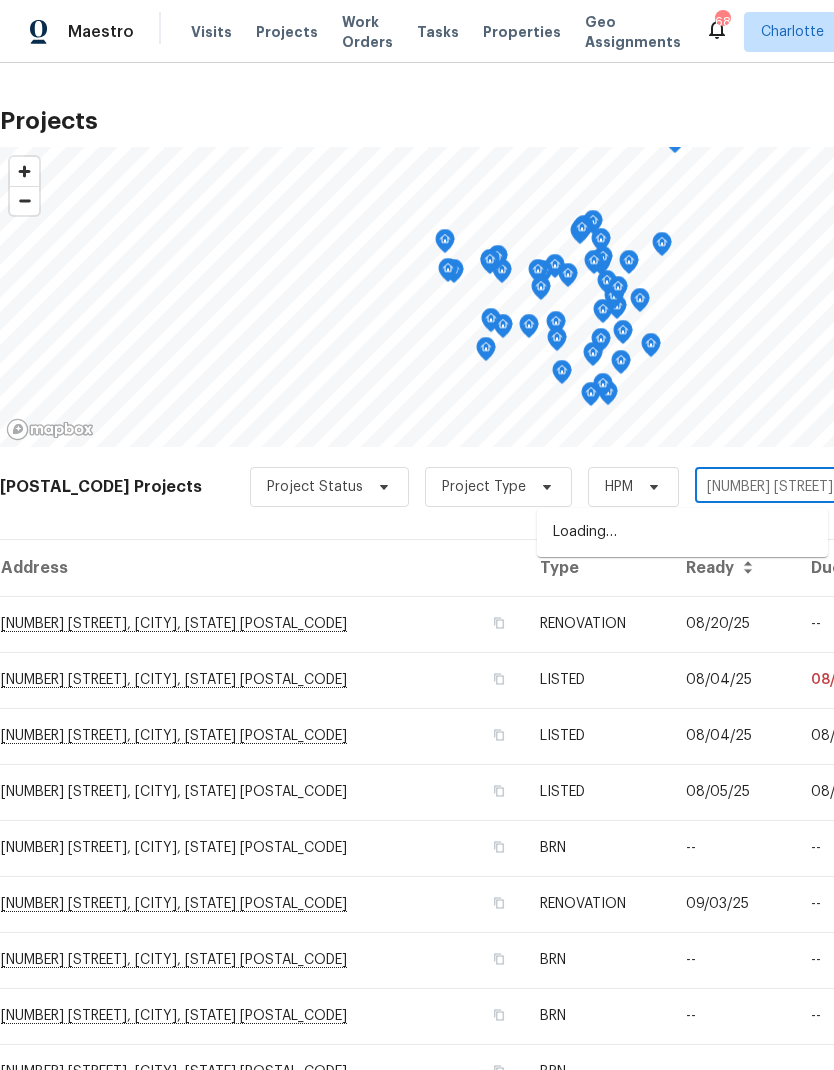 type on "5912 black" 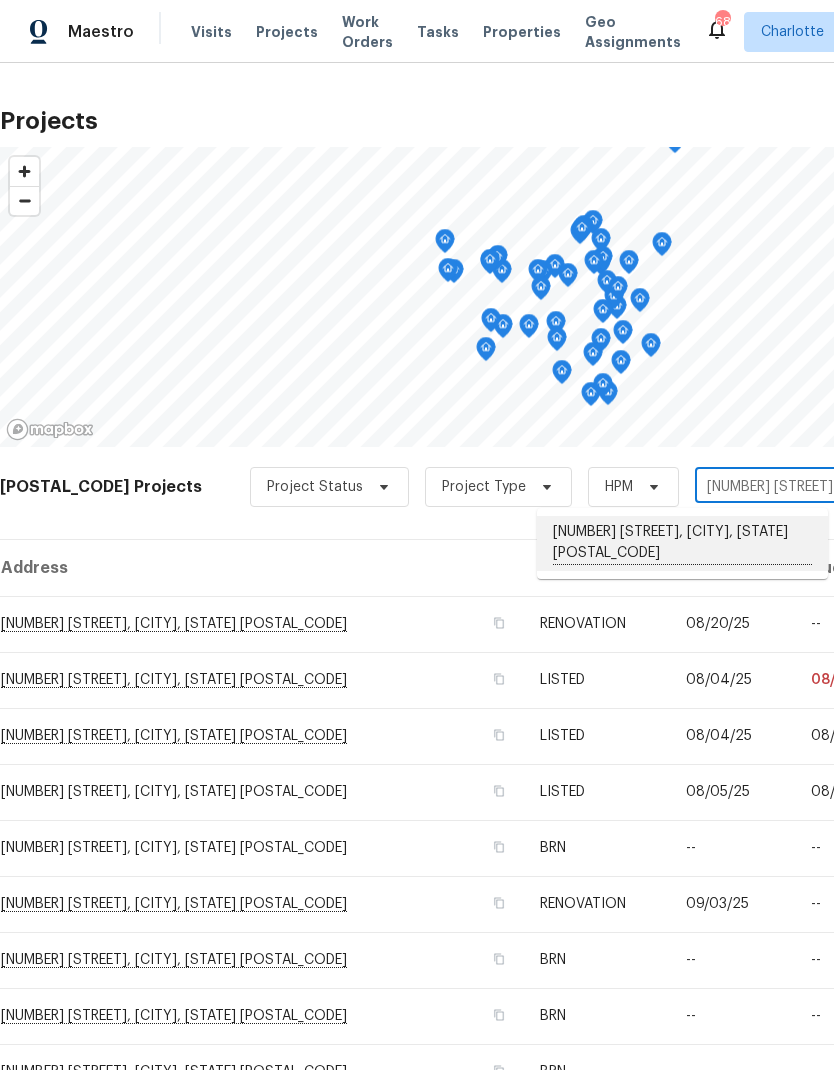 click on "[NUMBER] [STREET], [CITY], [STATE]" at bounding box center (682, 543) 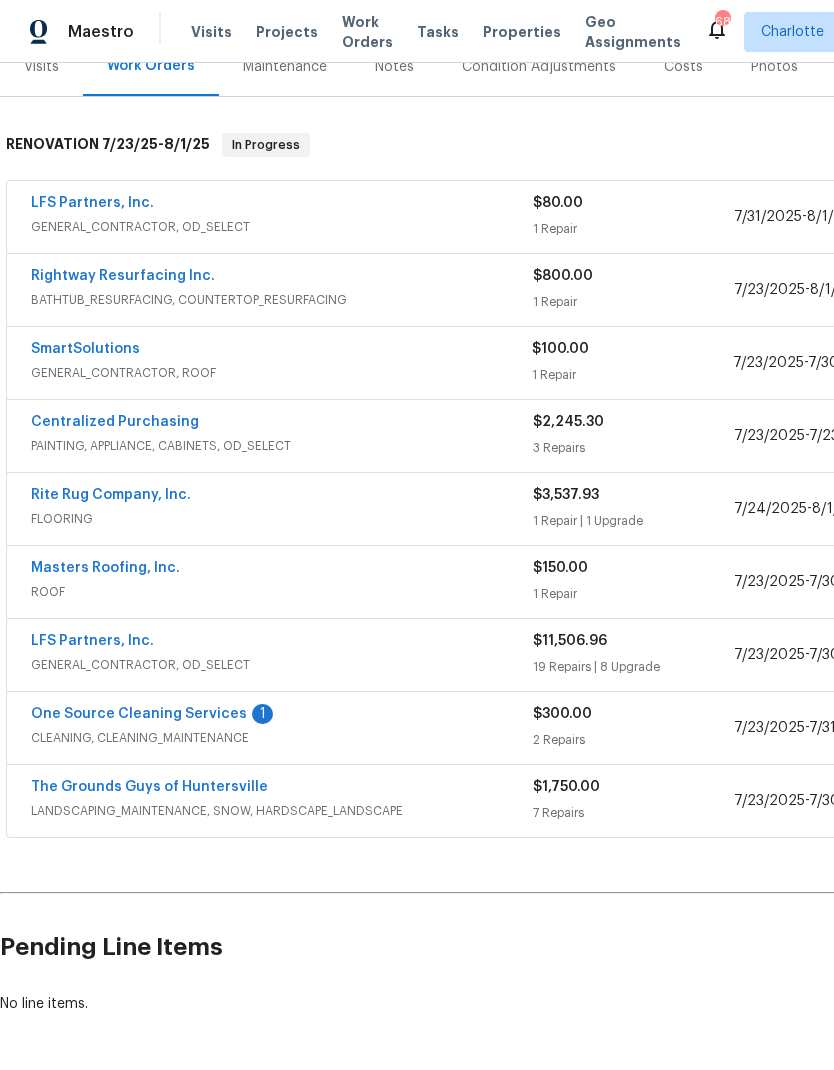 scroll, scrollTop: 265, scrollLeft: 0, axis: vertical 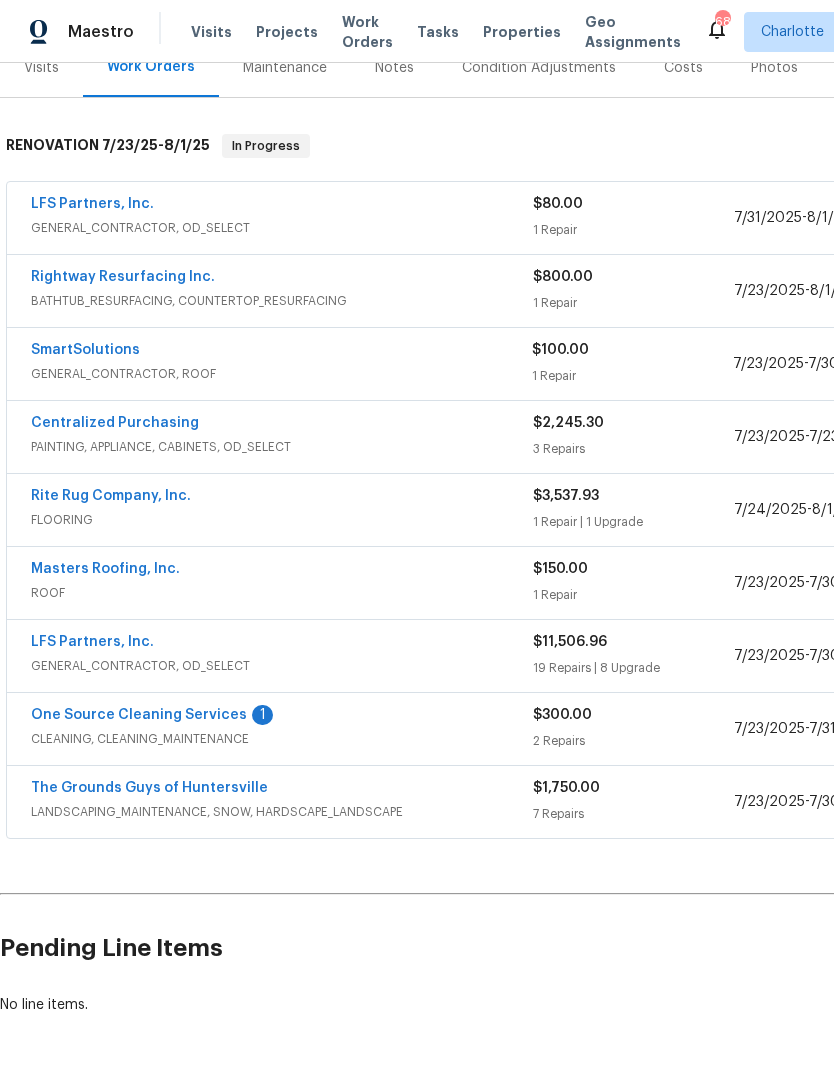 click on "One Source Cleaning Services" at bounding box center (139, 715) 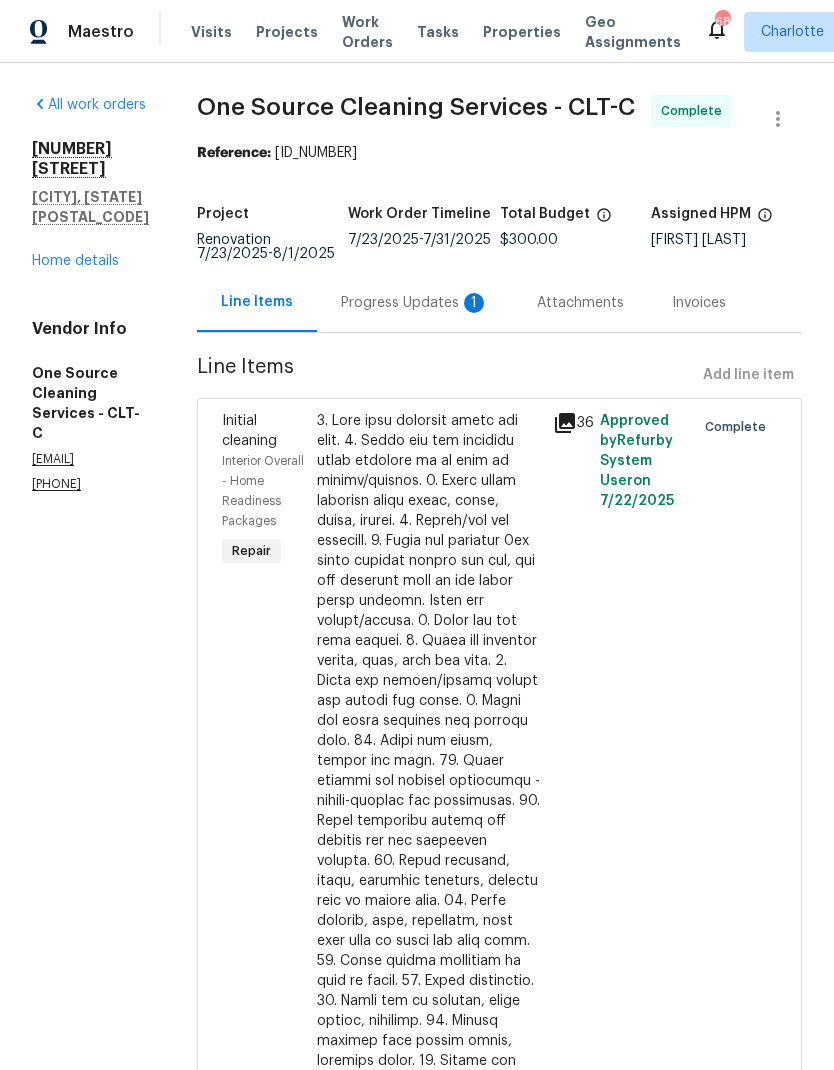 click on "Progress Updates 1" at bounding box center [415, 303] 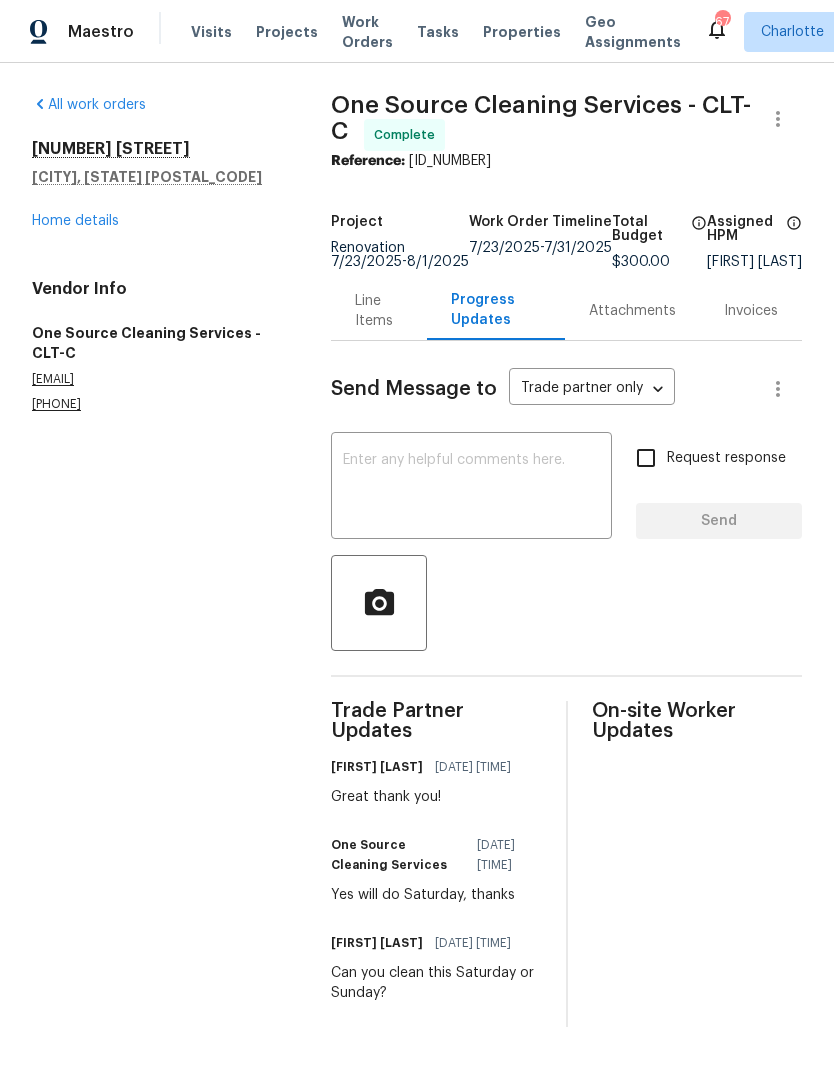 click on "Home details" at bounding box center (75, 221) 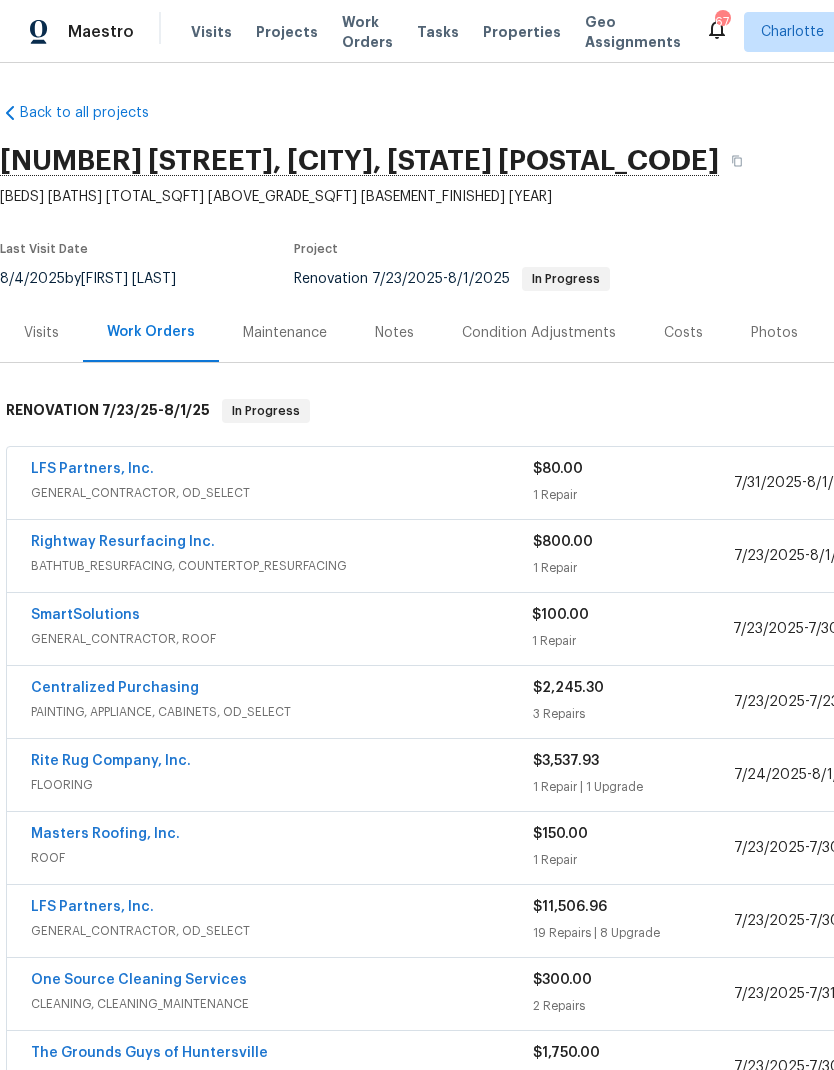 scroll, scrollTop: 0, scrollLeft: 0, axis: both 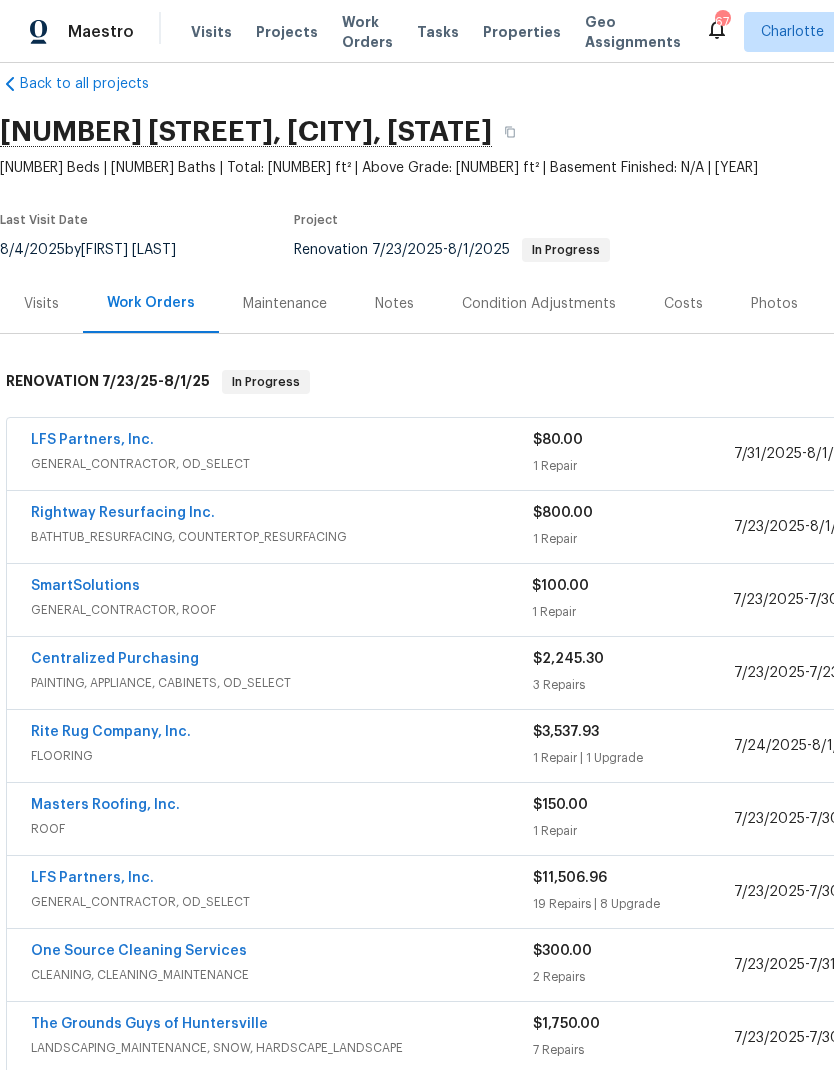 click on "Rightway Resurfacing Inc." at bounding box center (123, 513) 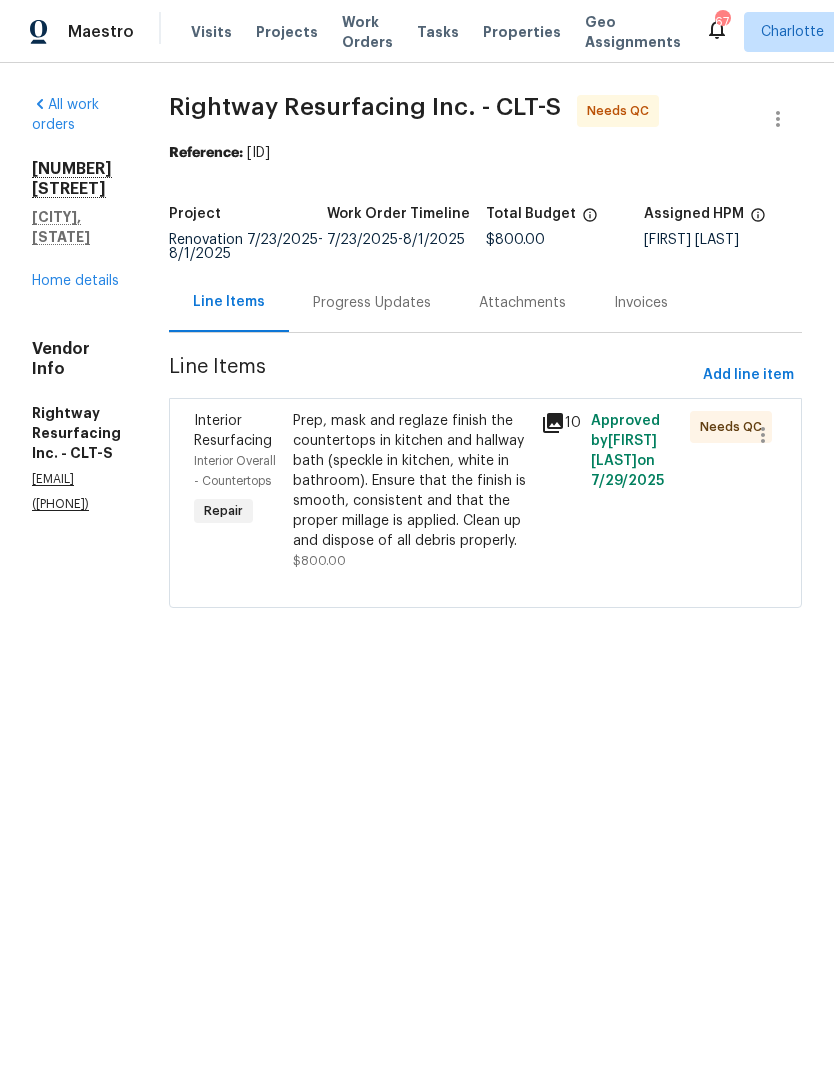 click on "Progress Updates" at bounding box center [372, 303] 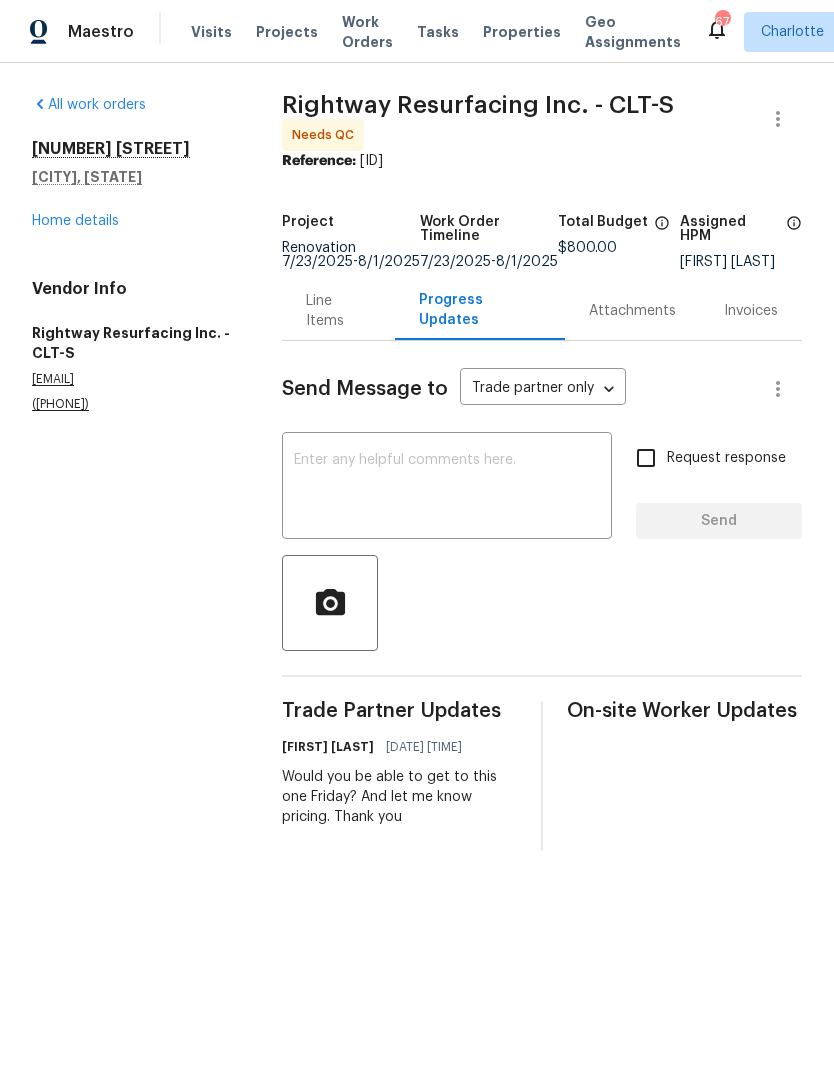 click on "Home details" at bounding box center (75, 221) 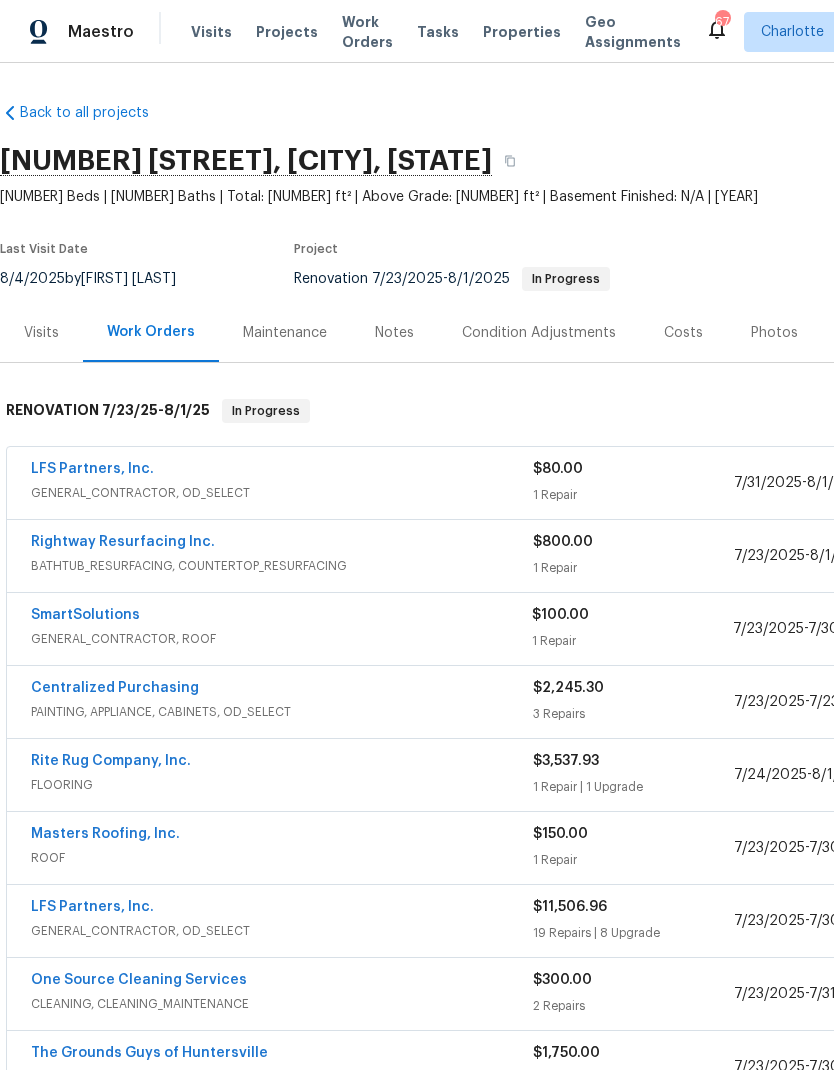 click on "Rightway Resurfacing Inc." at bounding box center [123, 542] 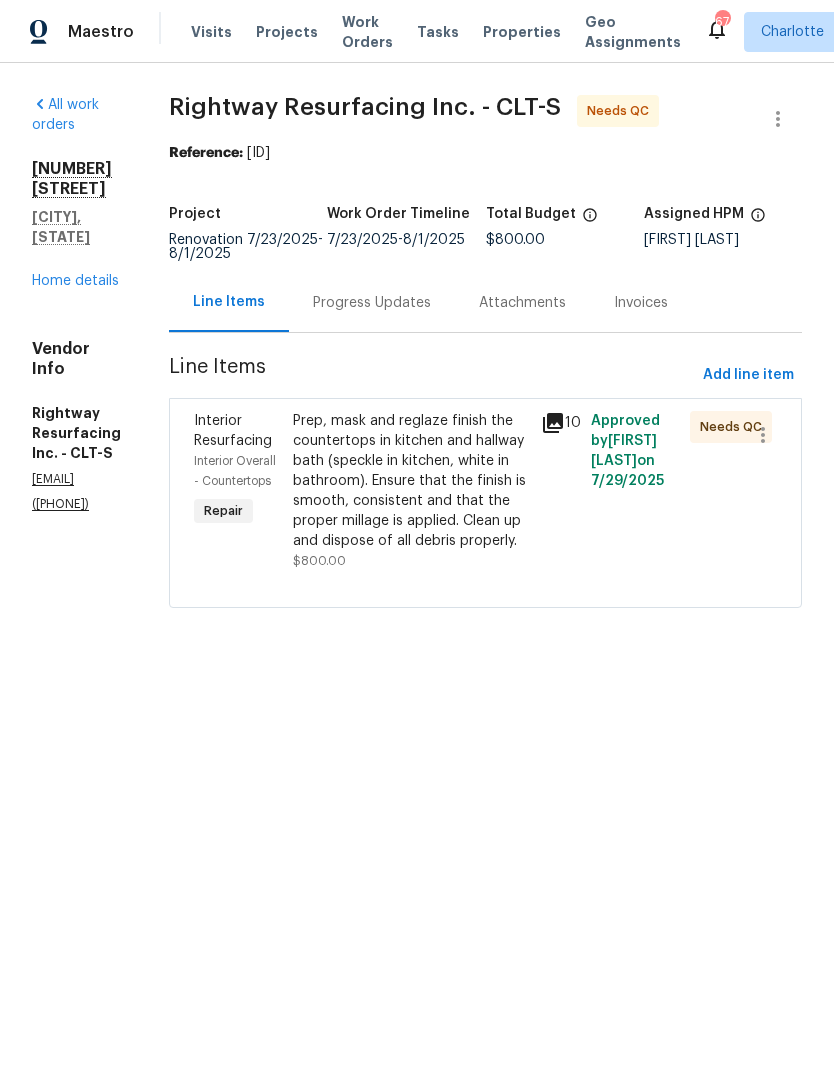 click on "Prep, mask and reglaze finish the countertops in kitchen and hallway bath (speckle in kitchen, white in bathroom). Ensure that the finish is smooth, consistent and that the proper millage is applied. Clean up and dispose of all debris properly." at bounding box center [411, 481] 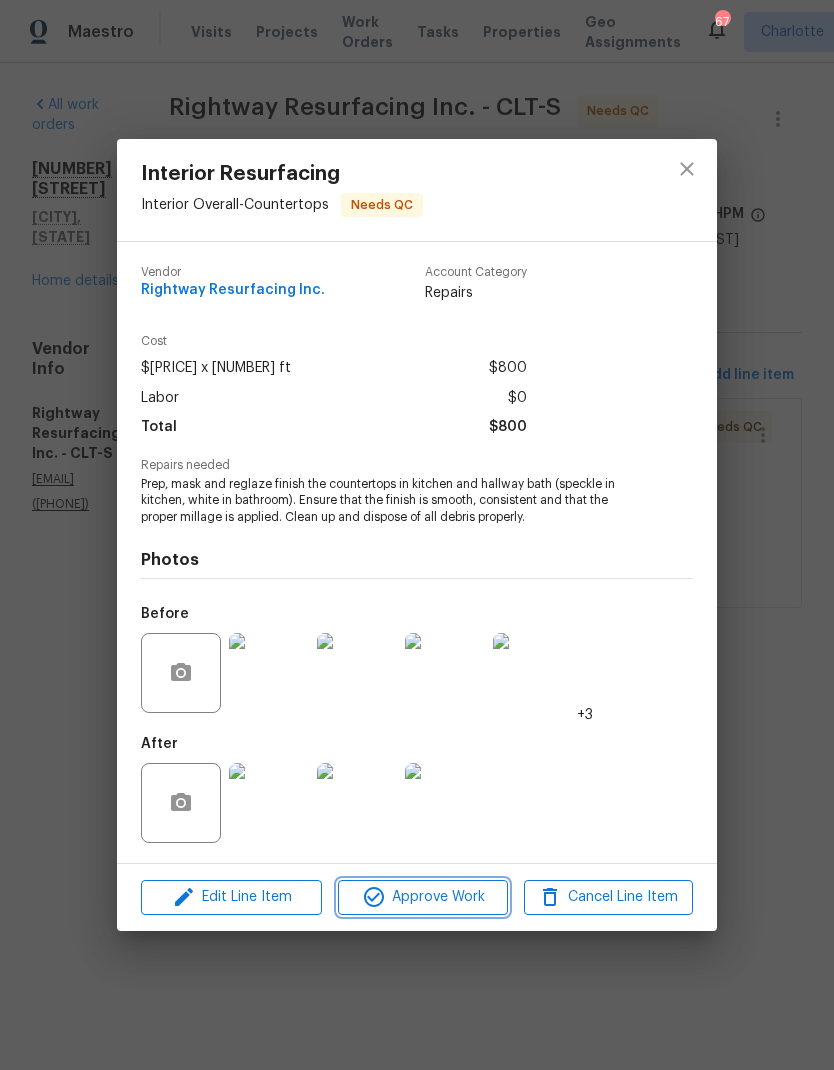 click on "Approve Work" at bounding box center (422, 897) 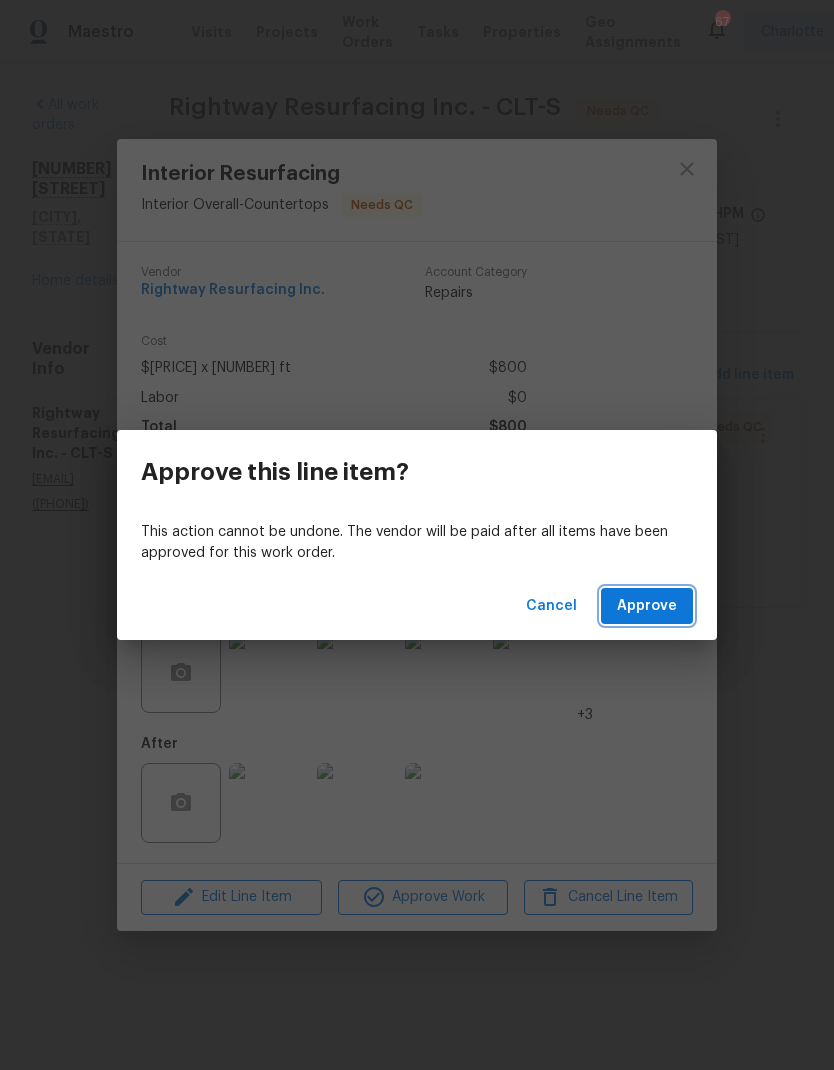 click on "Approve" at bounding box center [647, 606] 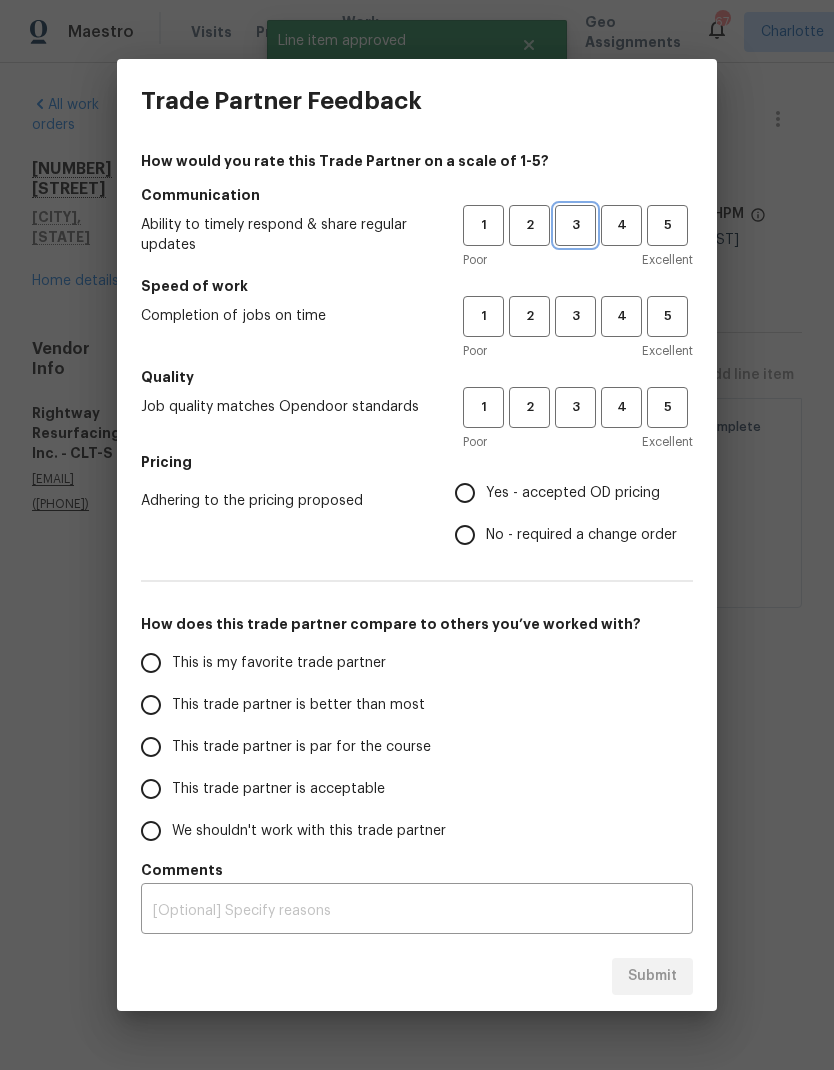 click on "3" at bounding box center (575, 225) 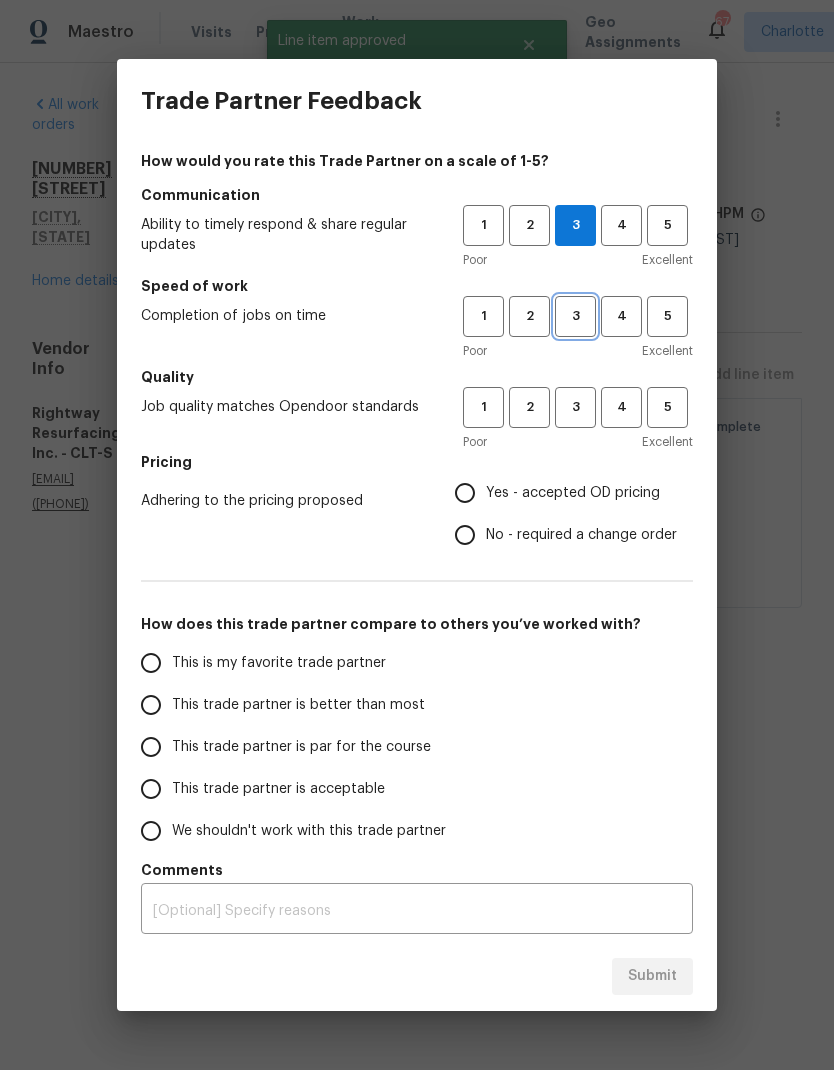 click on "3" at bounding box center (575, 316) 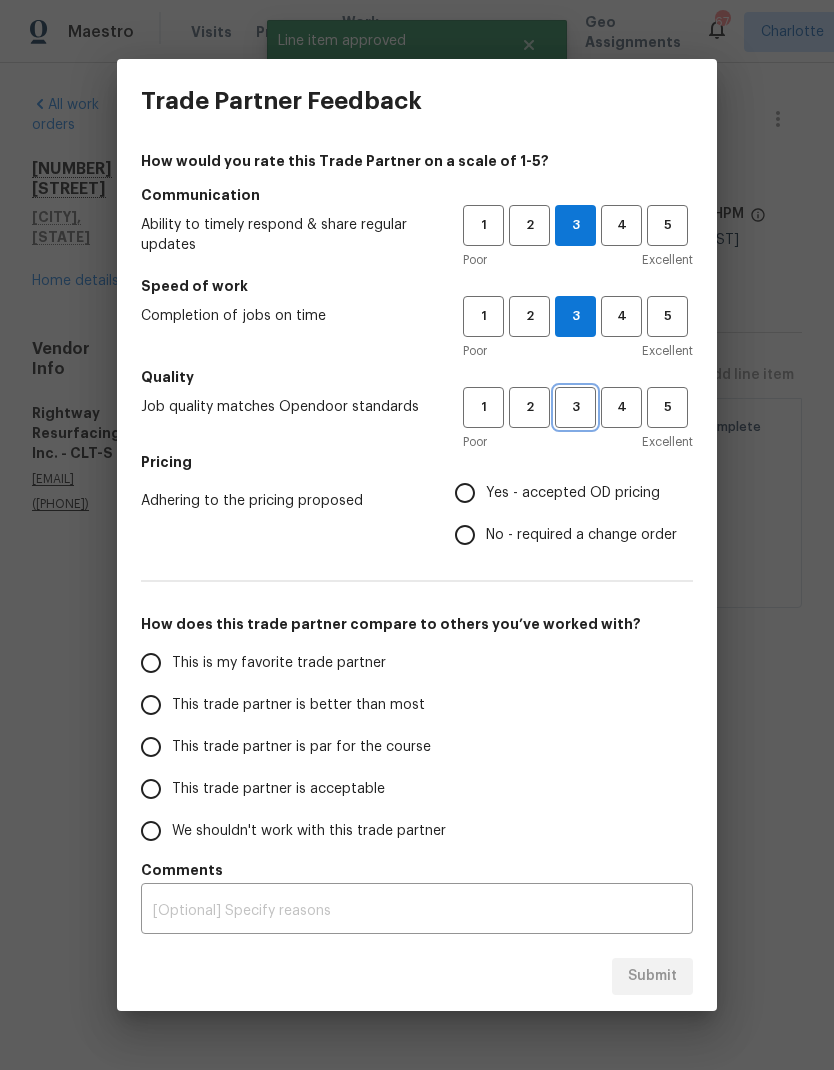 click on "3" at bounding box center (575, 407) 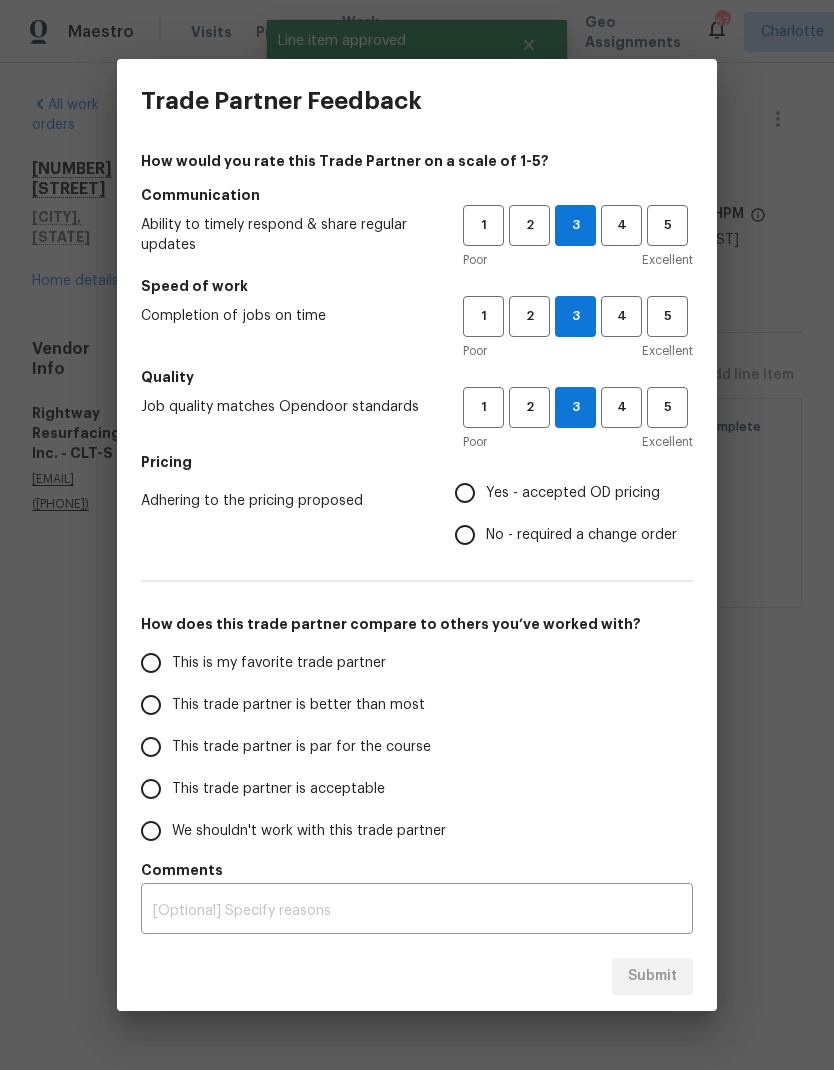 click on "Yes - accepted OD pricing" at bounding box center [465, 493] 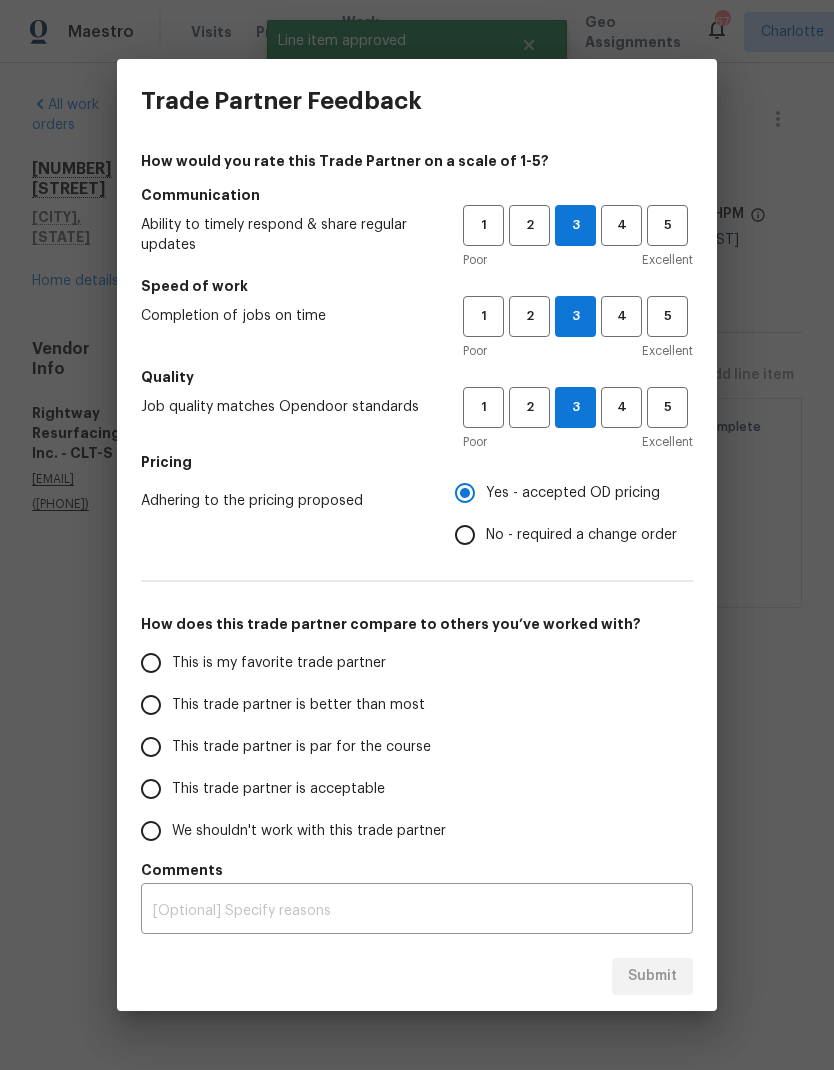 click on "This trade partner is better than most" at bounding box center [151, 705] 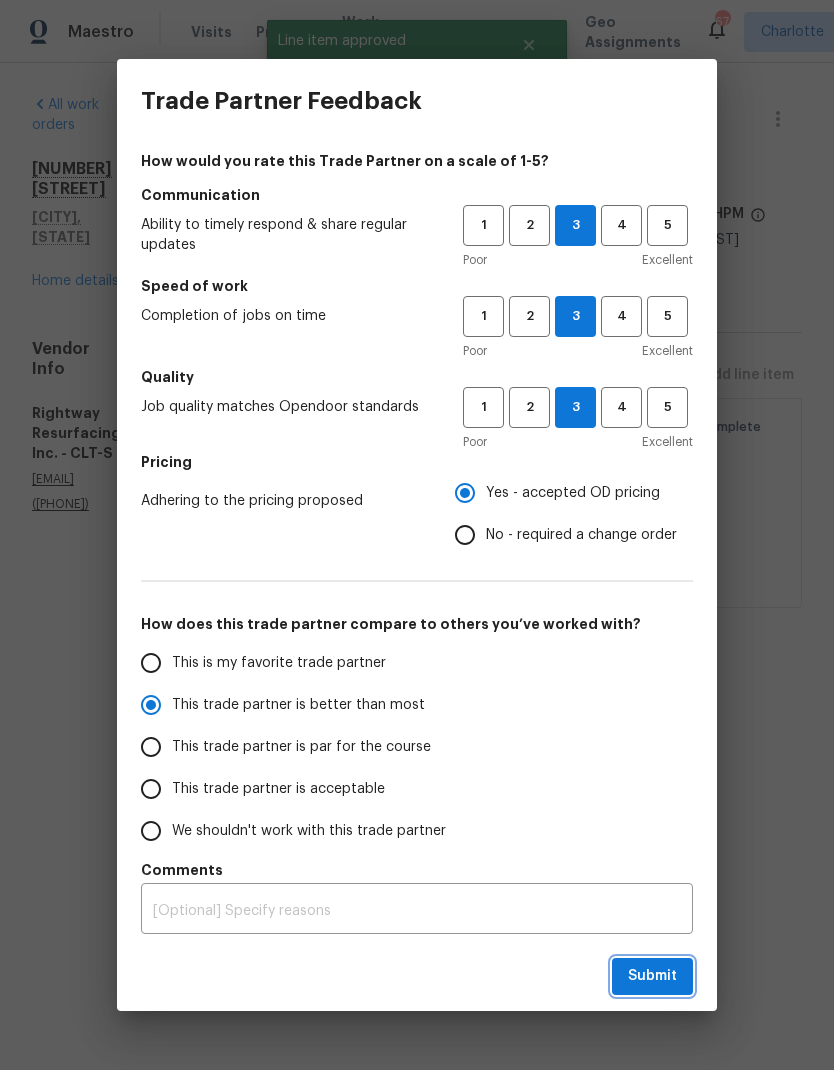 click on "Submit" at bounding box center [652, 976] 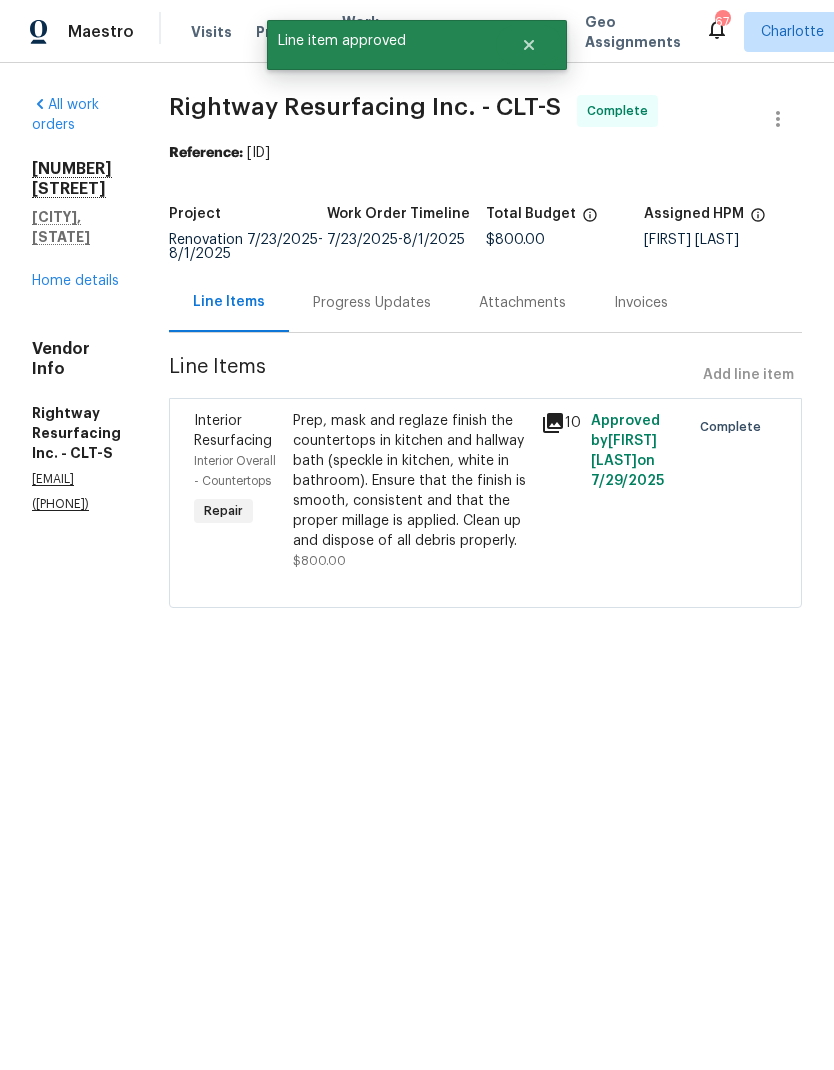 radio on "false" 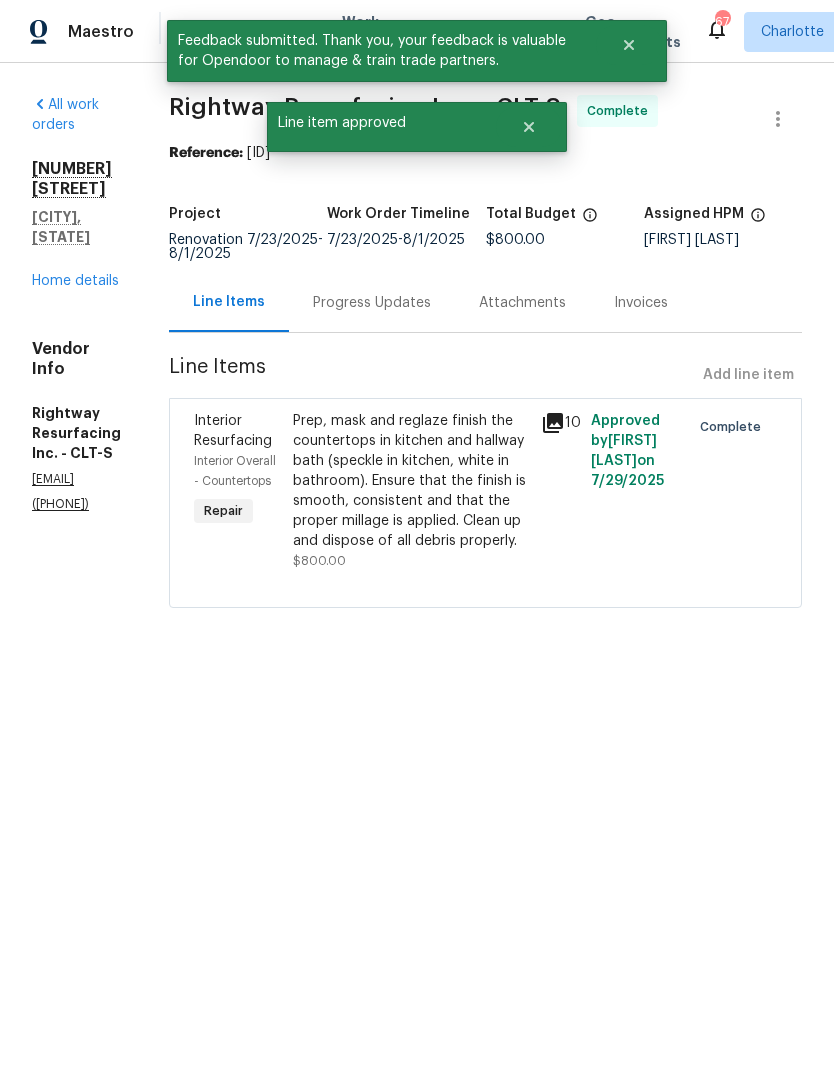 click on "5912 Black Bear Ct Charlotte, NC 28214 Home details" at bounding box center (76, 225) 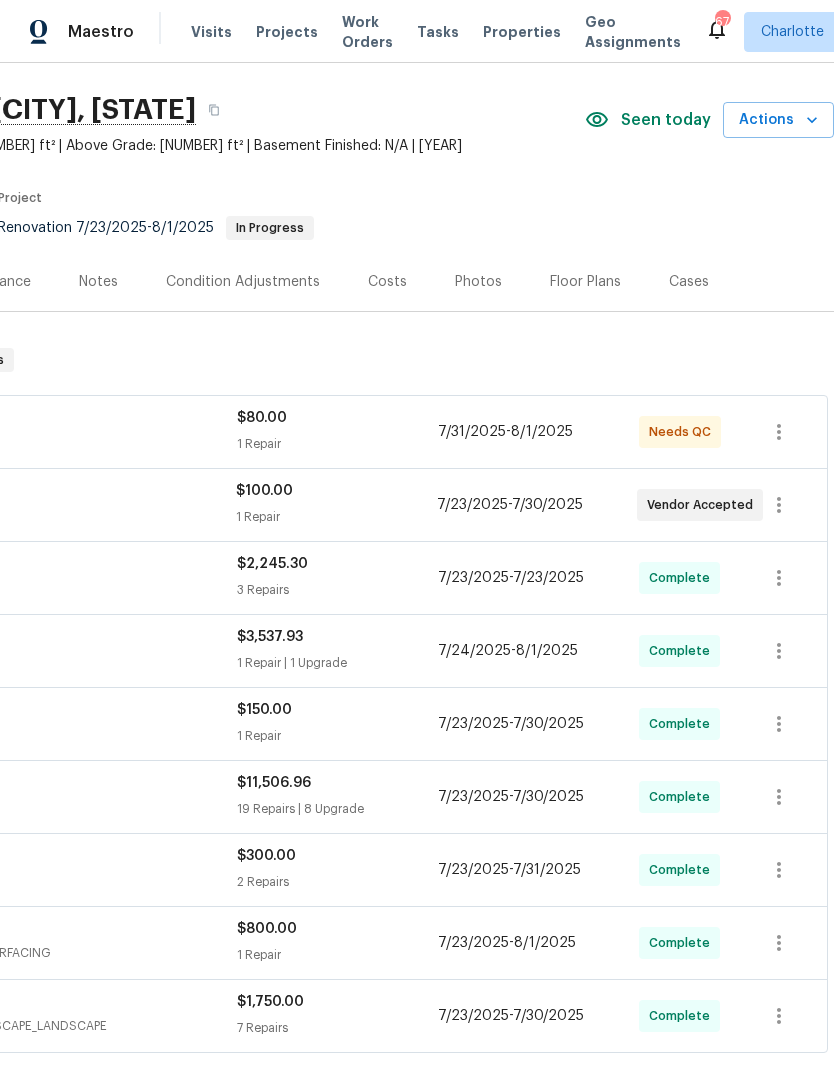 scroll, scrollTop: 51, scrollLeft: 296, axis: both 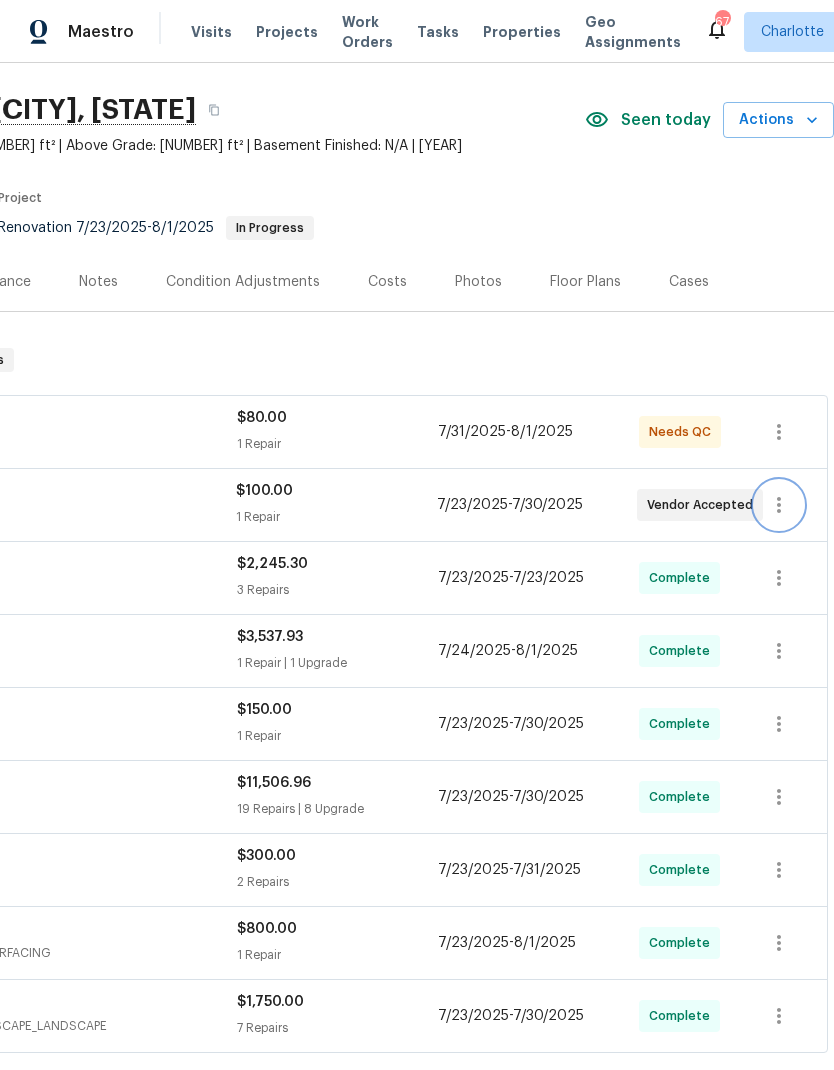 click 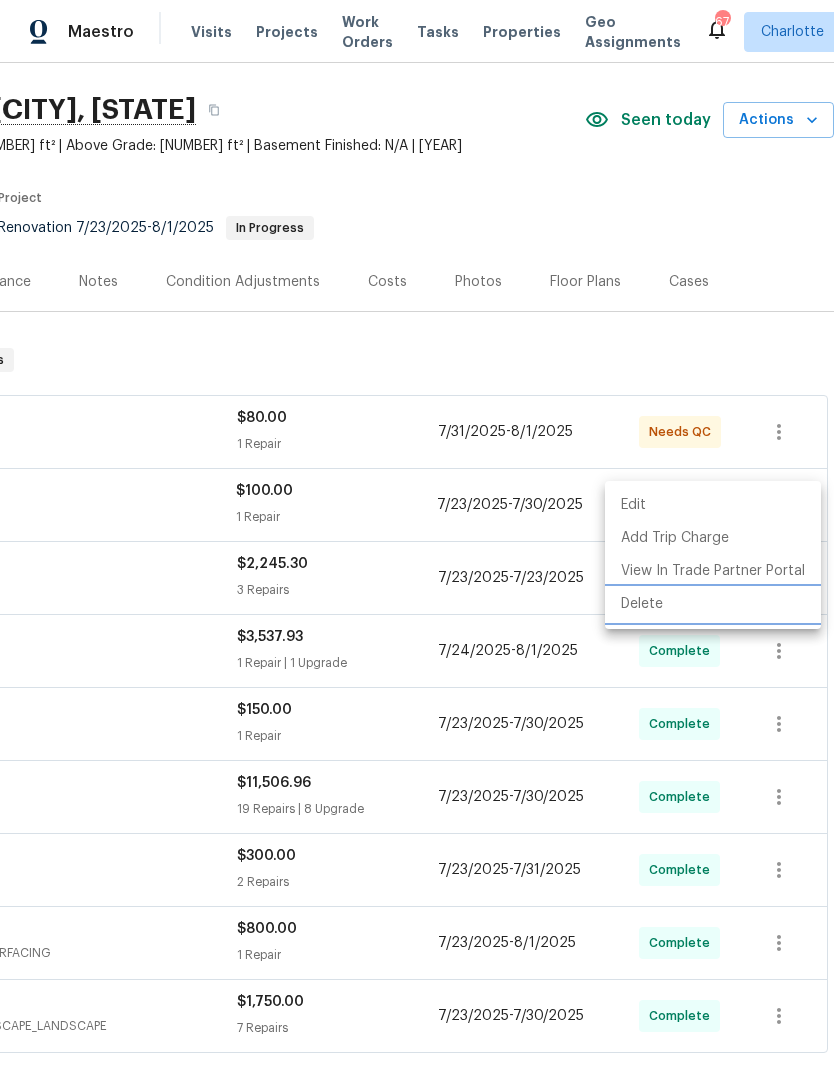 click on "Delete" at bounding box center (713, 604) 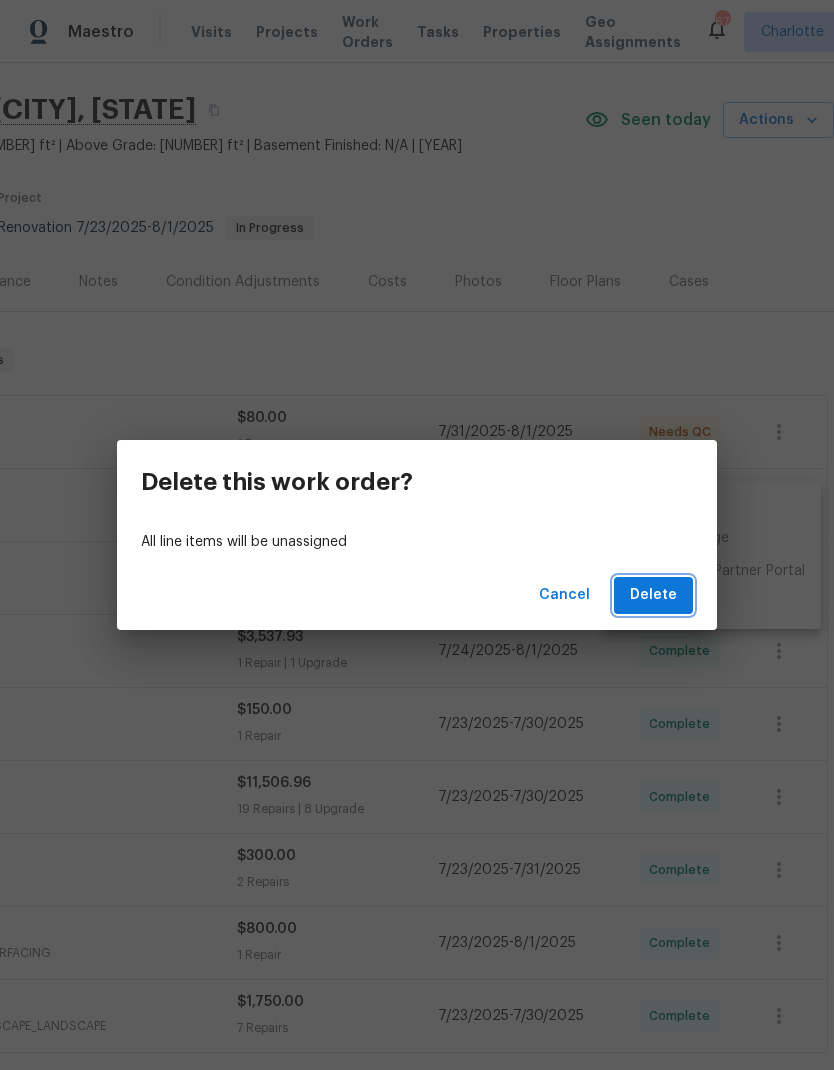 click on "Delete" at bounding box center [653, 595] 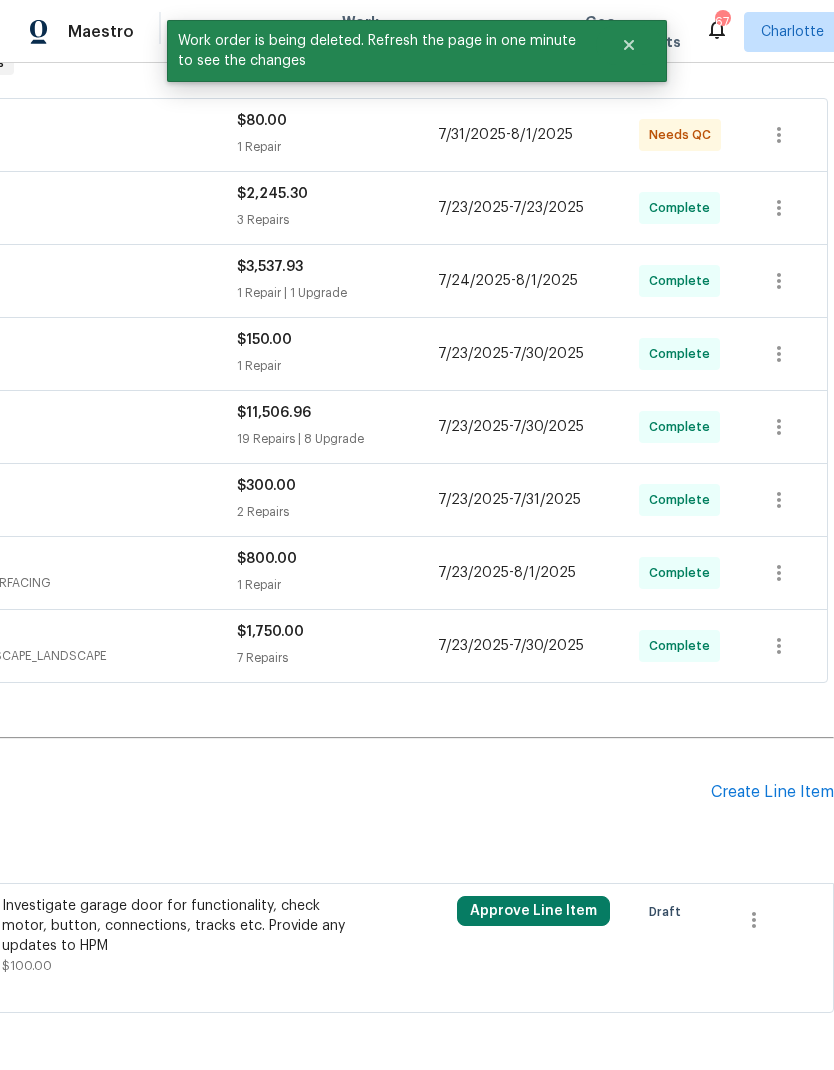 scroll, scrollTop: 347, scrollLeft: 296, axis: both 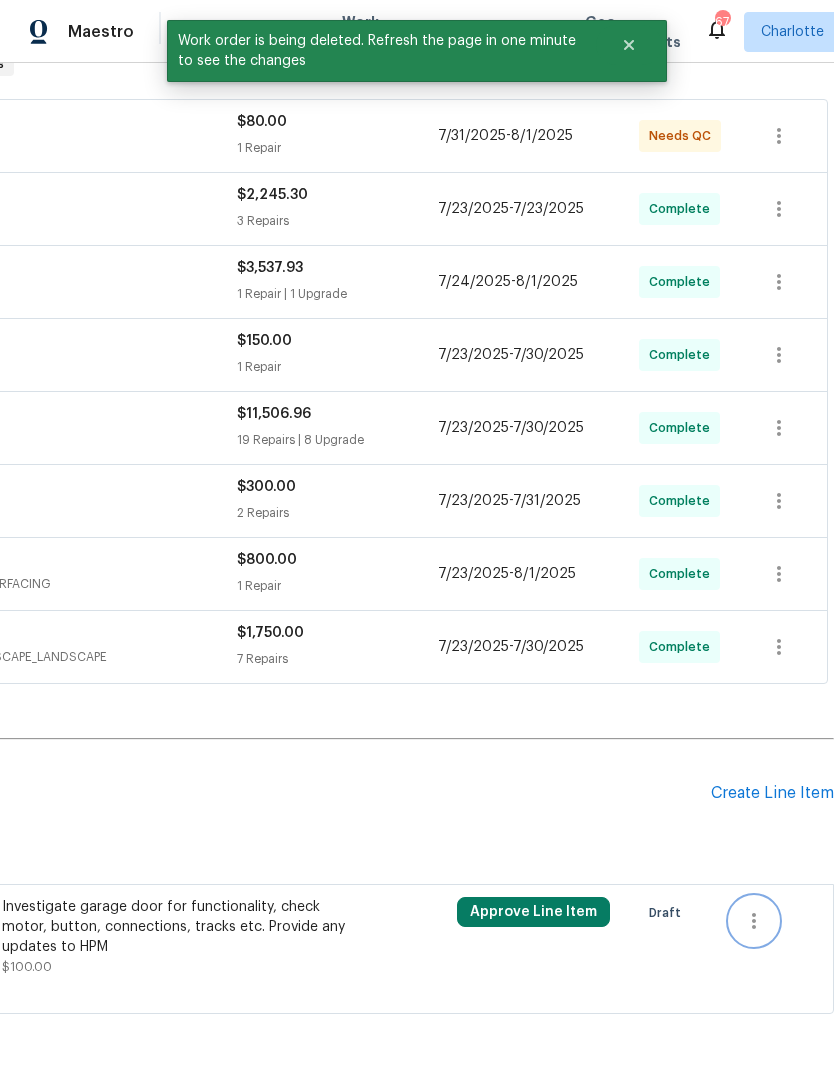 click 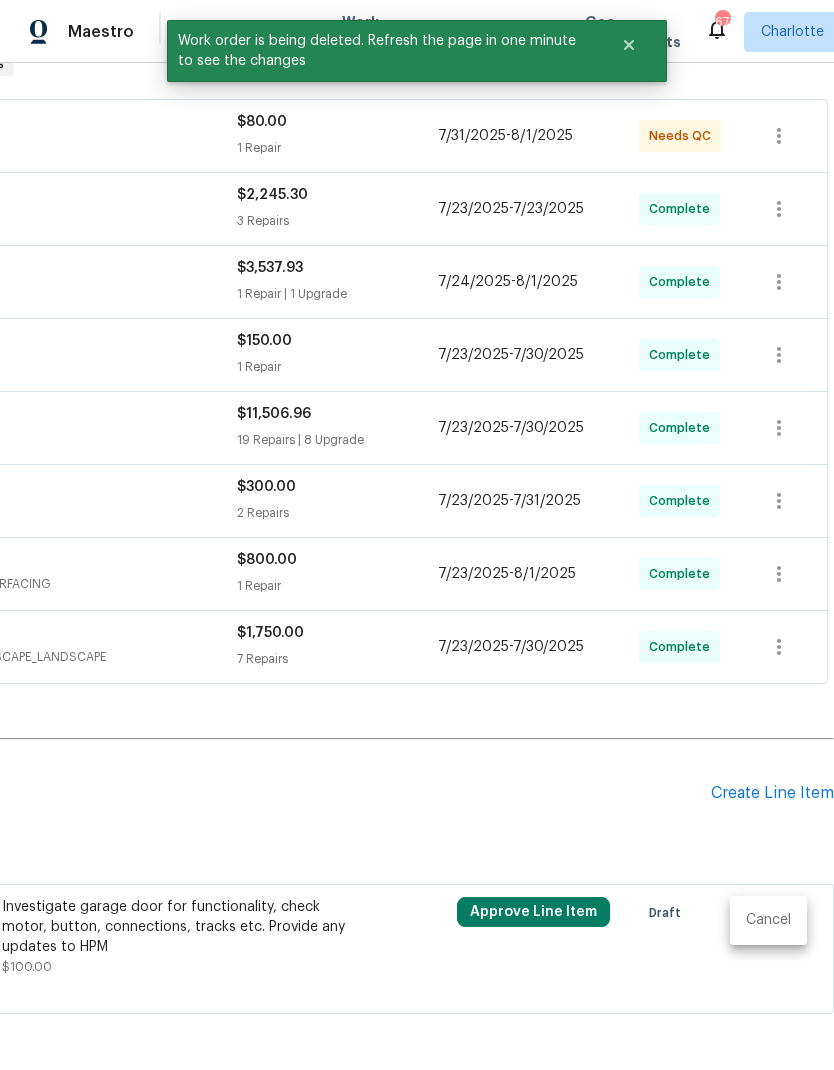 click on "Cancel" at bounding box center (768, 920) 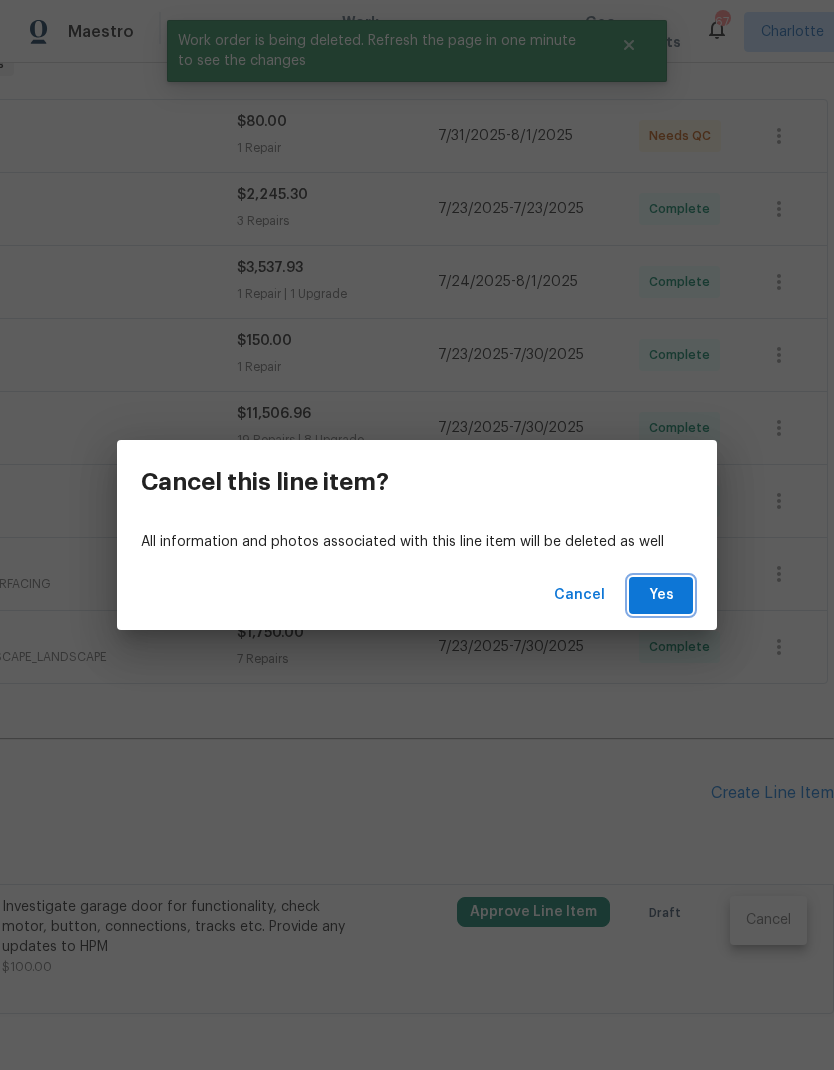 click on "Yes" at bounding box center [661, 595] 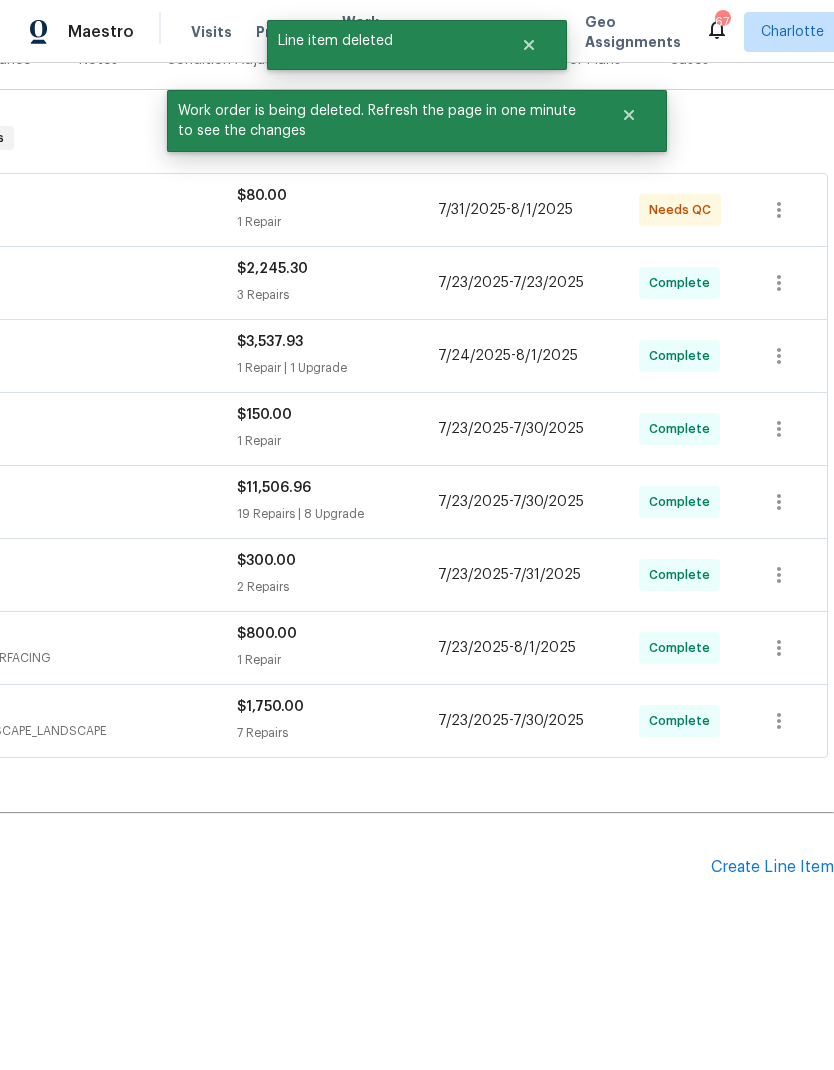 scroll, scrollTop: 192, scrollLeft: 296, axis: both 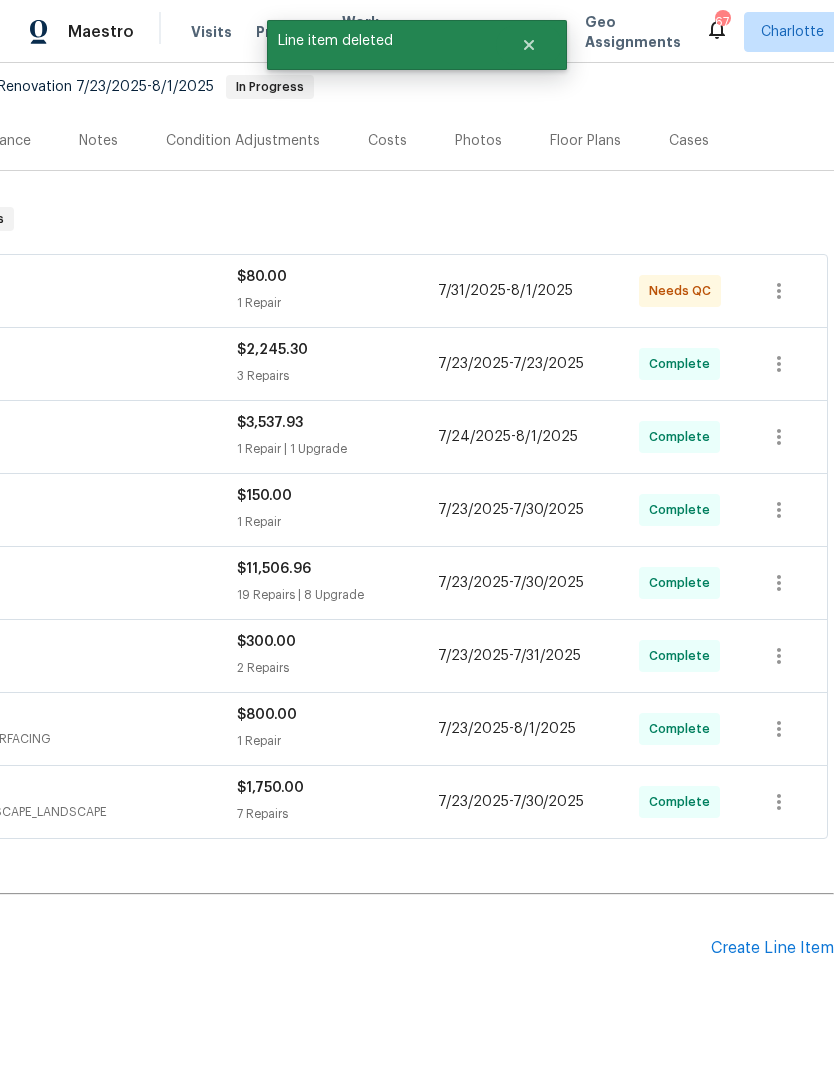 click on "Create Line Item" at bounding box center [772, 948] 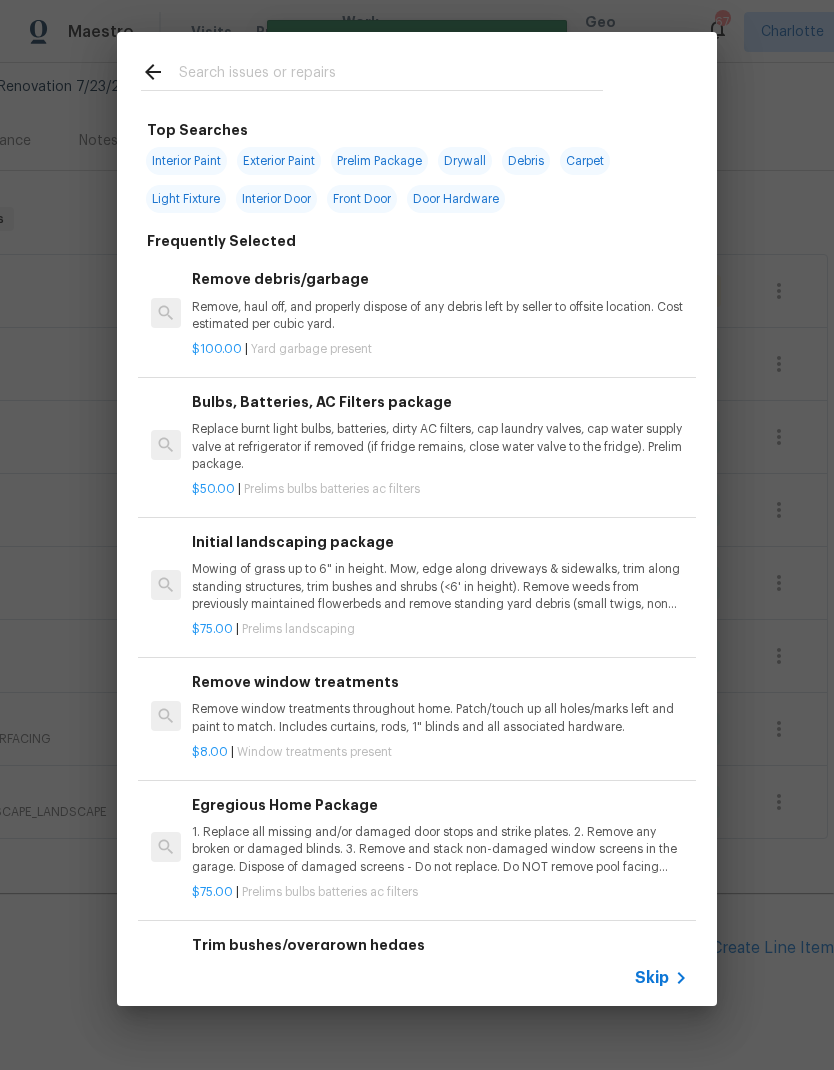 click at bounding box center [391, 75] 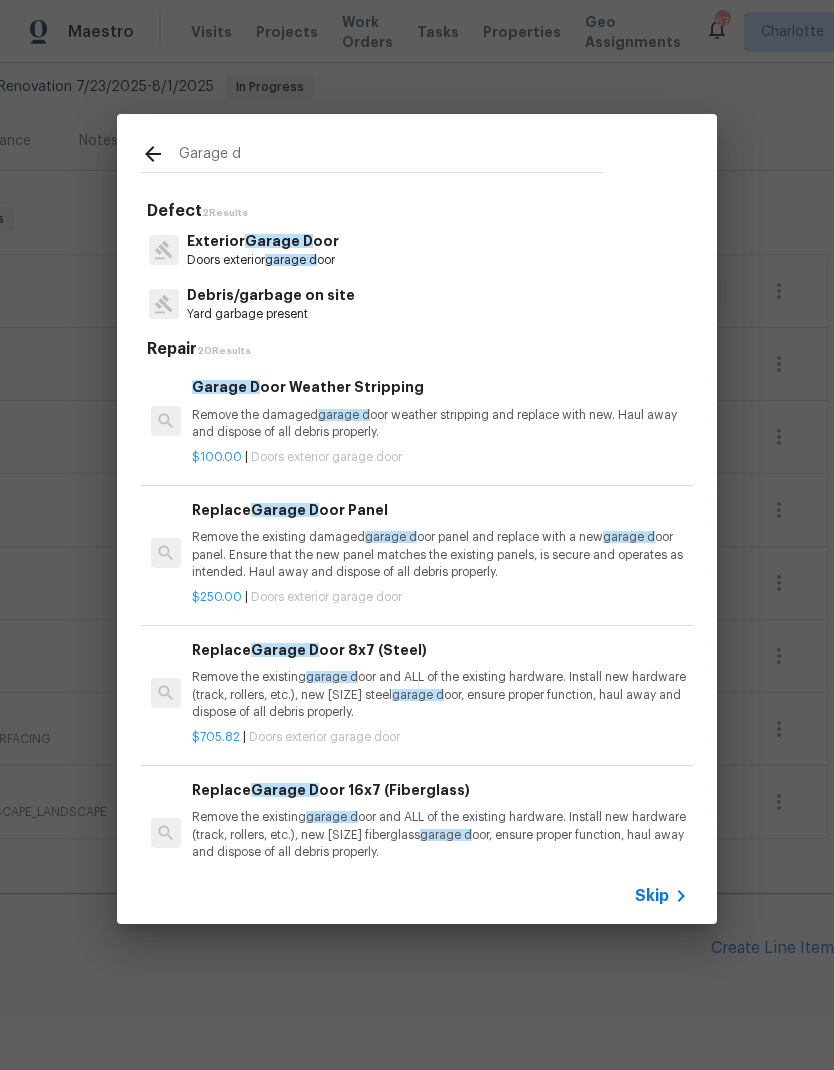 type on "Garage d" 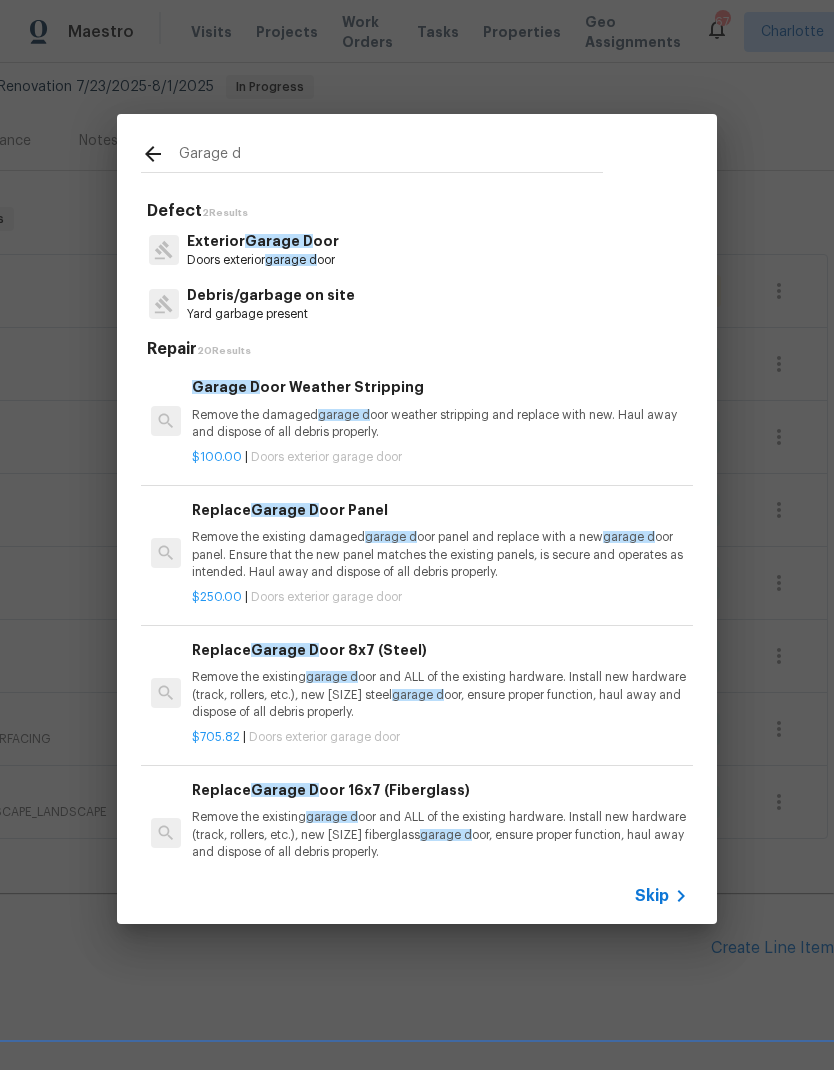 click on "Exterior  Garage D oor Doors exterior  garage d oor" at bounding box center [417, 250] 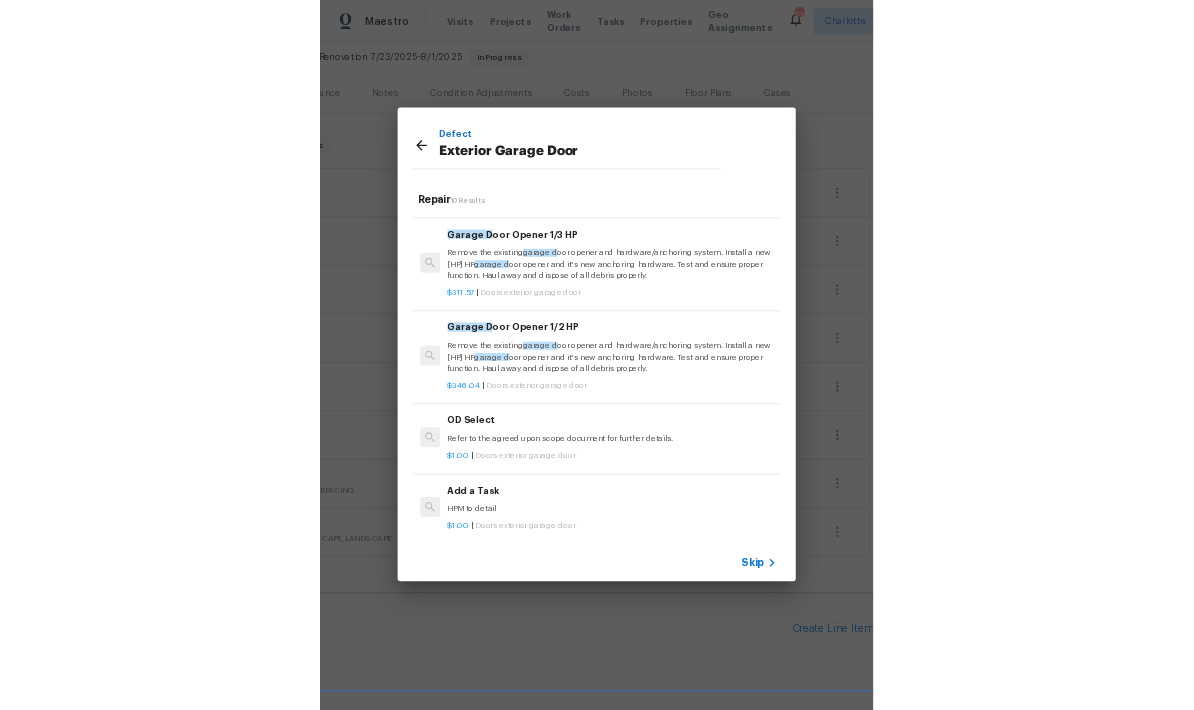 scroll, scrollTop: 808, scrollLeft: 0, axis: vertical 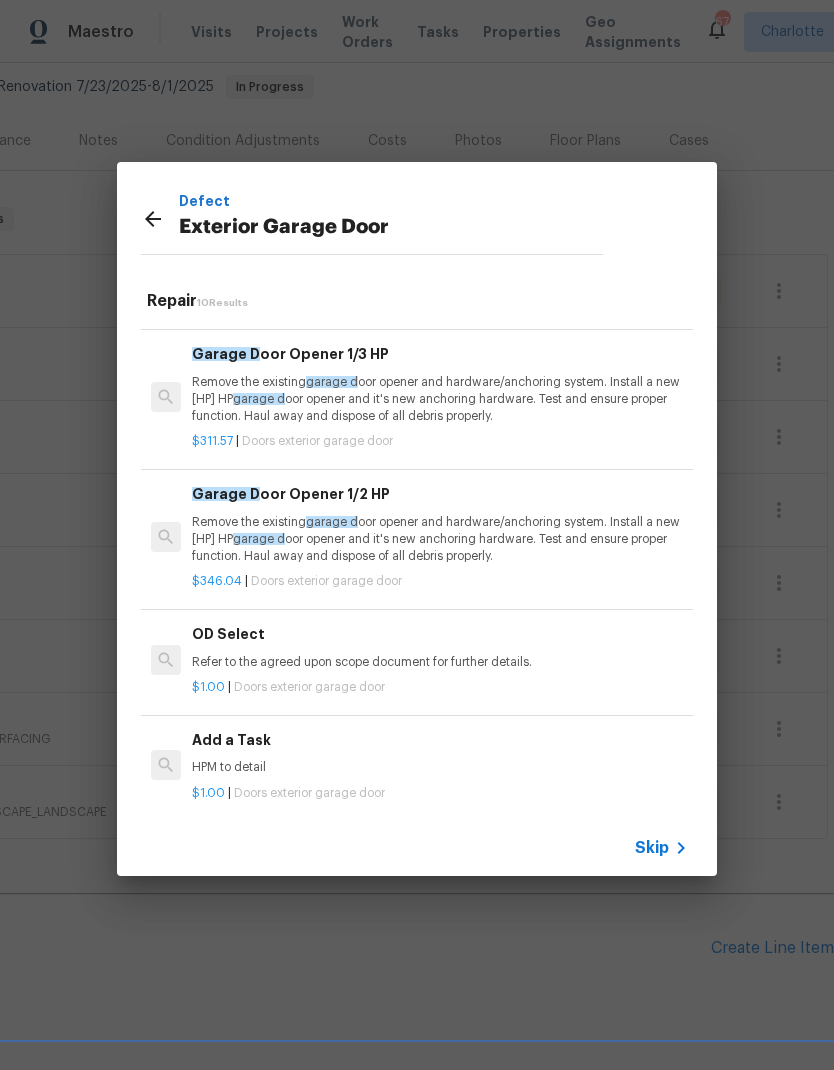 click on "Add a Task HPM to detail" at bounding box center [440, 753] 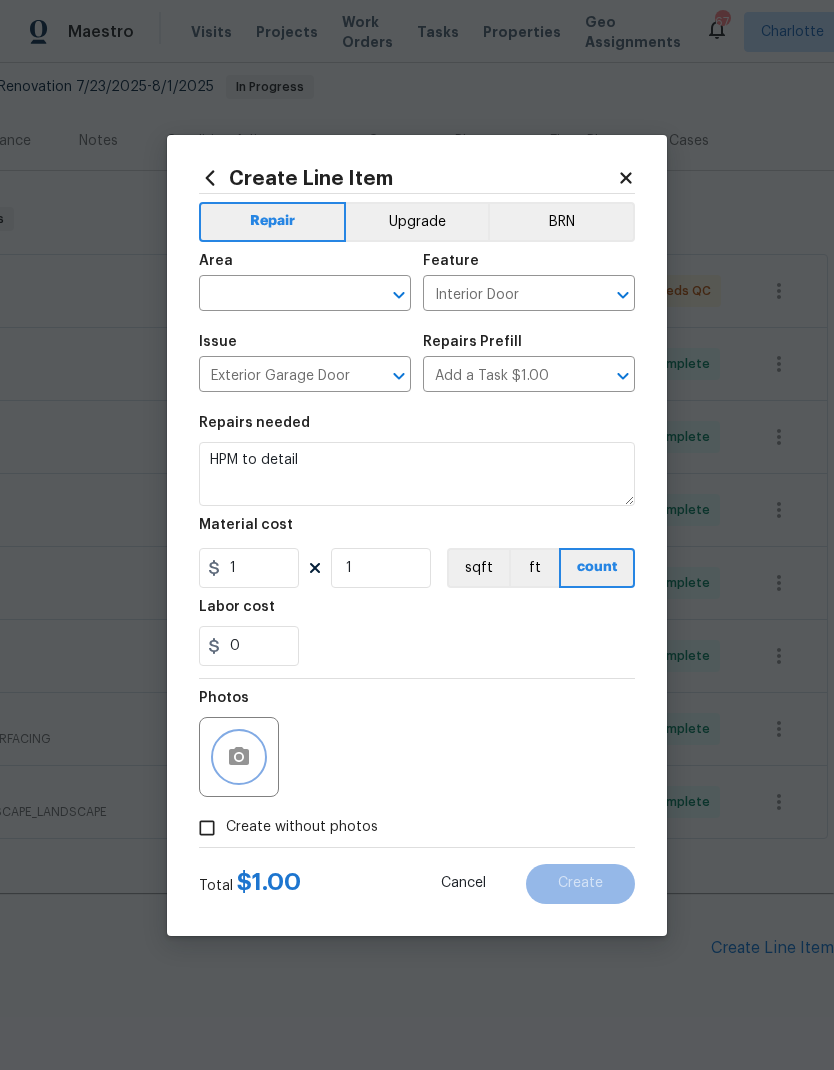 click 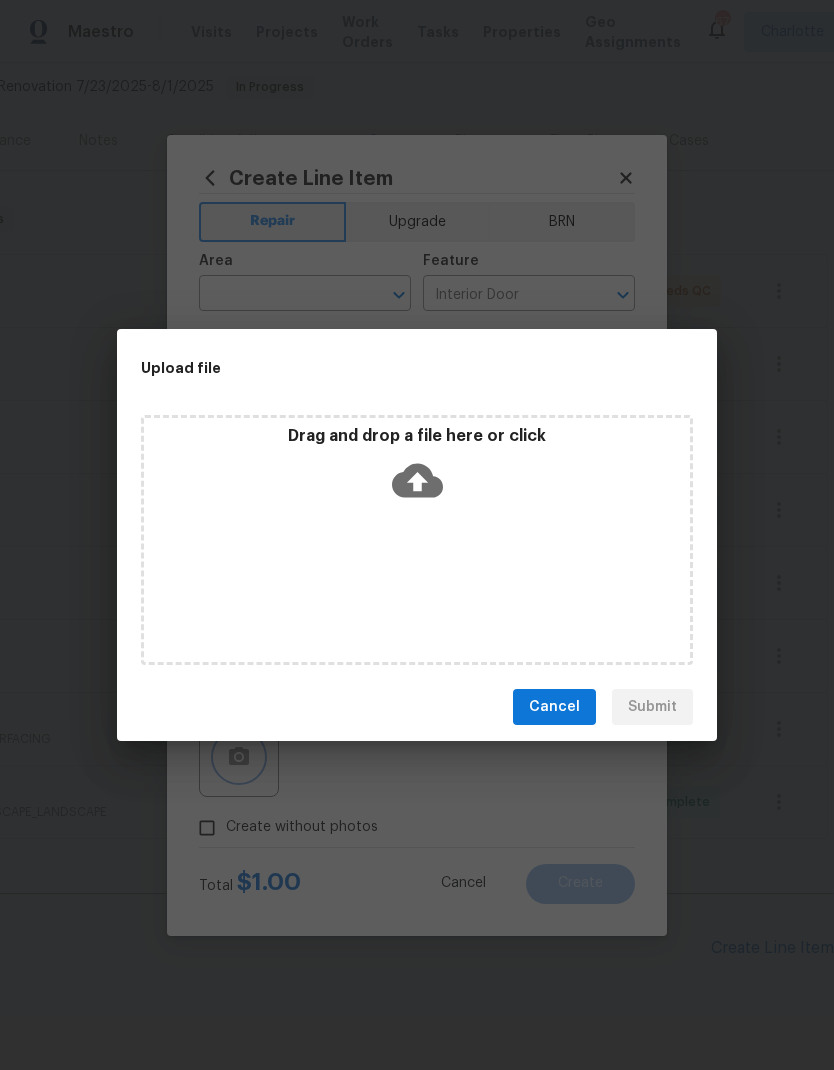 click on "Upload file Drag and drop a file here or click Cancel Submit" at bounding box center (417, 535) 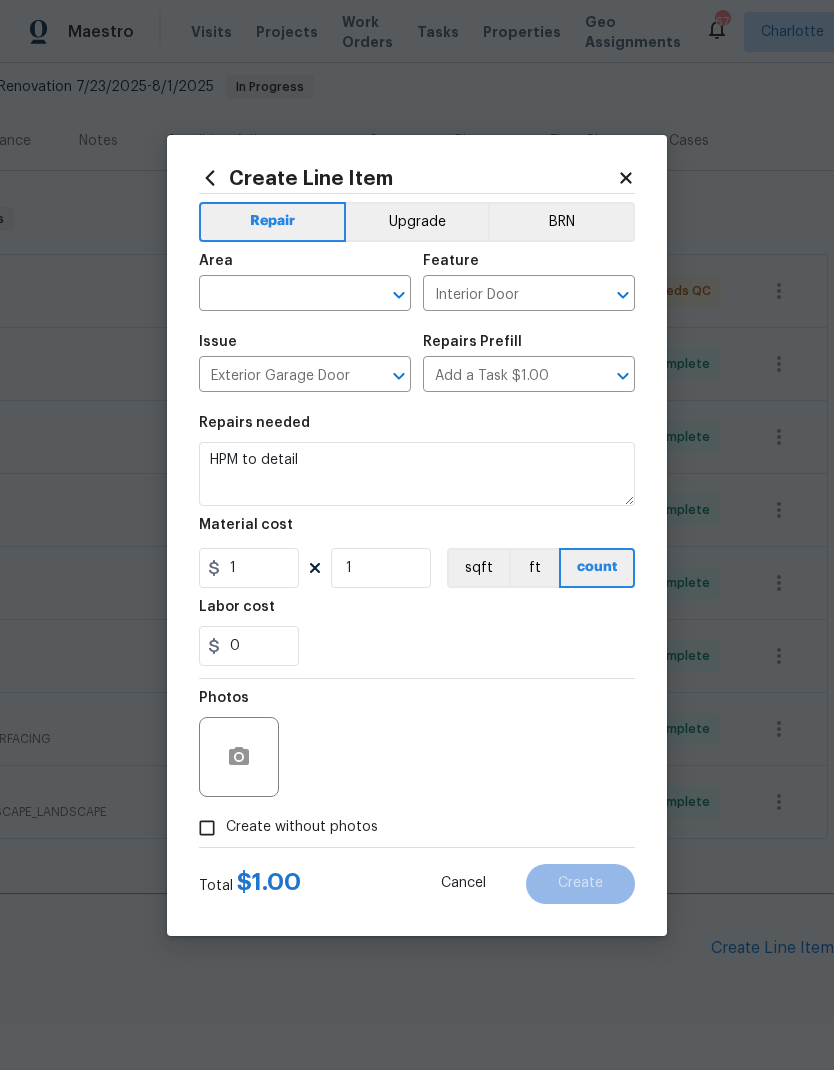click at bounding box center (277, 295) 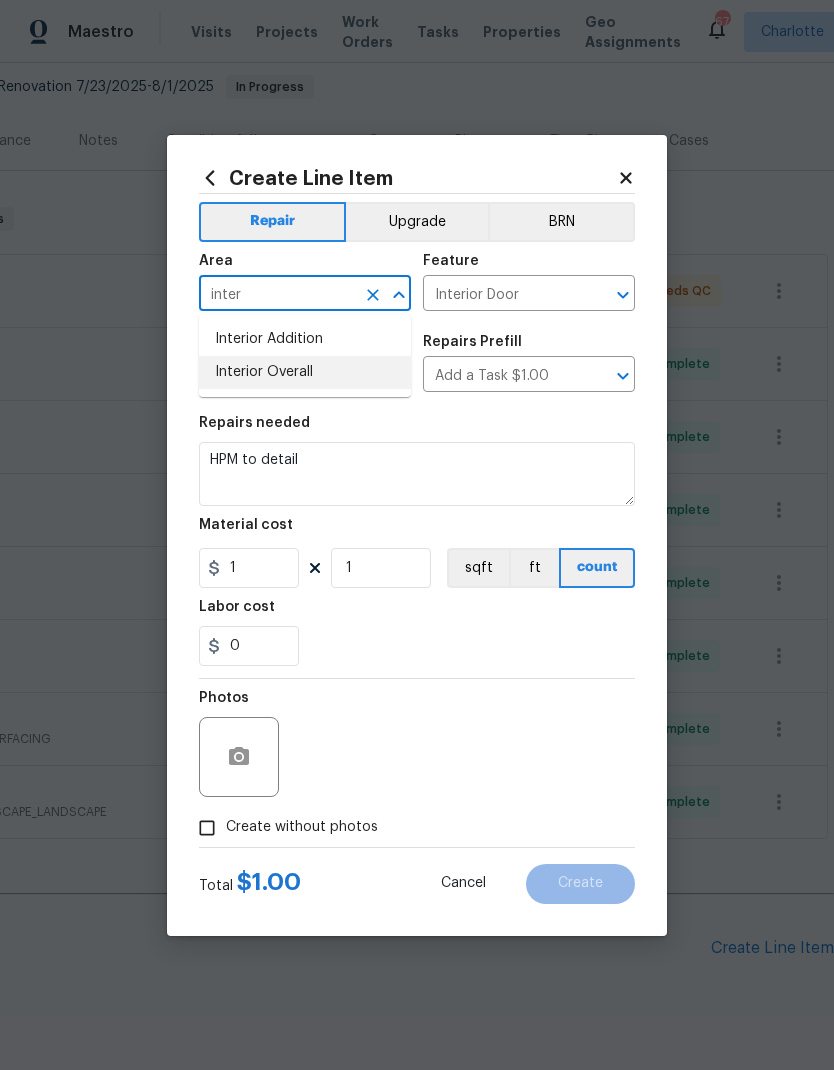 click on "Interior Overall" at bounding box center (305, 372) 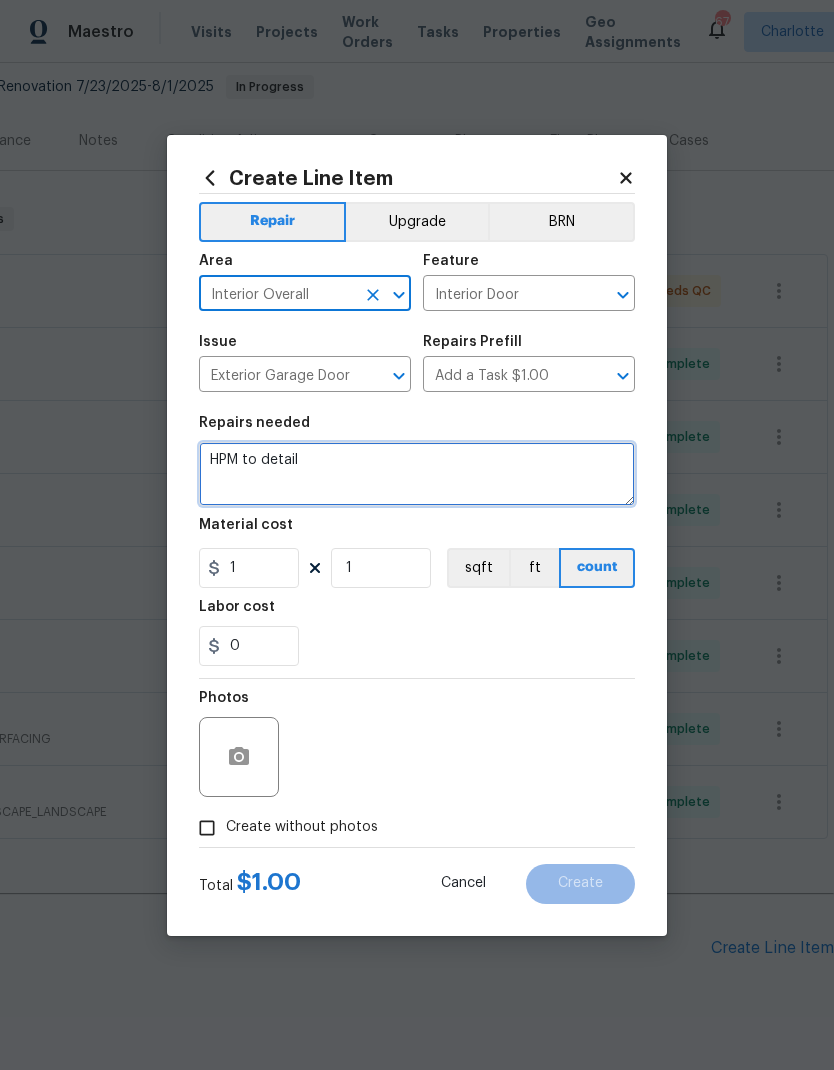 click on "HPM to detail" at bounding box center (417, 474) 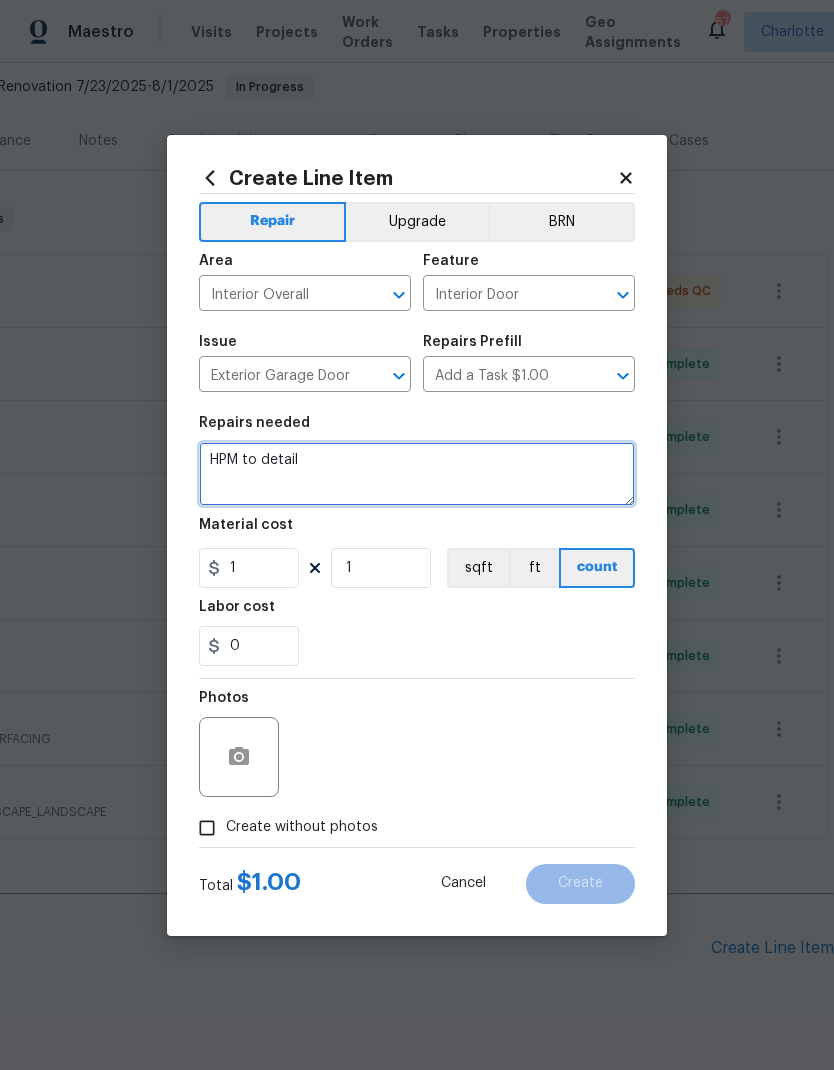 click 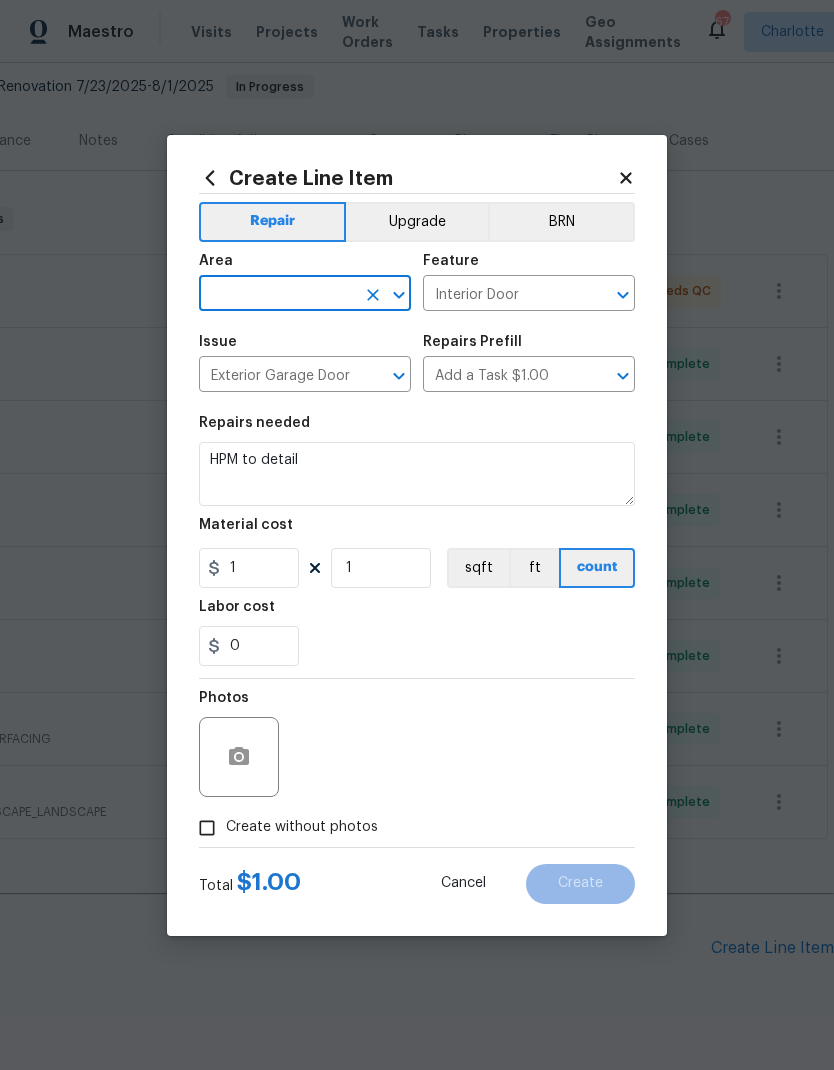 click at bounding box center [277, 295] 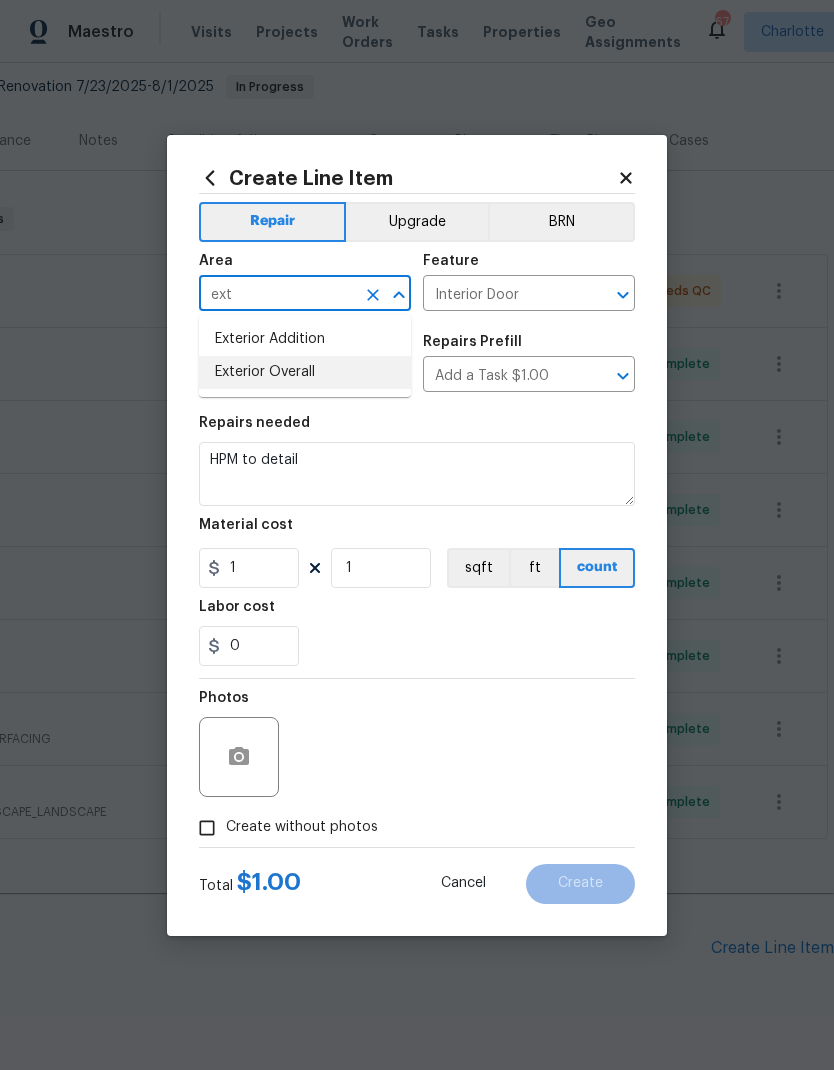 click on "Exterior Overall" at bounding box center (305, 372) 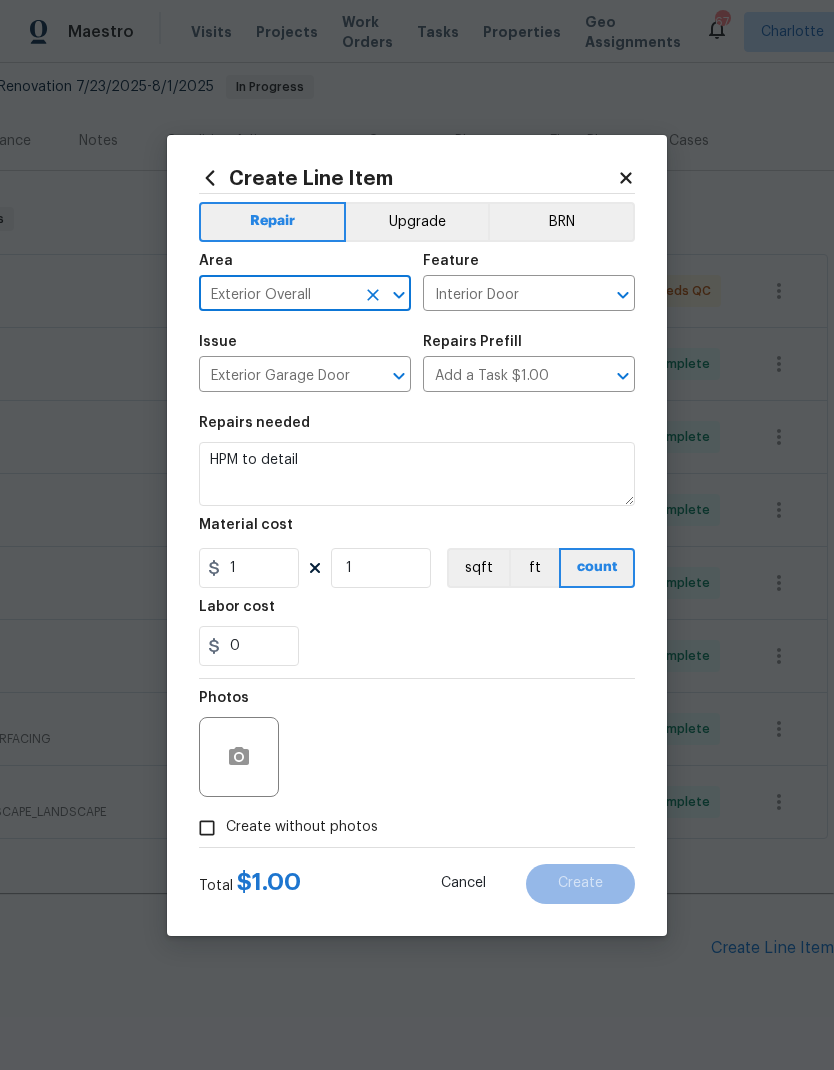 click on "Add a Task $1.00" at bounding box center (501, 376) 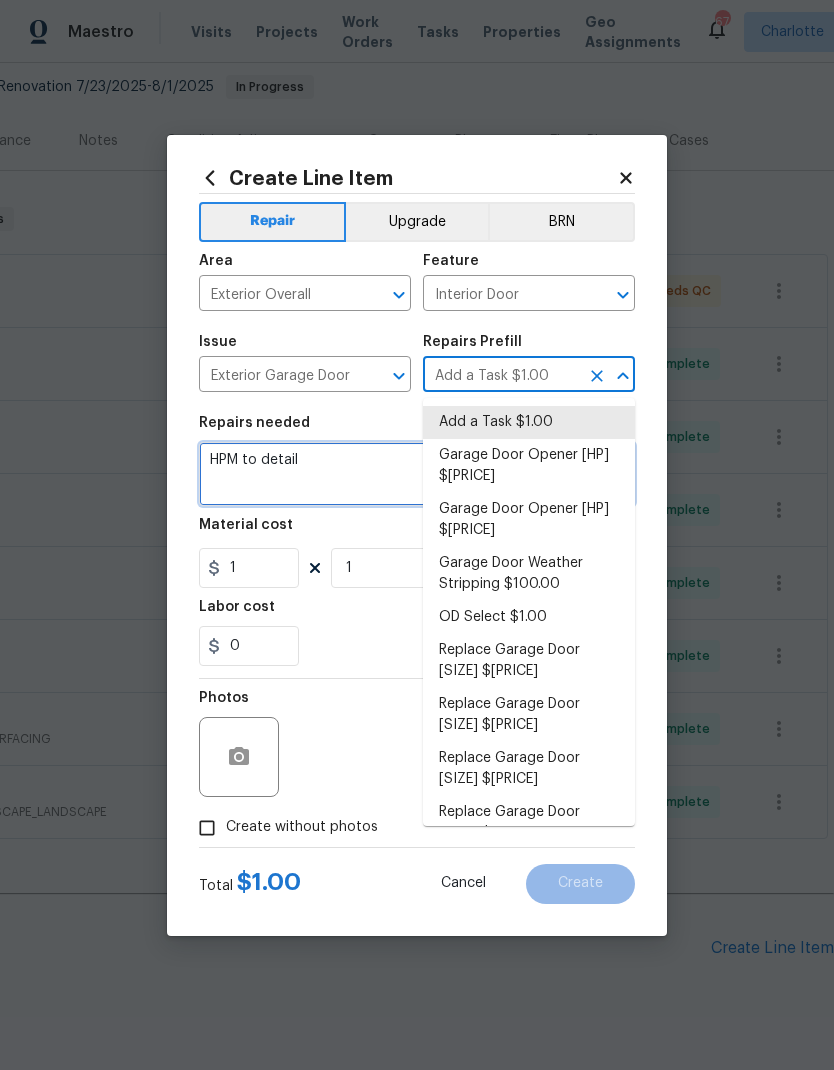 click on "HPM to detail" at bounding box center (417, 474) 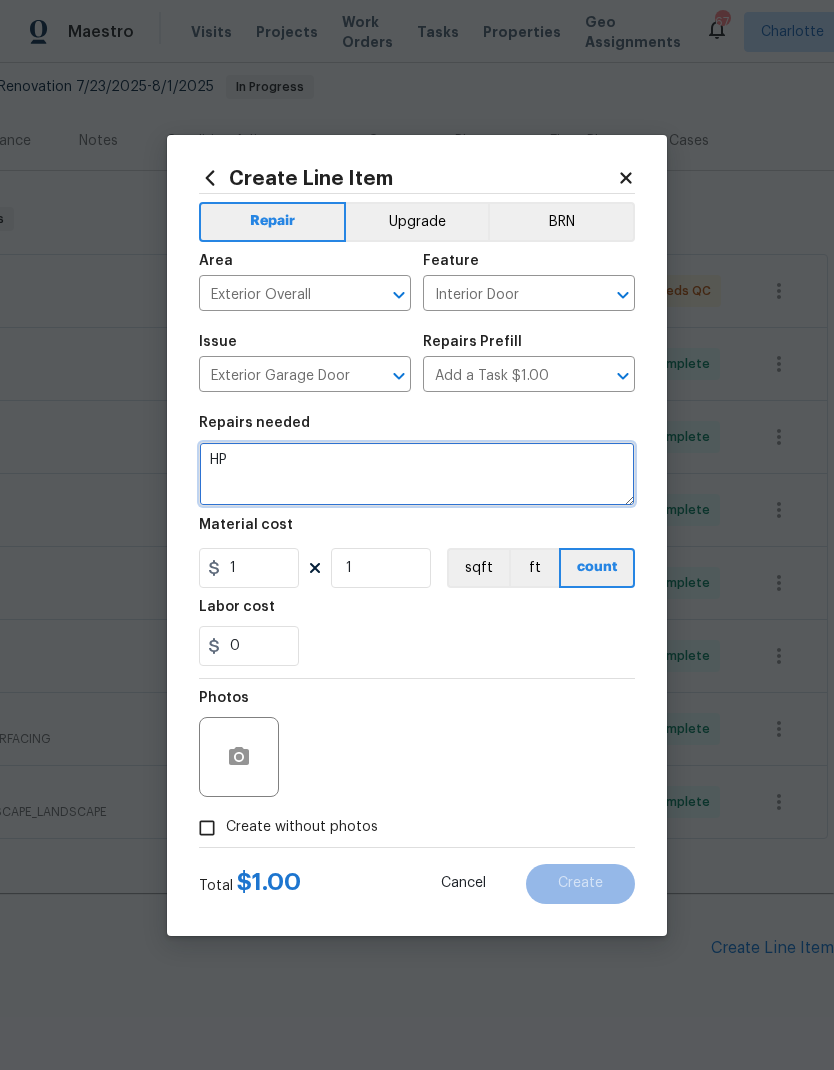 type on "H" 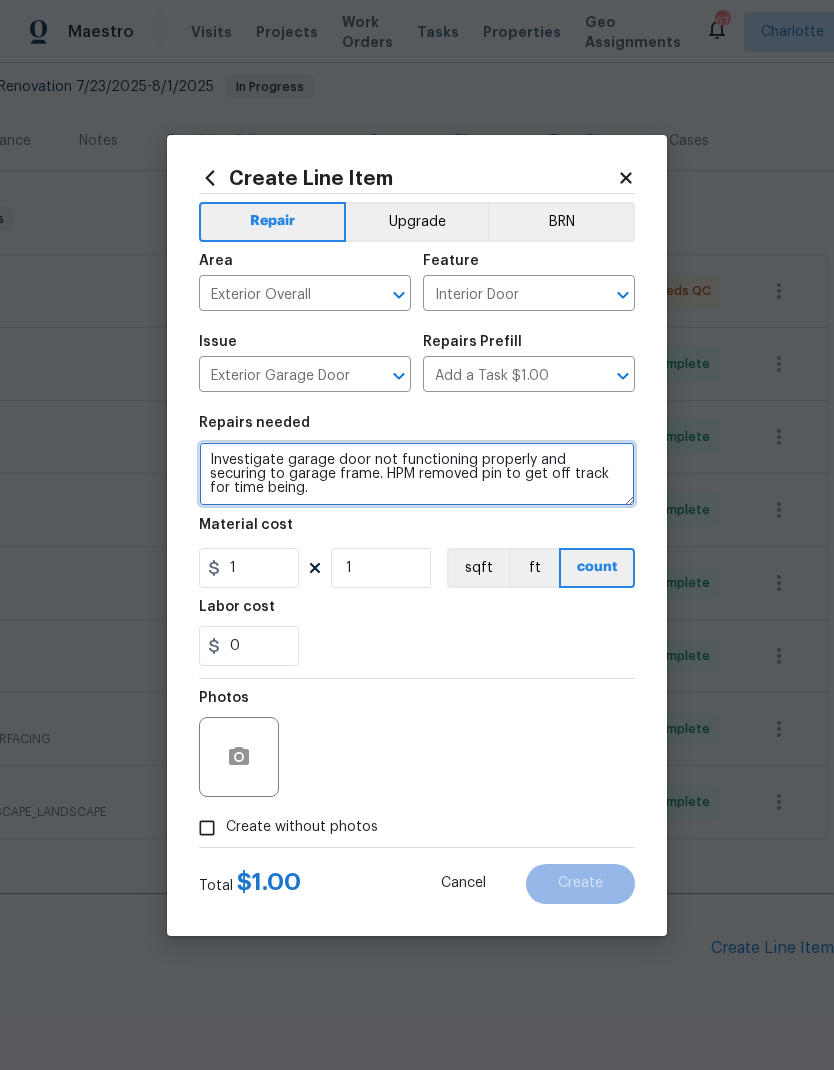 type on "Investigate garage door not functioning properly and securing to garage frame. HPM removed pin to get off track for time being." 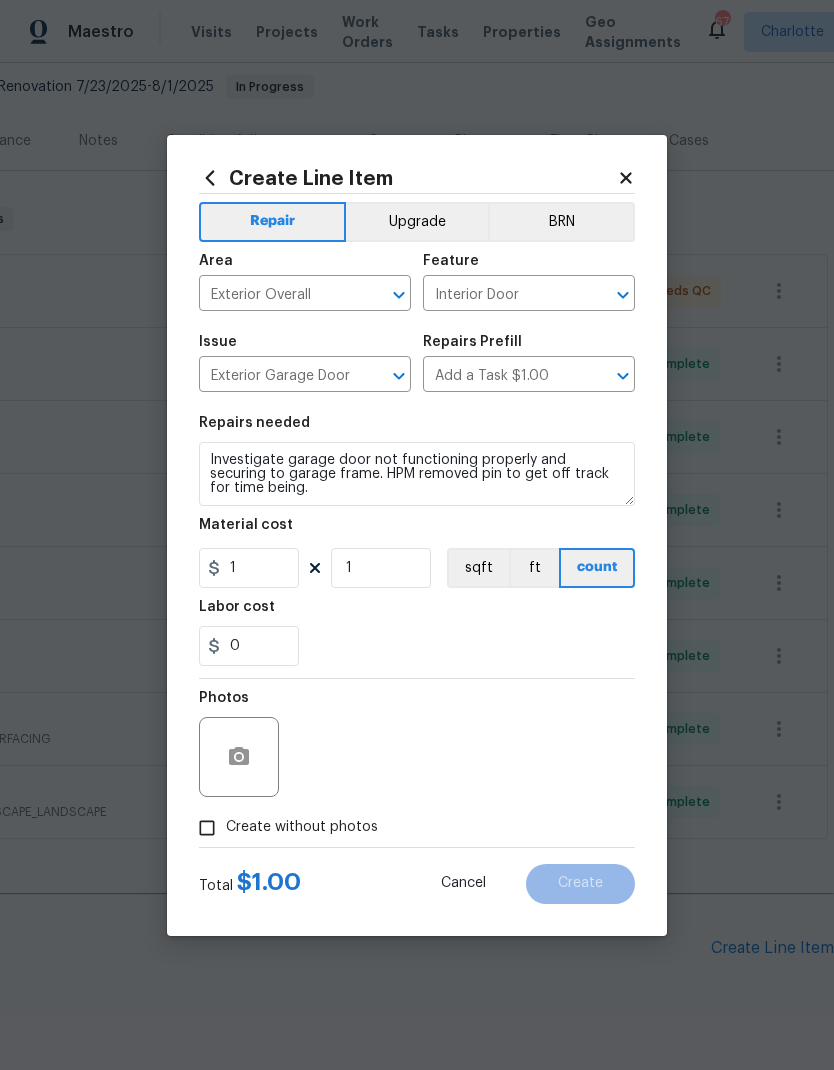 click on "Labor cost" at bounding box center (417, 613) 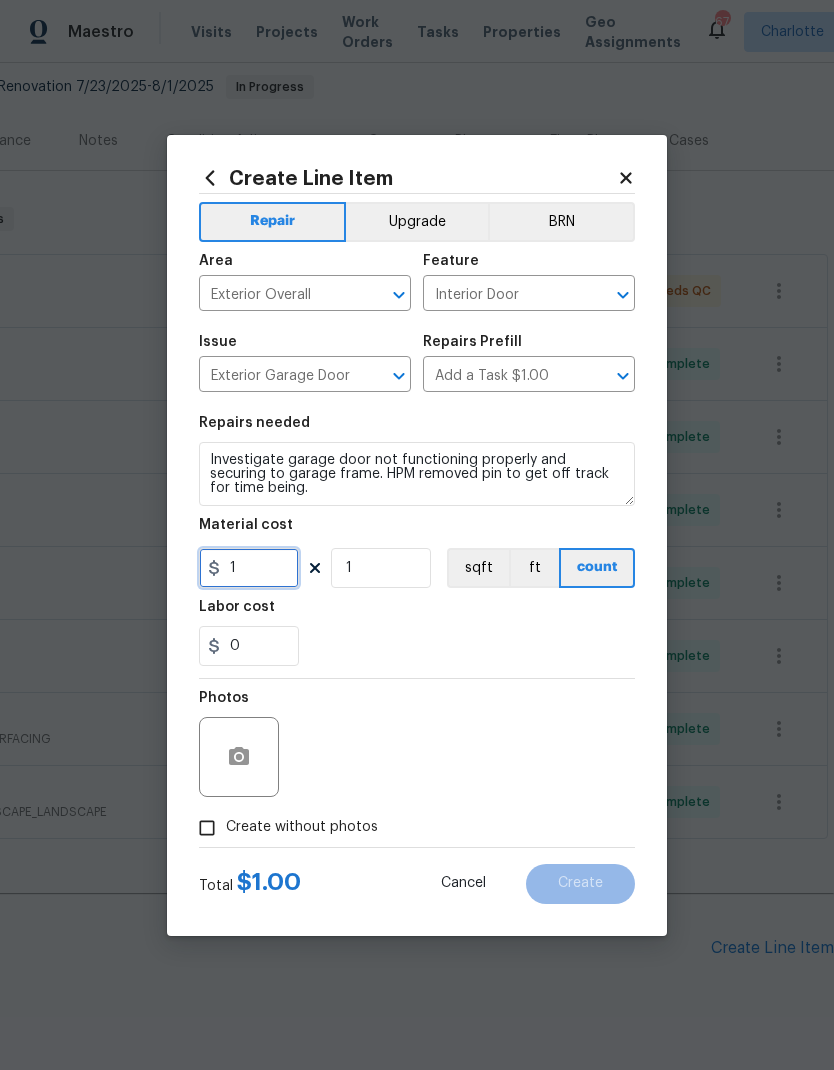 click on "1" at bounding box center (249, 568) 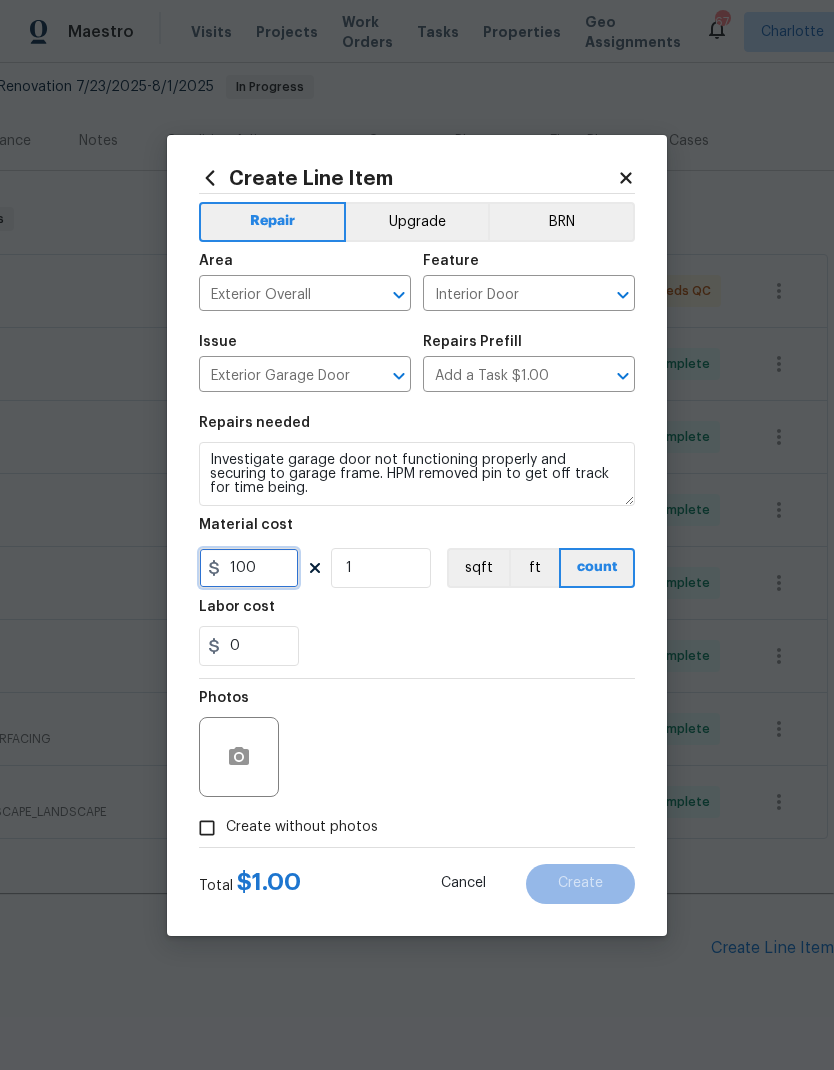 type on "100" 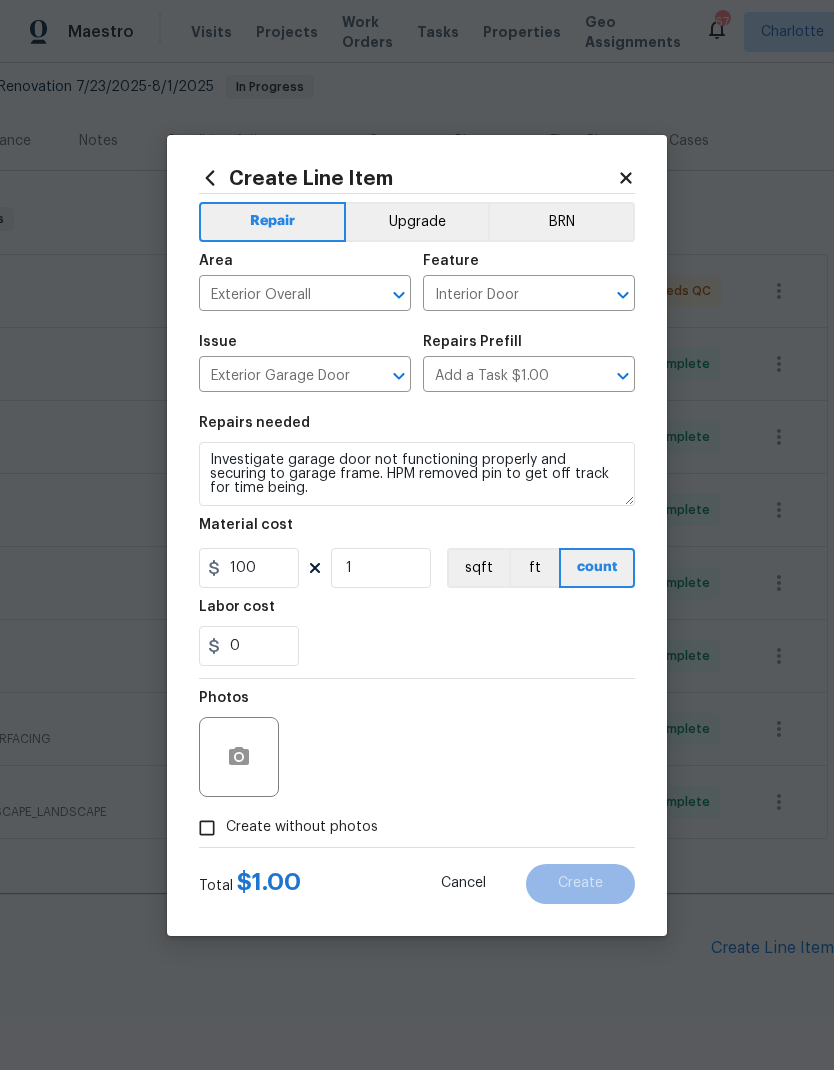 click on "0" at bounding box center [417, 646] 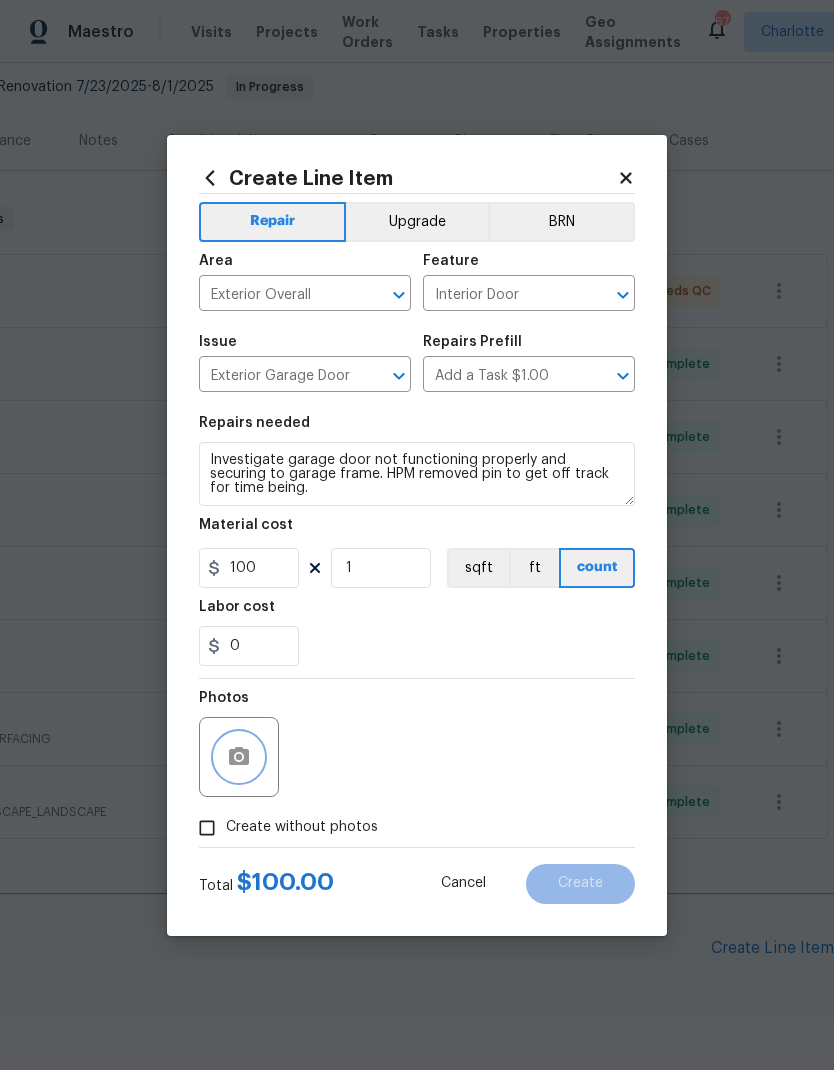 click 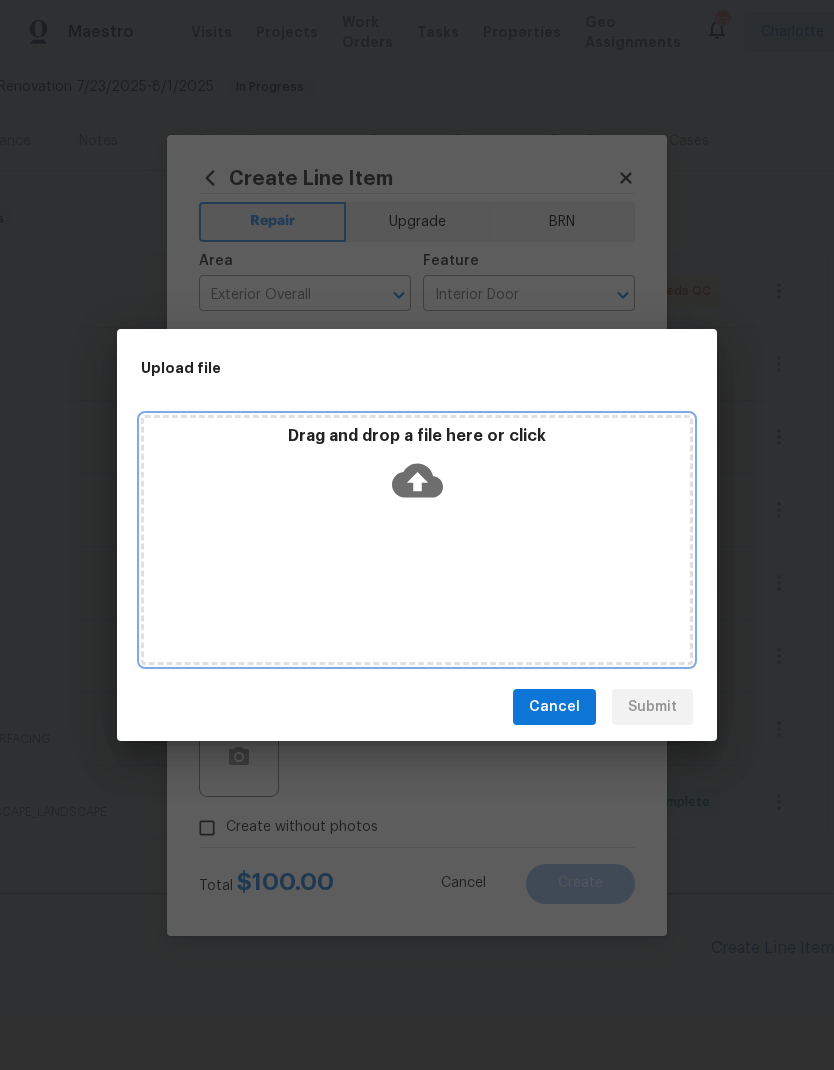 click 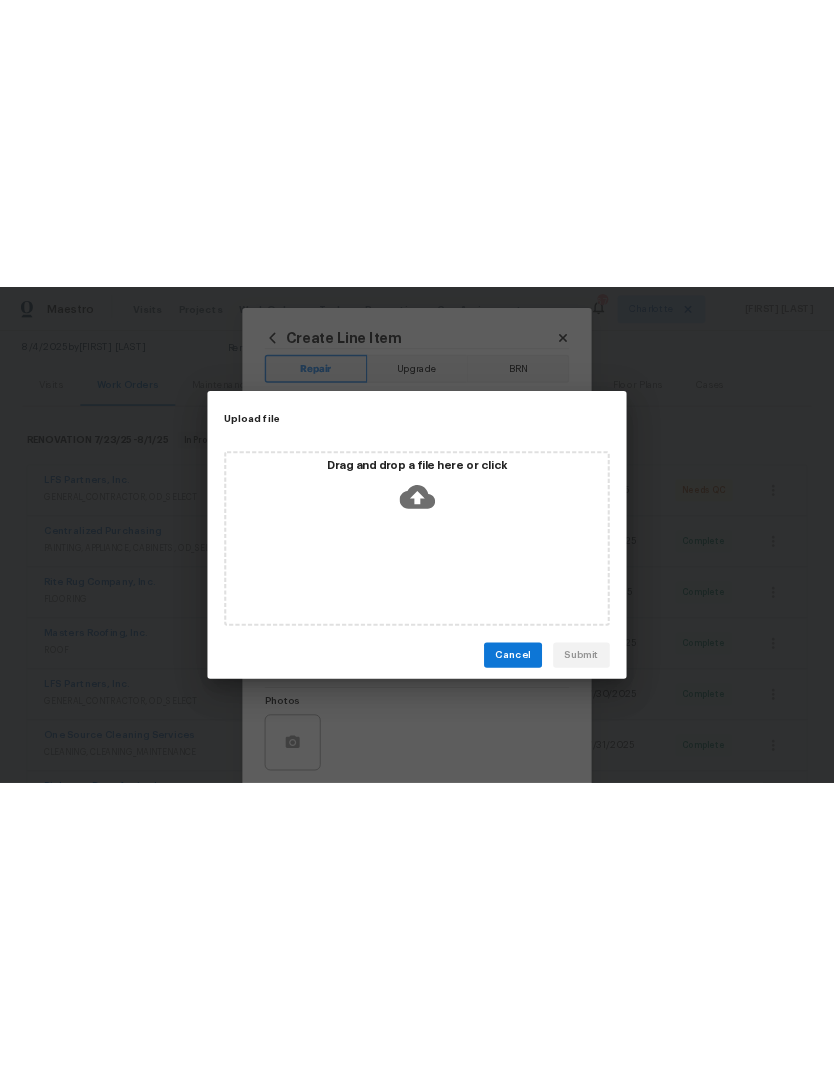 scroll, scrollTop: 192, scrollLeft: 0, axis: vertical 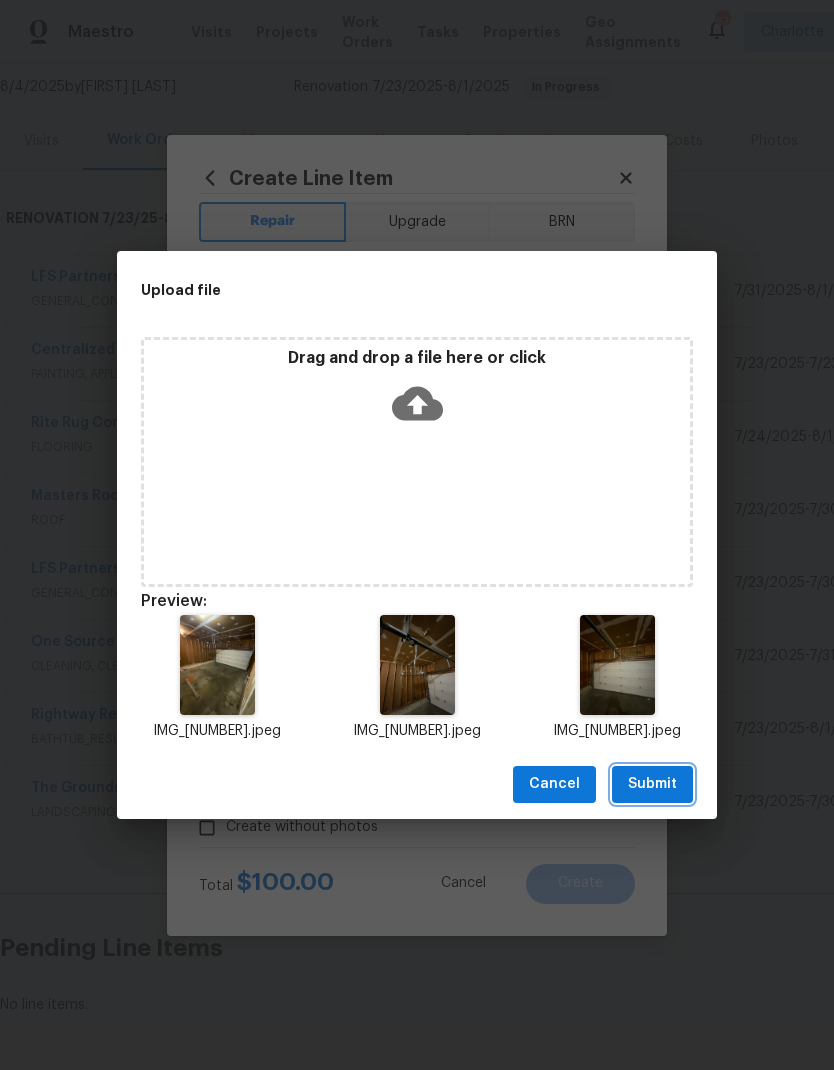 click on "Submit" at bounding box center [652, 784] 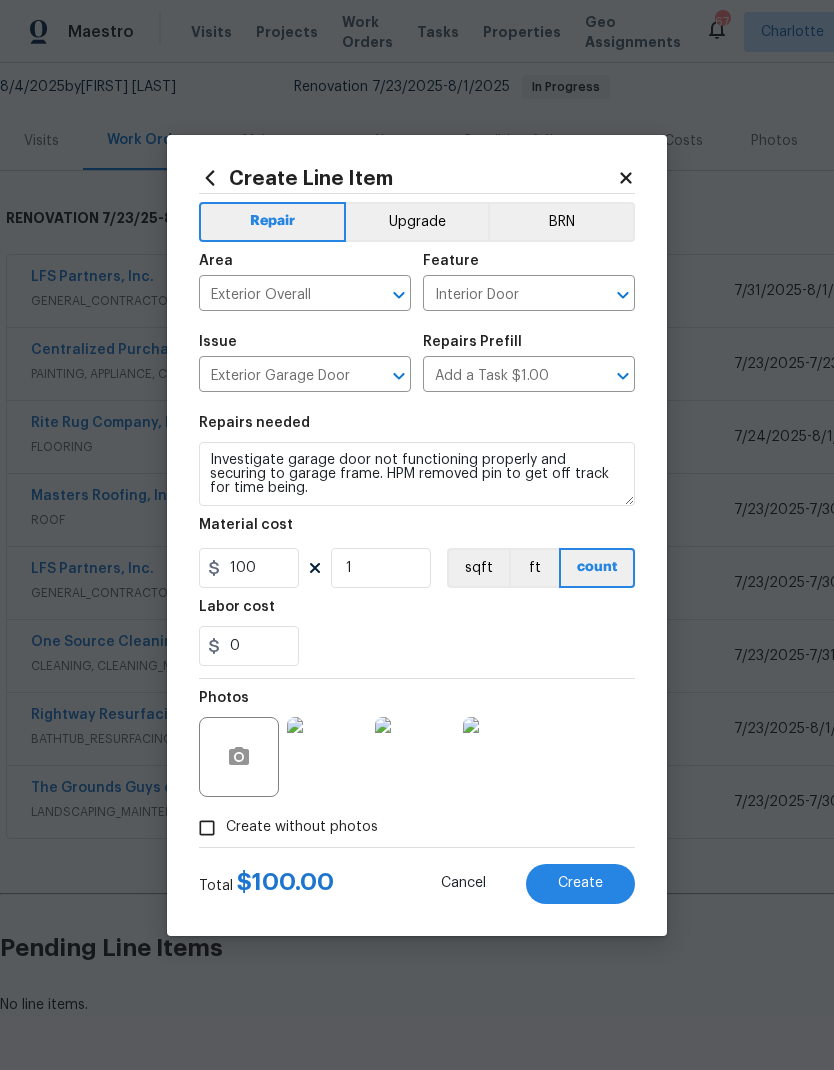 click on "Create" at bounding box center (580, 883) 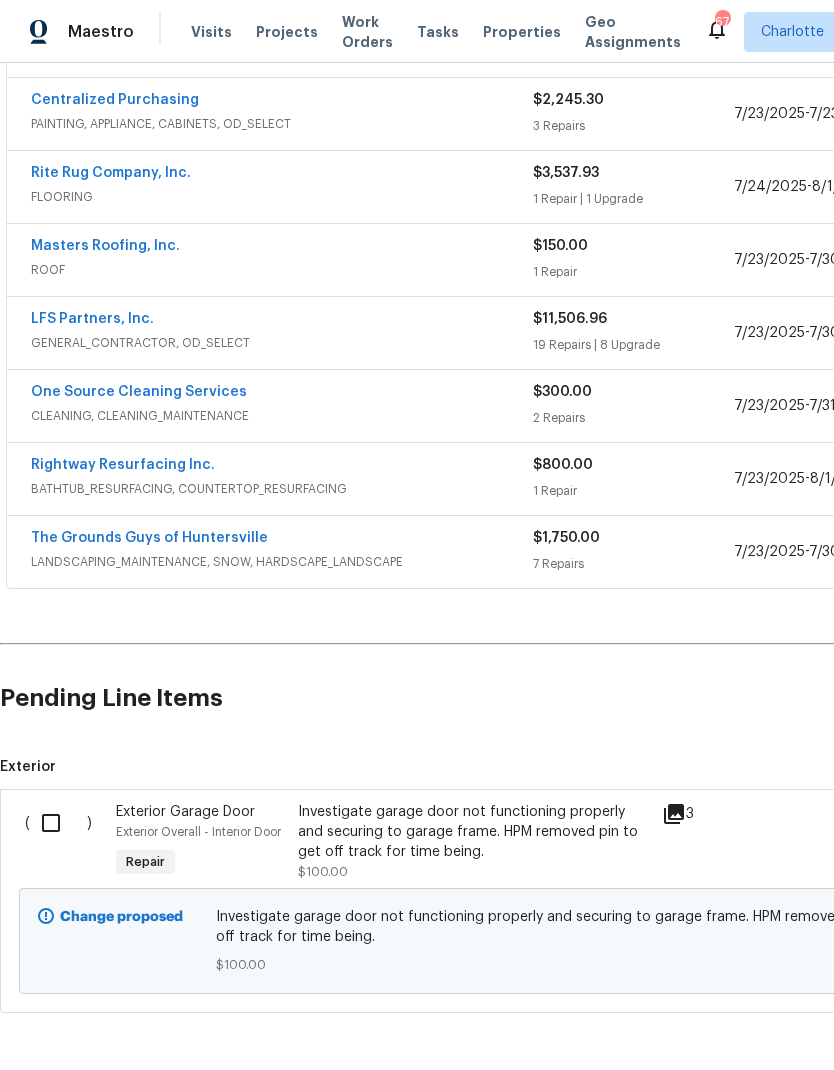 scroll, scrollTop: 441, scrollLeft: 0, axis: vertical 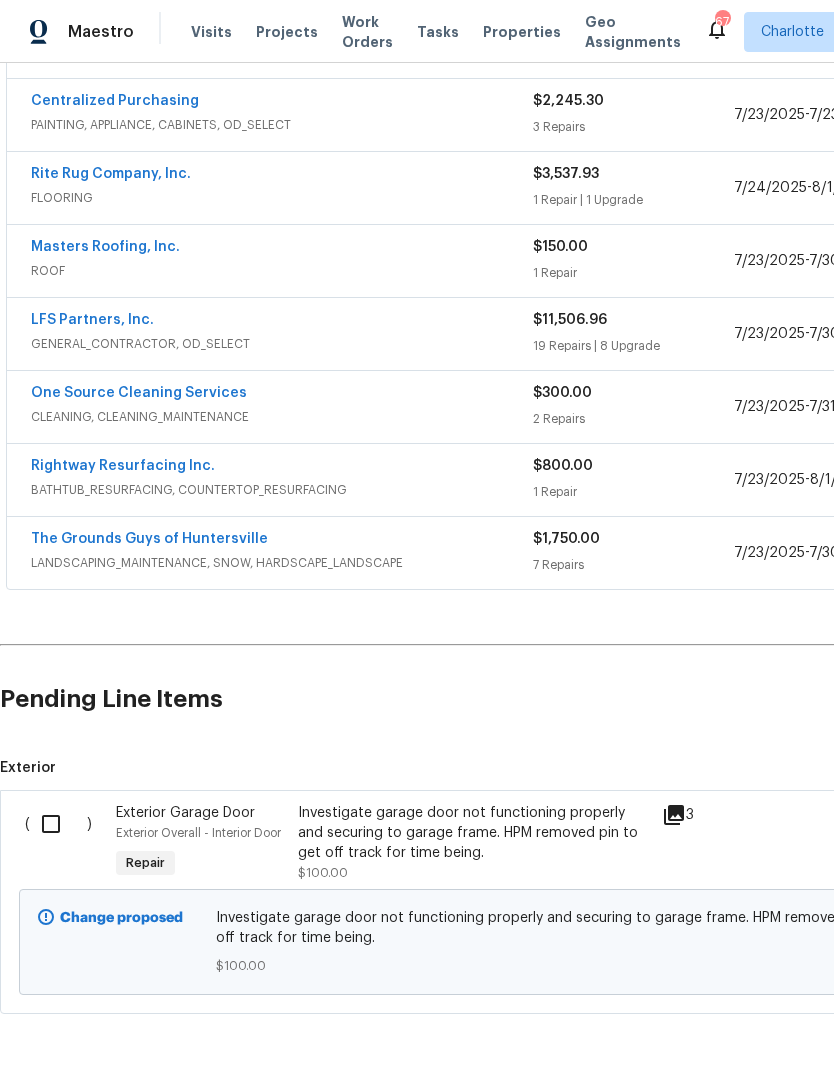 click at bounding box center (58, 824) 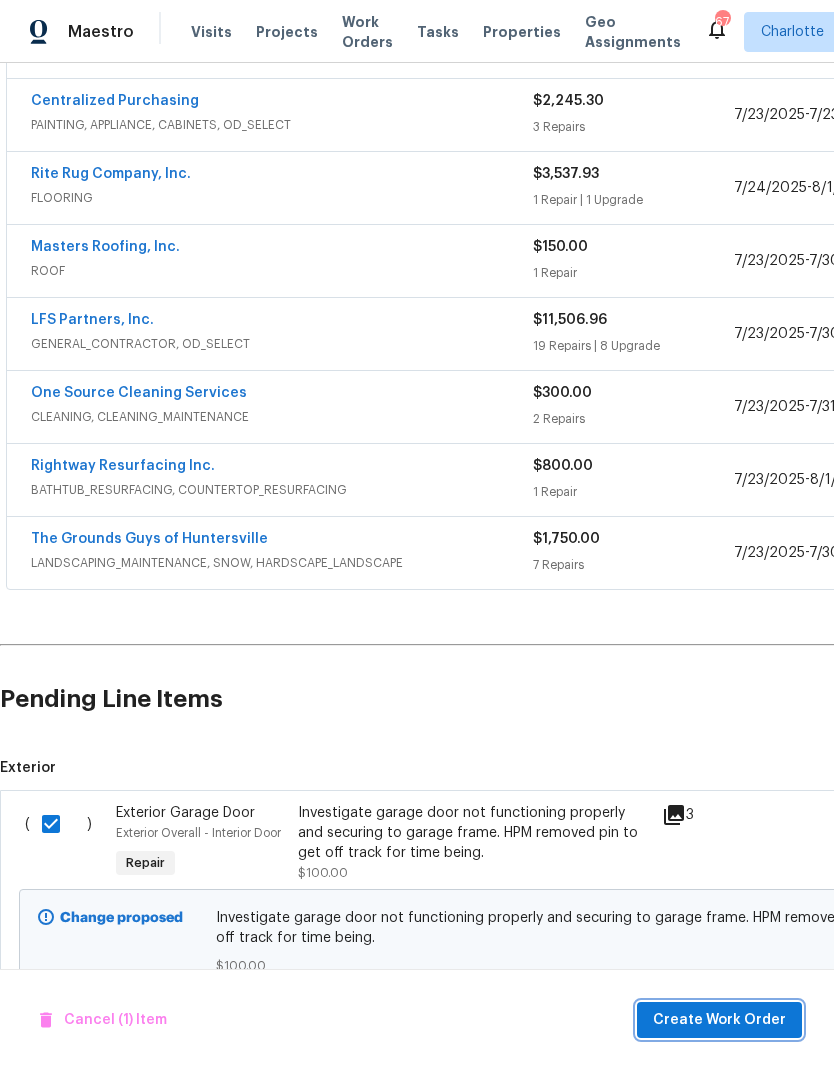 click on "Create Work Order" at bounding box center [719, 1020] 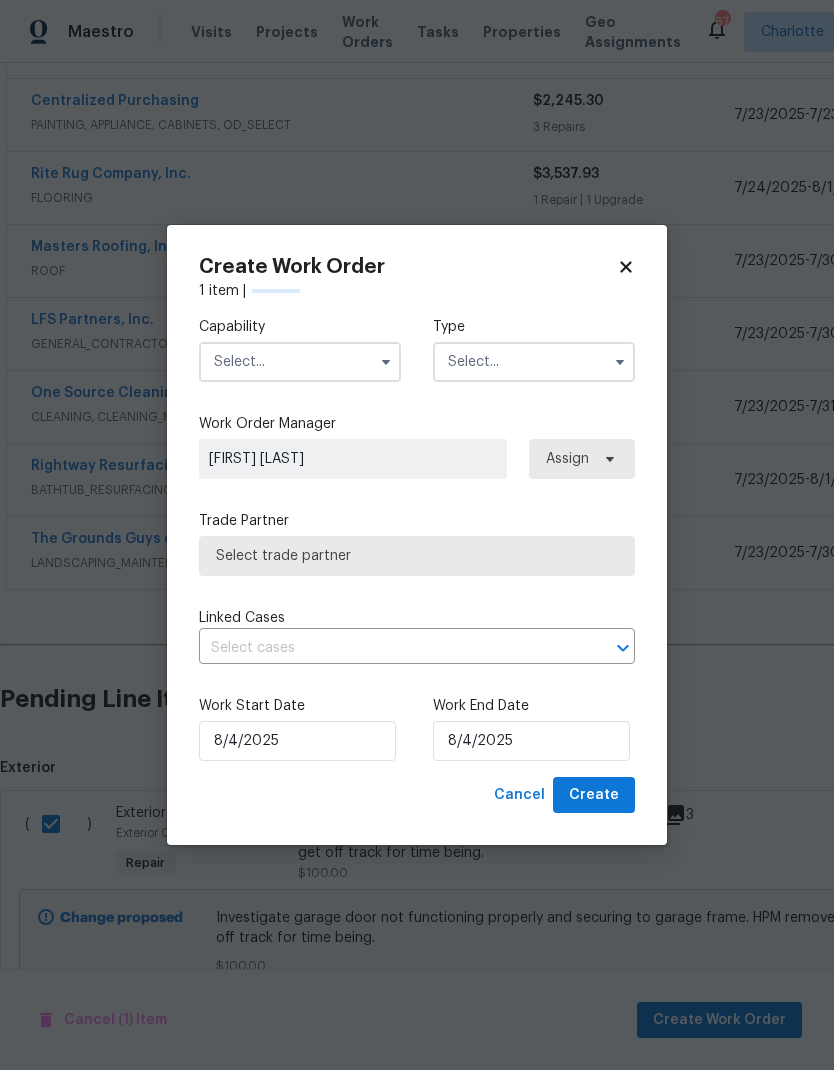 checkbox on "false" 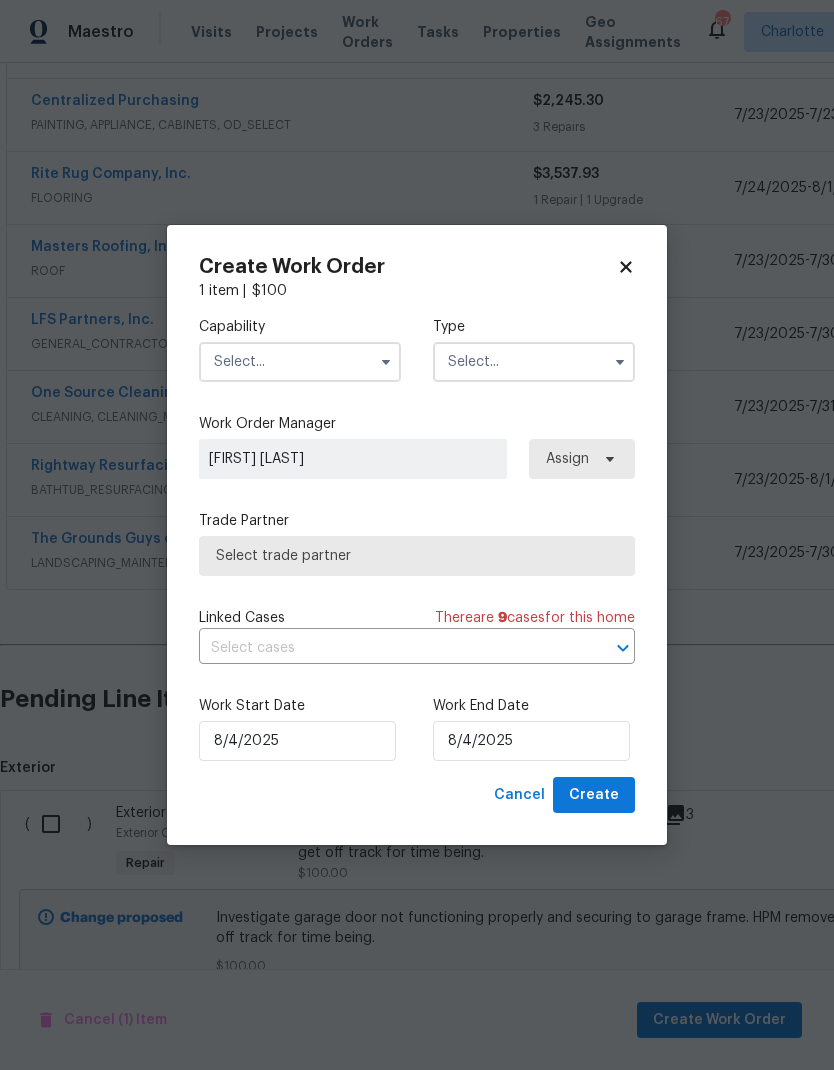 click 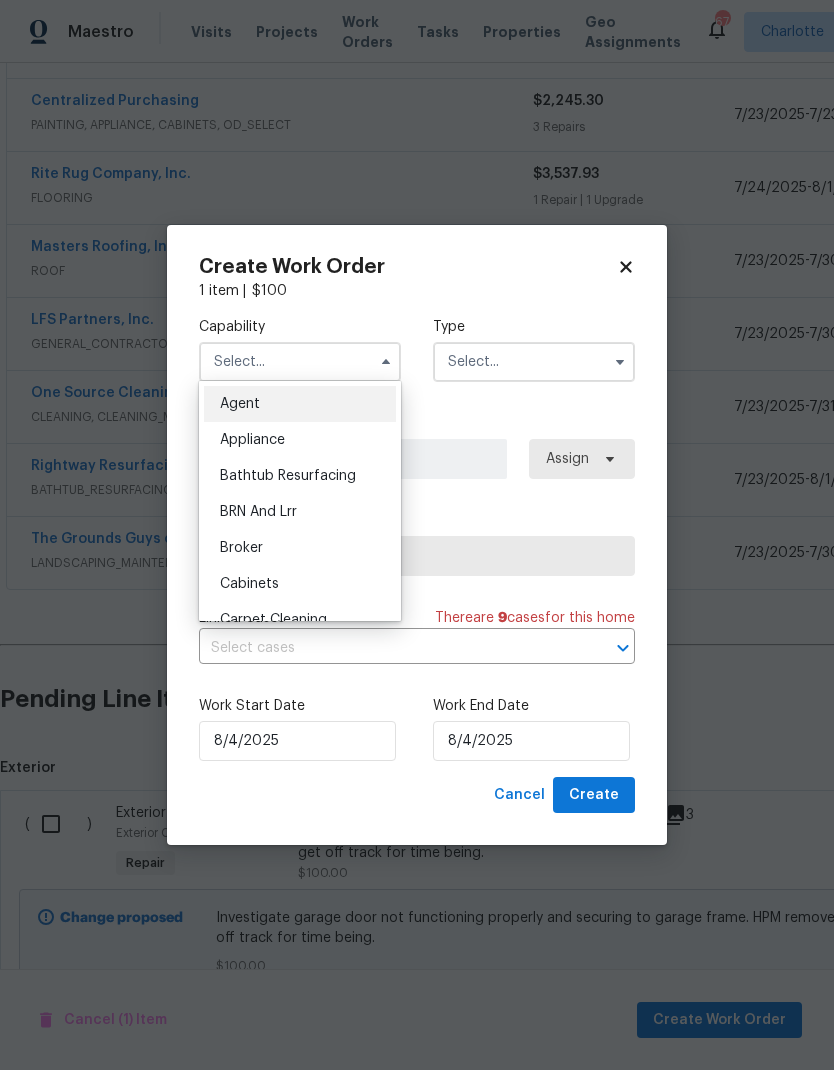 click at bounding box center (300, 362) 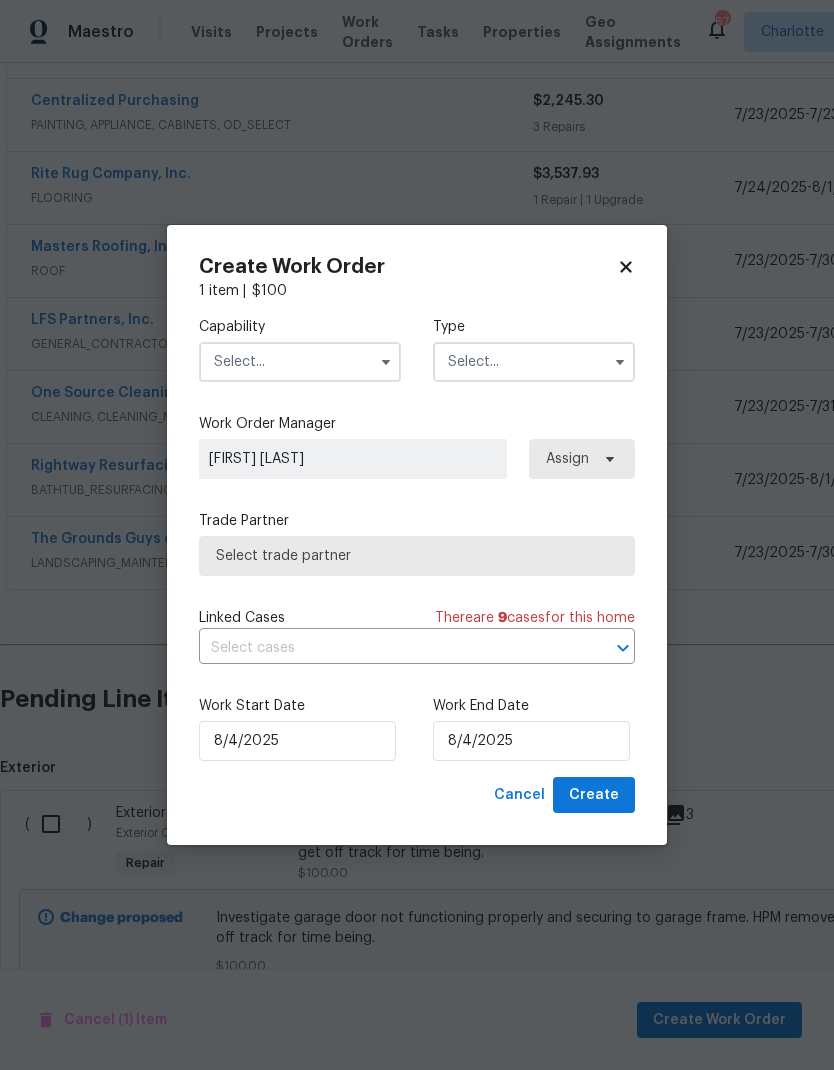 click at bounding box center (300, 362) 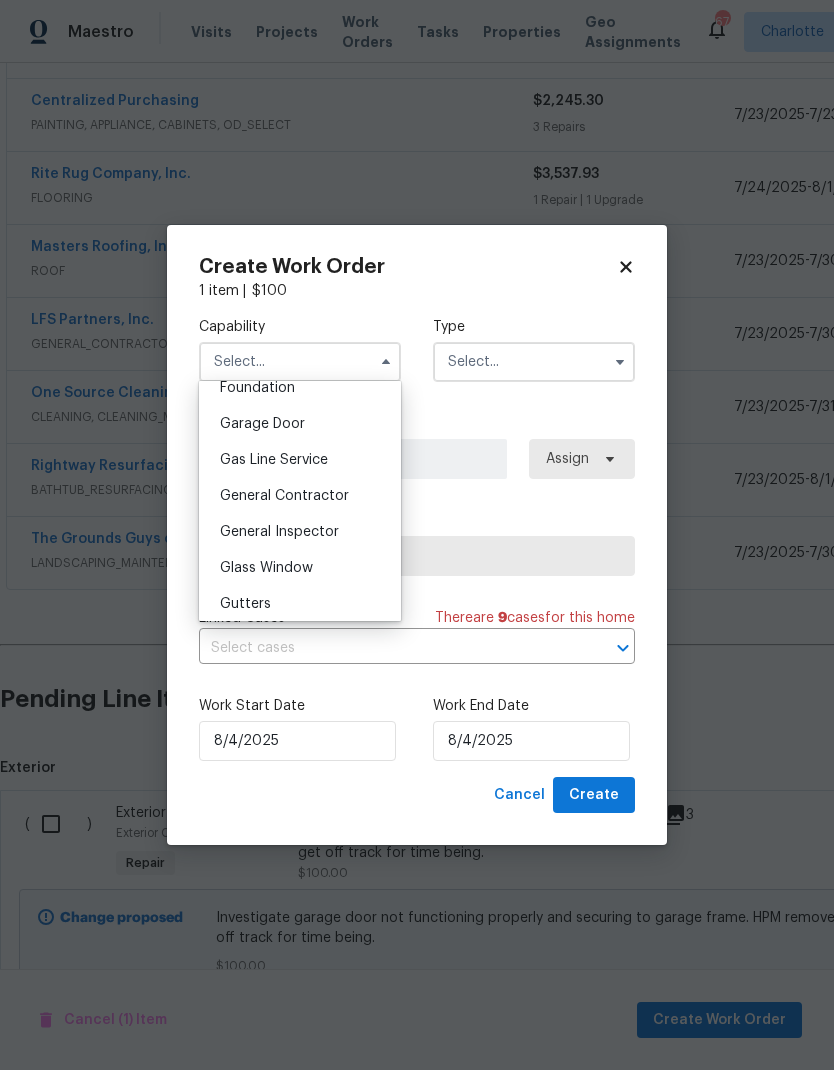 scroll, scrollTop: 870, scrollLeft: 0, axis: vertical 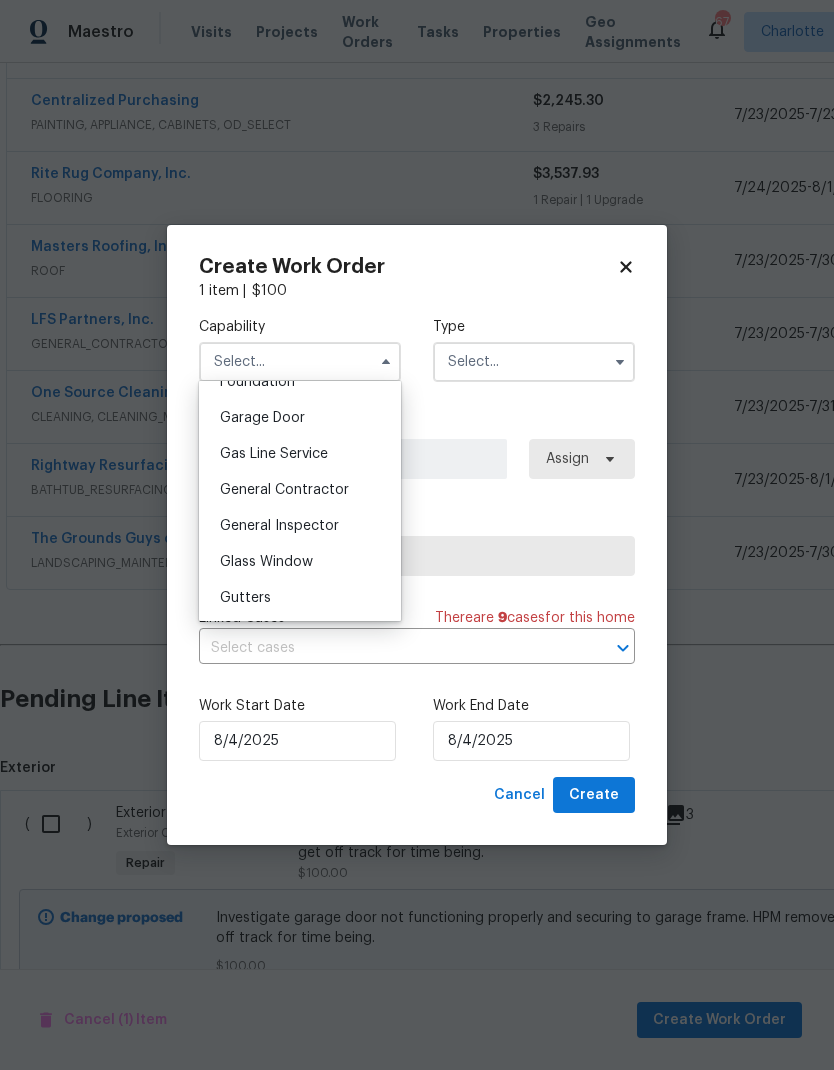 click on "General Contractor" at bounding box center [300, 490] 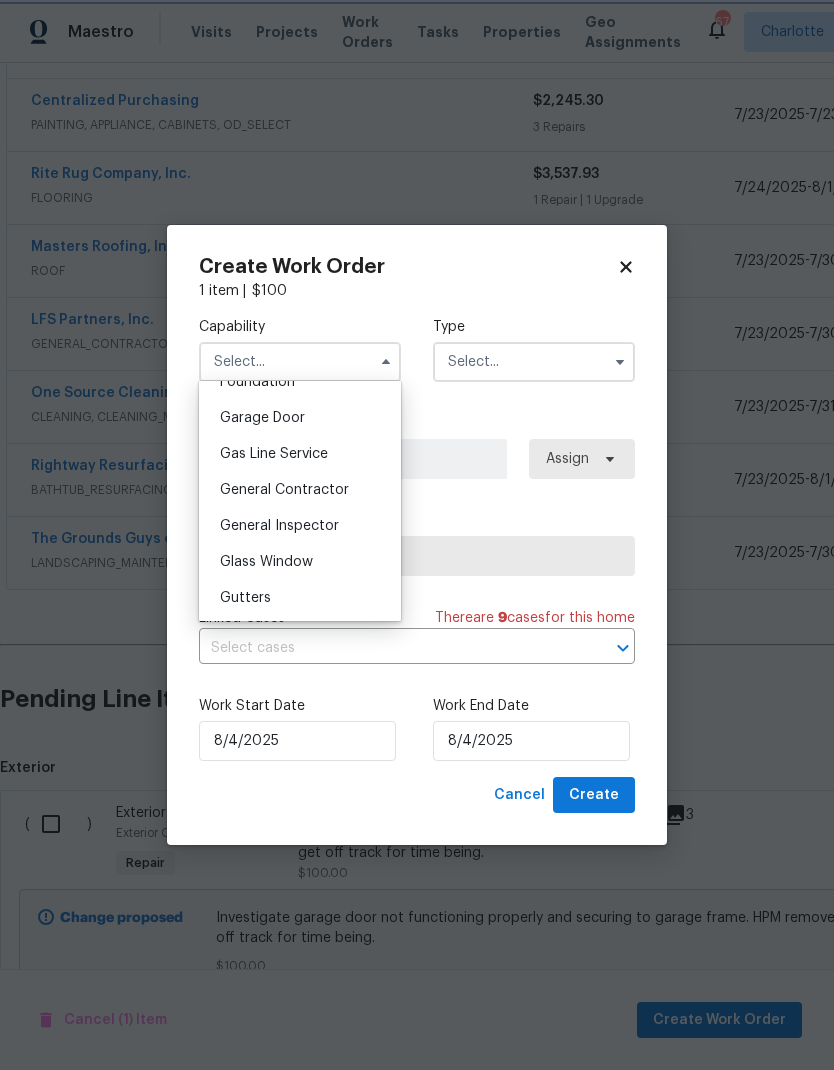 type on "General Contractor" 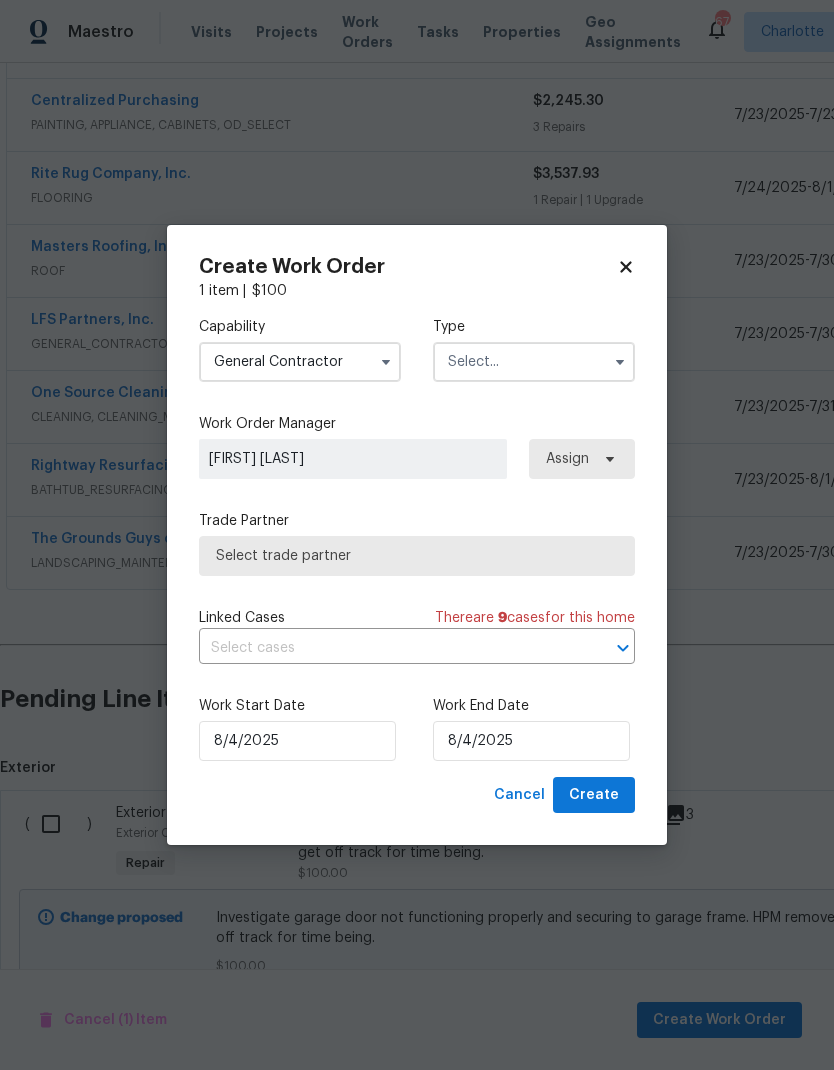 click at bounding box center (534, 362) 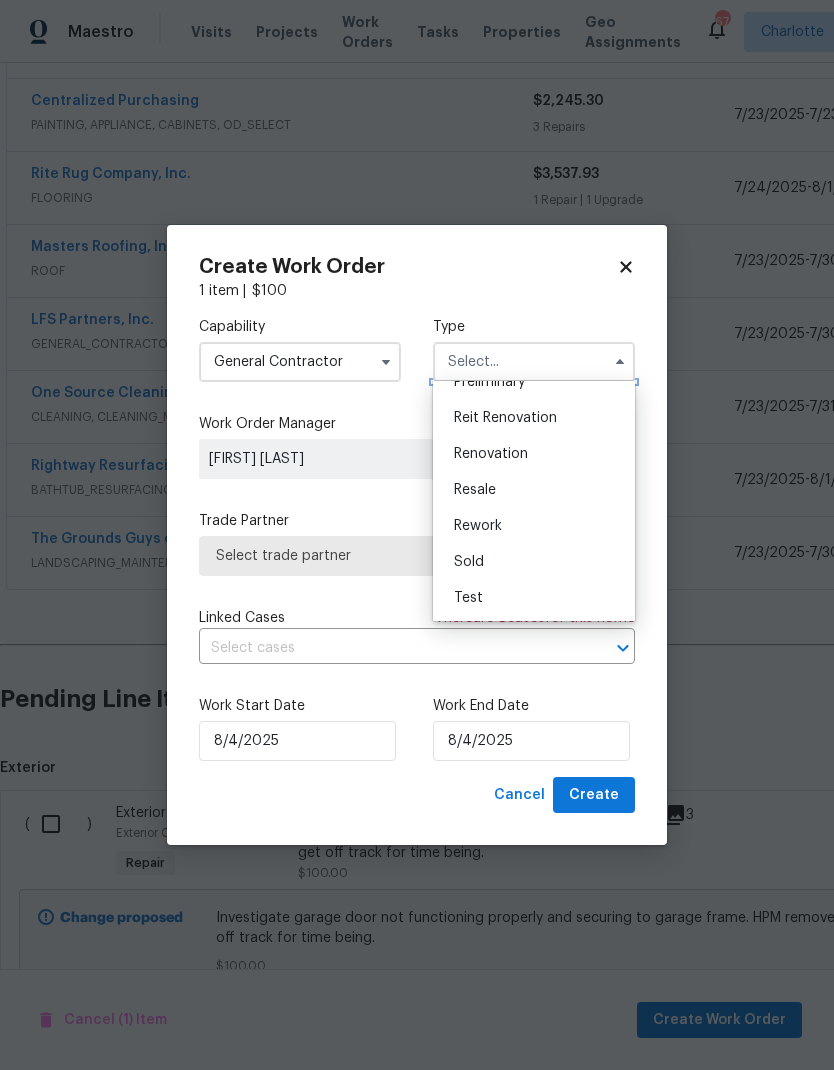 scroll, scrollTop: 454, scrollLeft: 0, axis: vertical 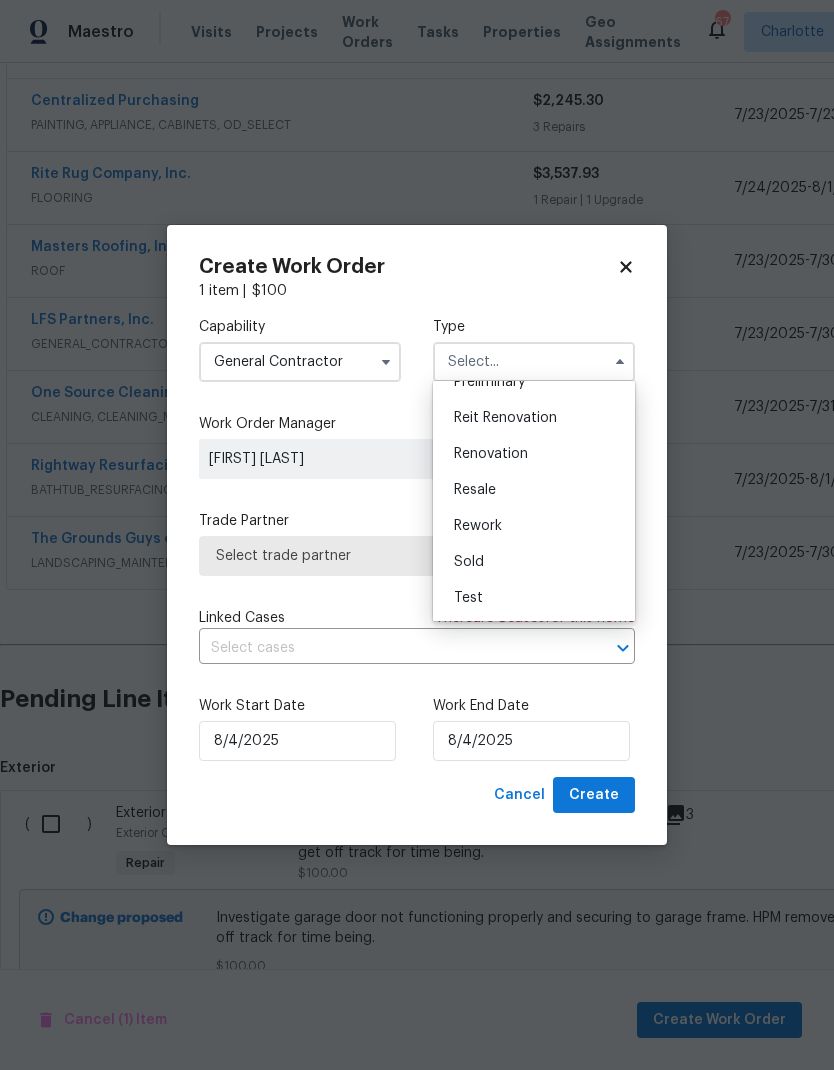 click on "Renovation" at bounding box center [534, 454] 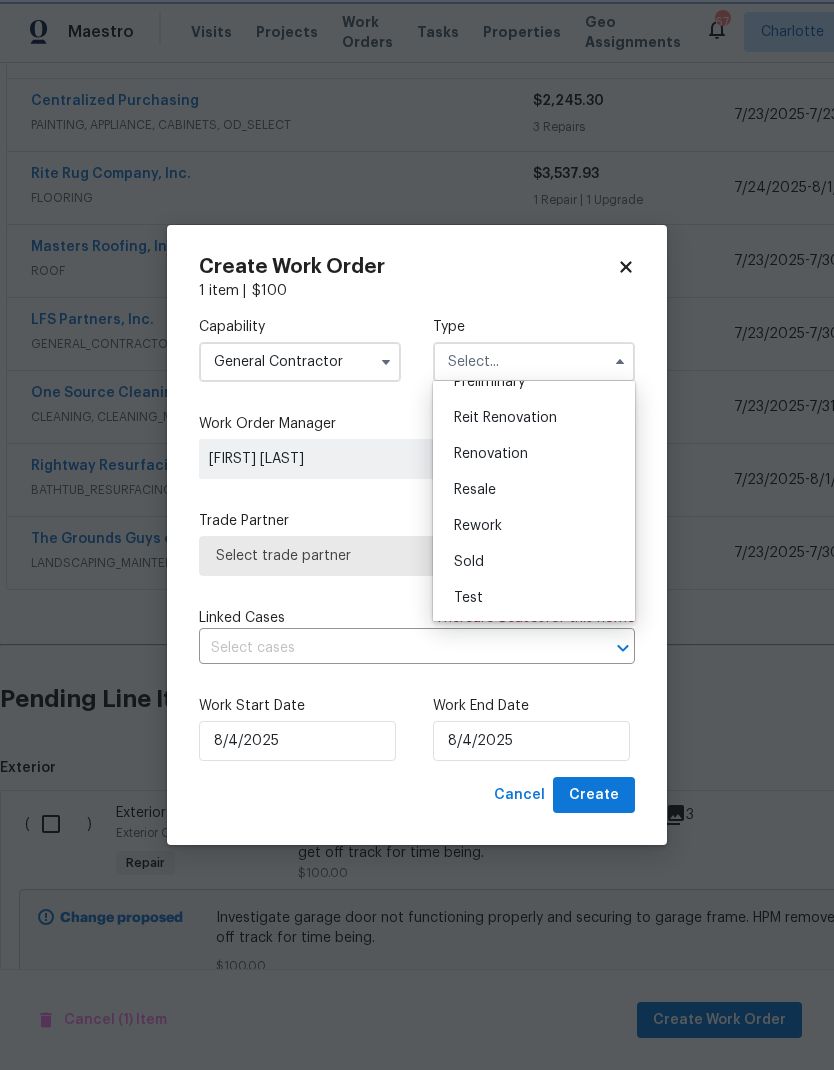 type on "Renovation" 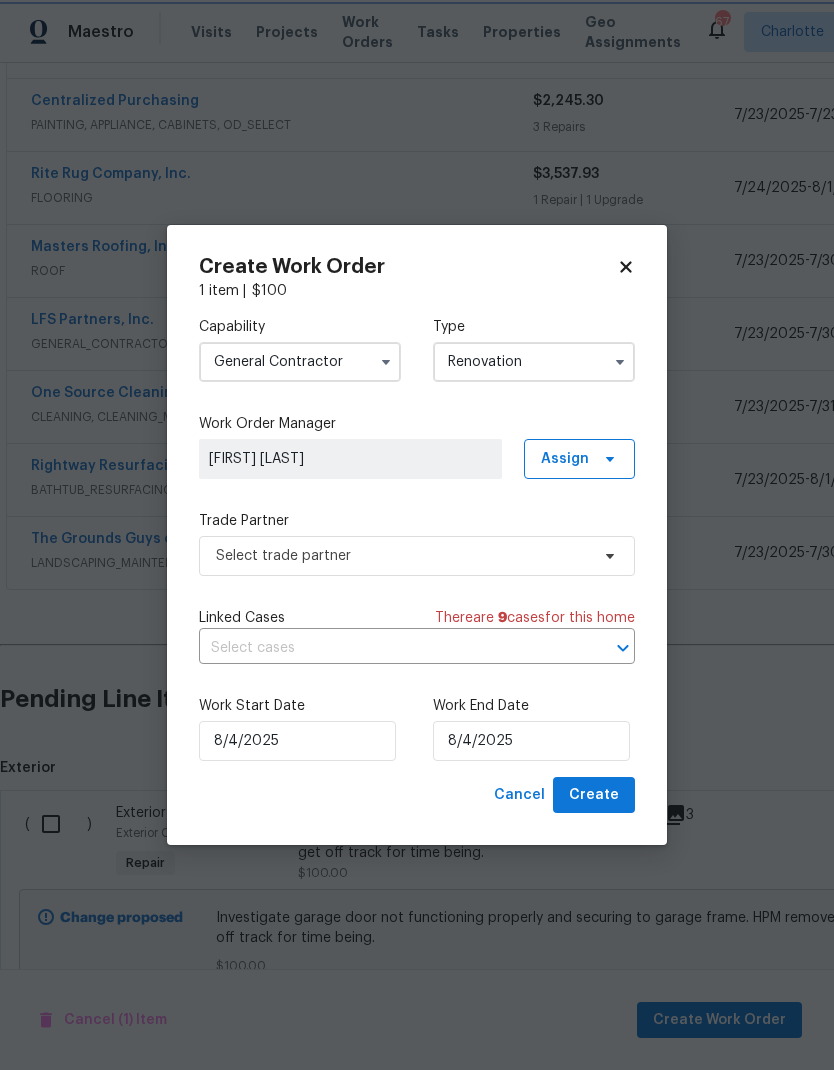 scroll, scrollTop: 0, scrollLeft: 0, axis: both 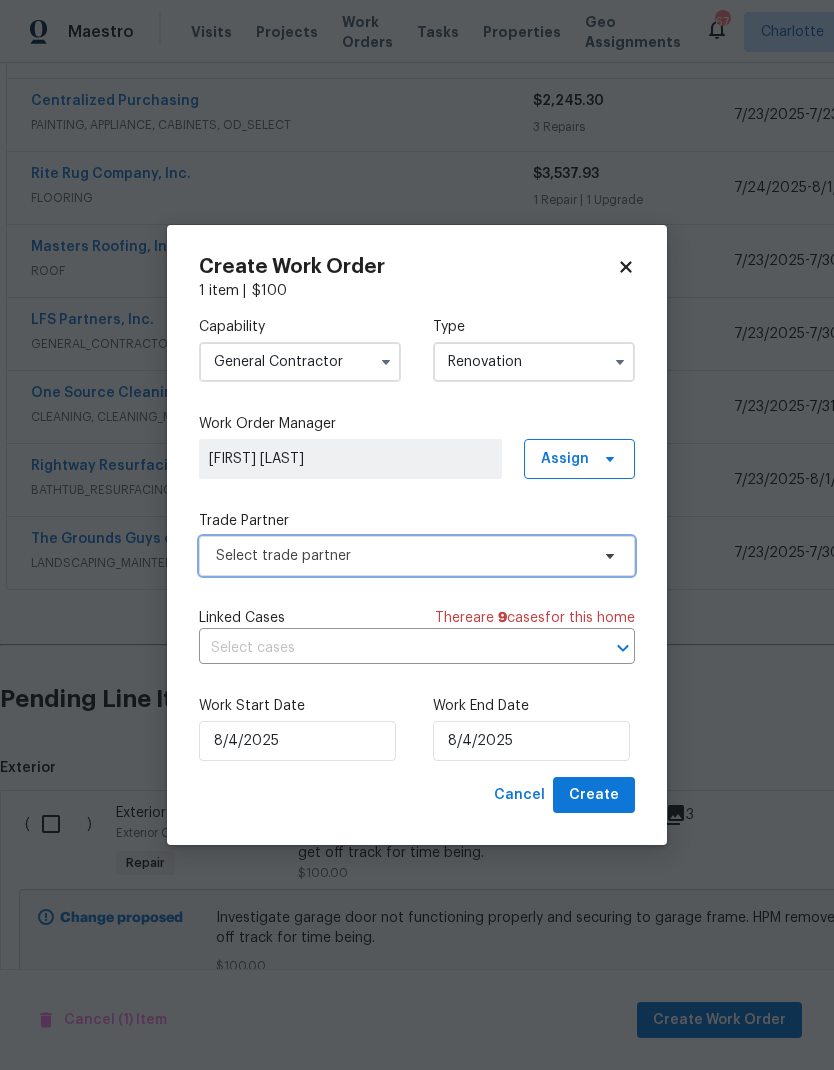 click 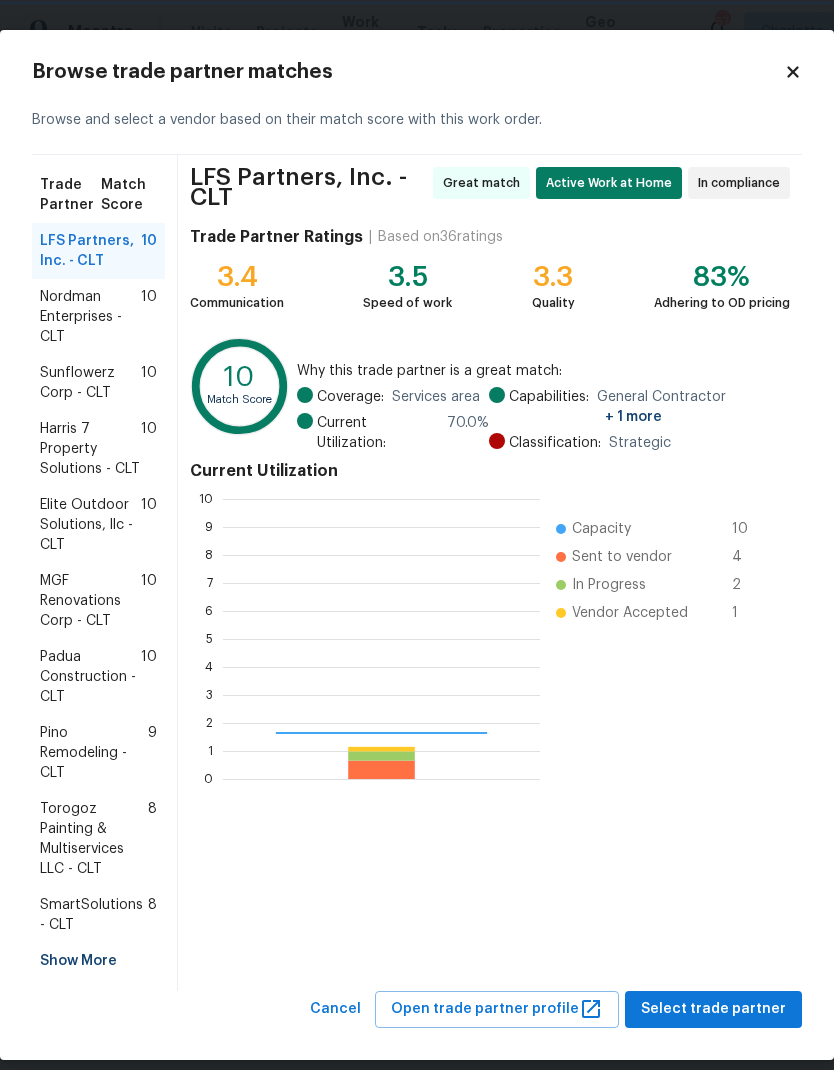scroll, scrollTop: 2, scrollLeft: 2, axis: both 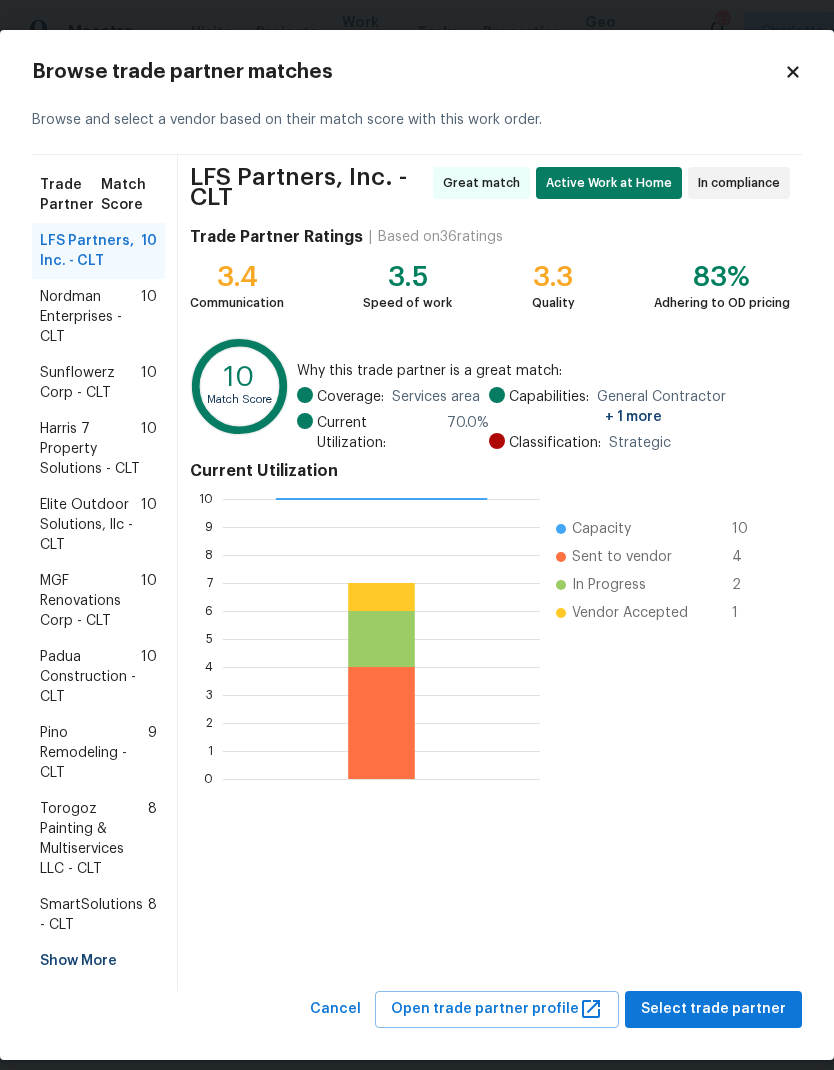 click on "SmartSolutions - CLT" at bounding box center [94, 915] 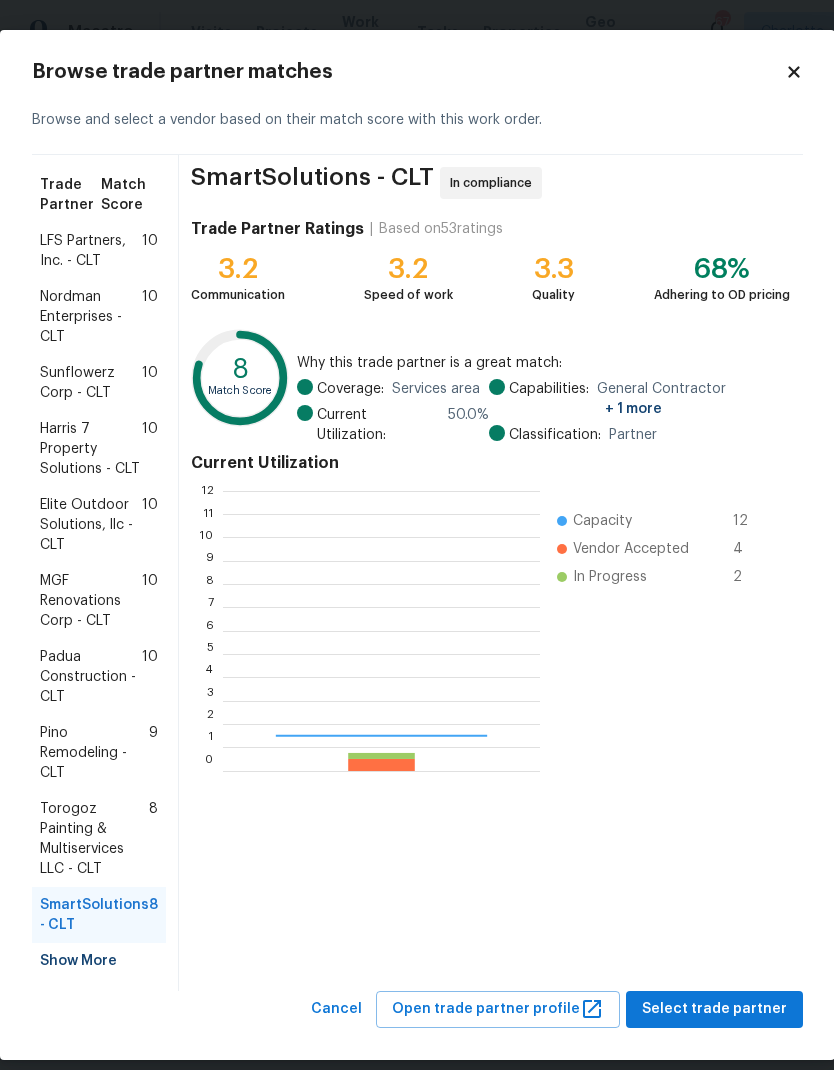 scroll, scrollTop: 2, scrollLeft: 2, axis: both 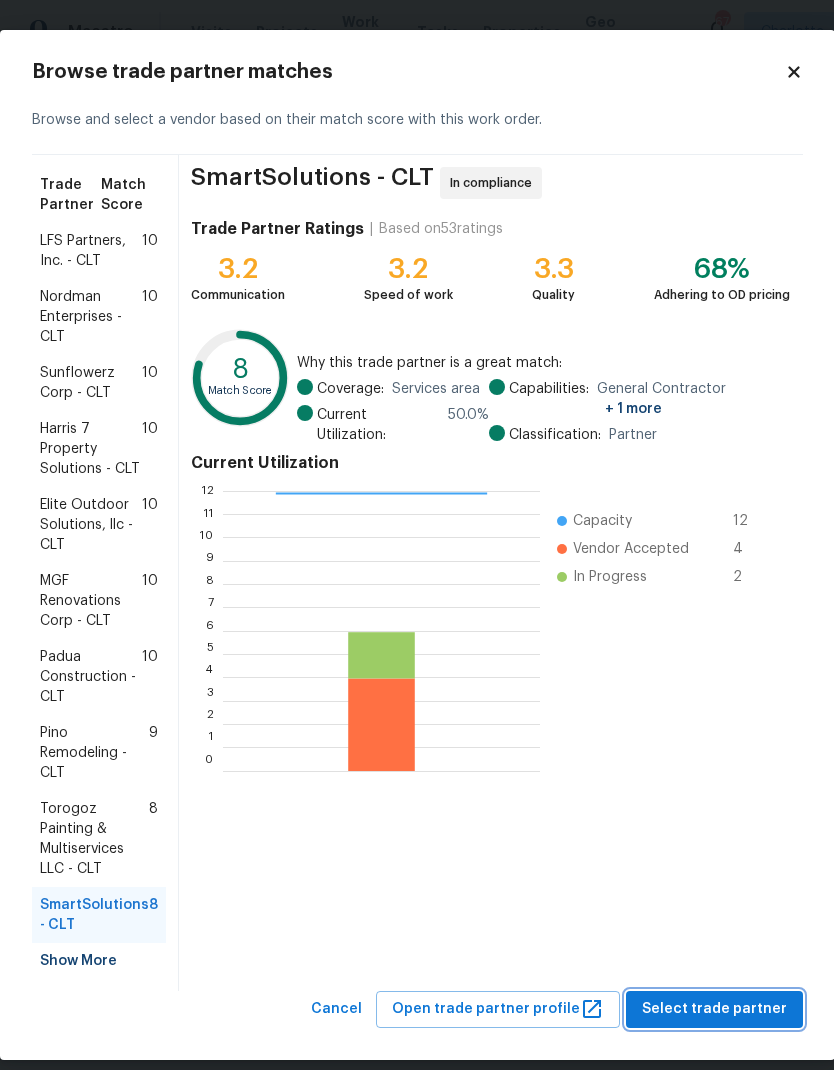 click on "Select trade partner" at bounding box center (714, 1009) 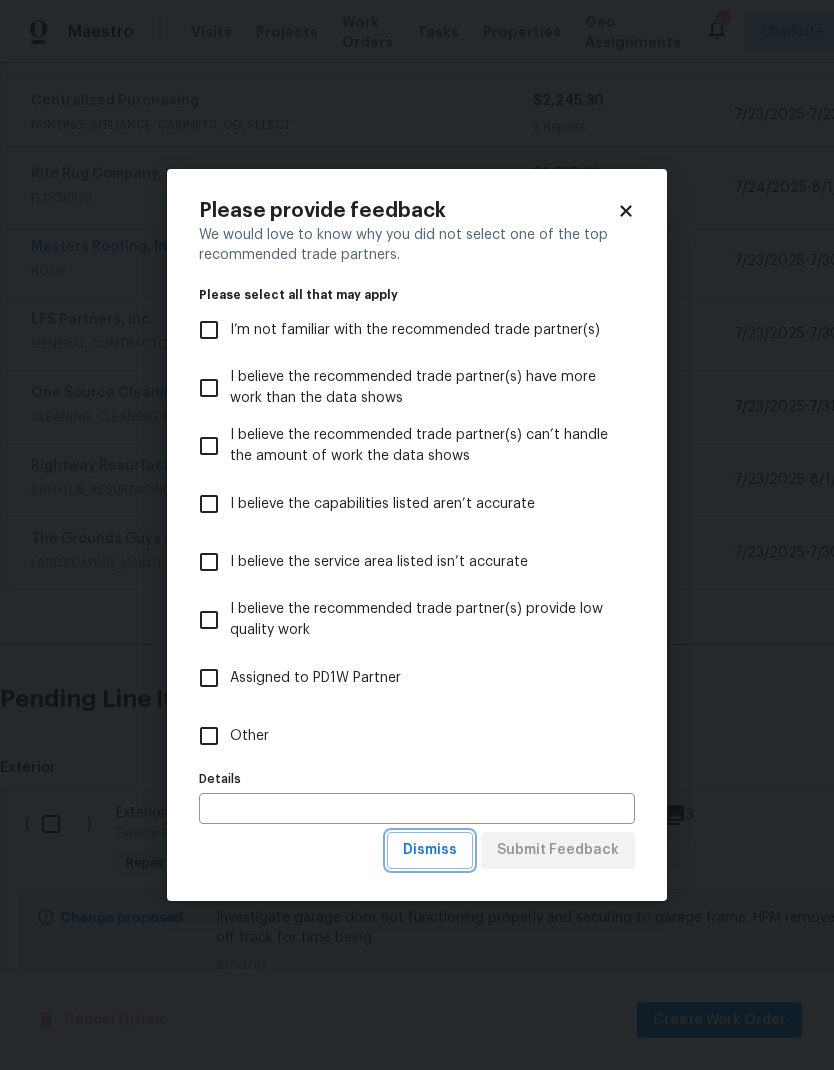 click on "Dismiss" at bounding box center (430, 850) 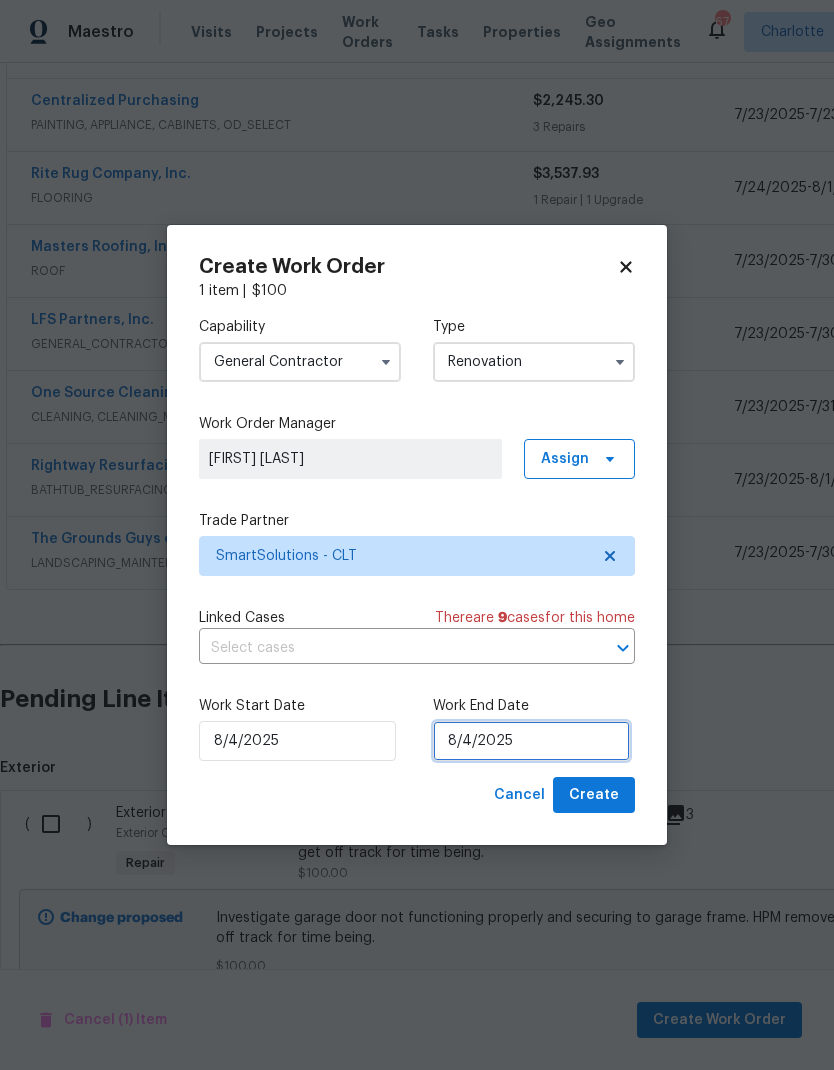 click on "8/4/2025" at bounding box center [531, 741] 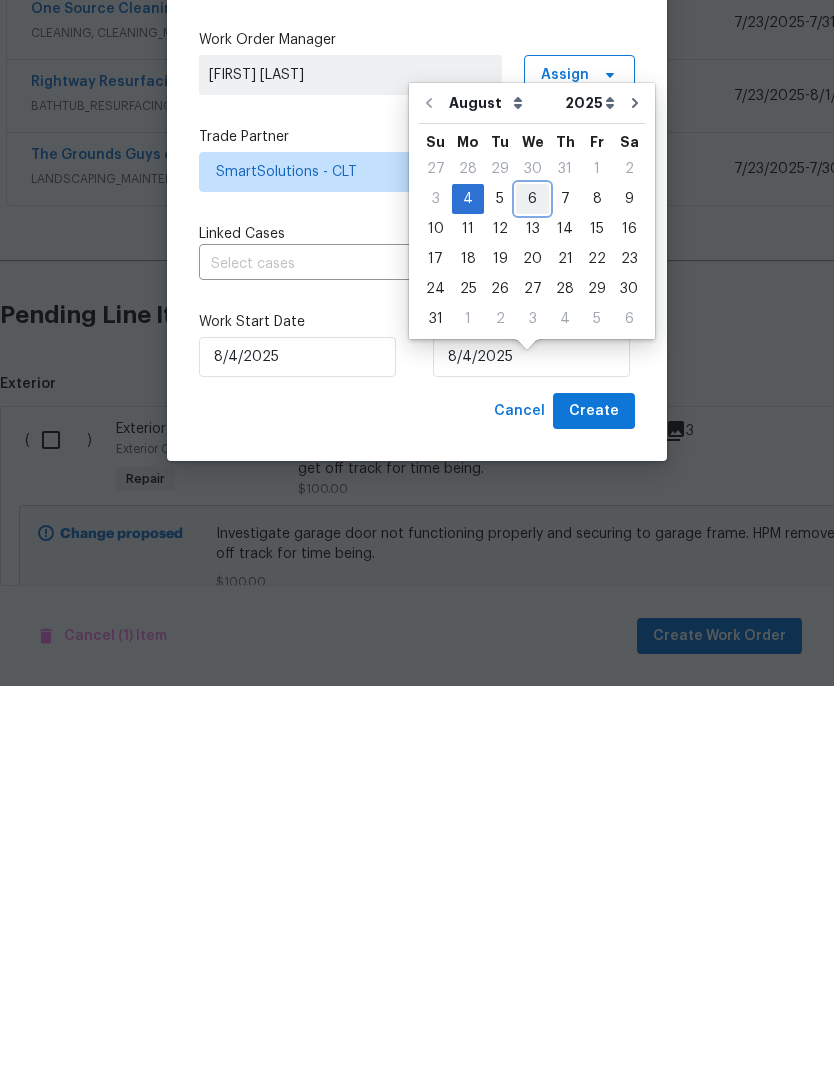 click on "6" at bounding box center [532, 583] 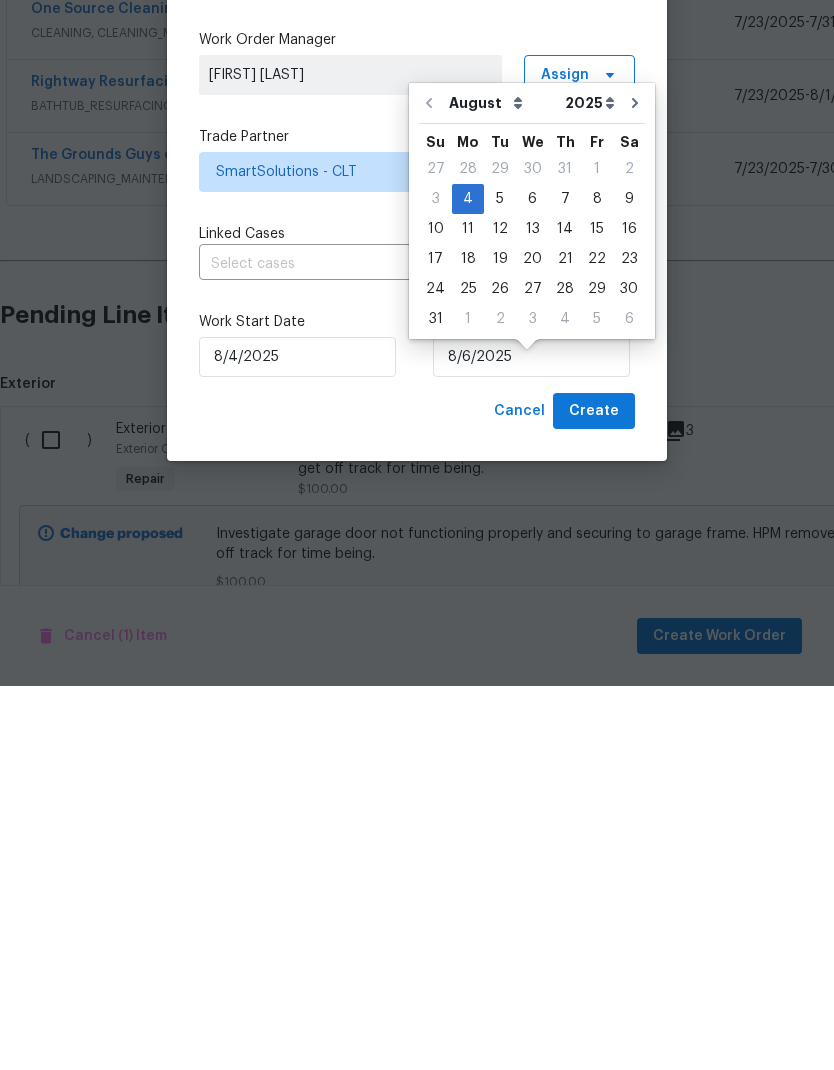 scroll, scrollTop: 80, scrollLeft: 0, axis: vertical 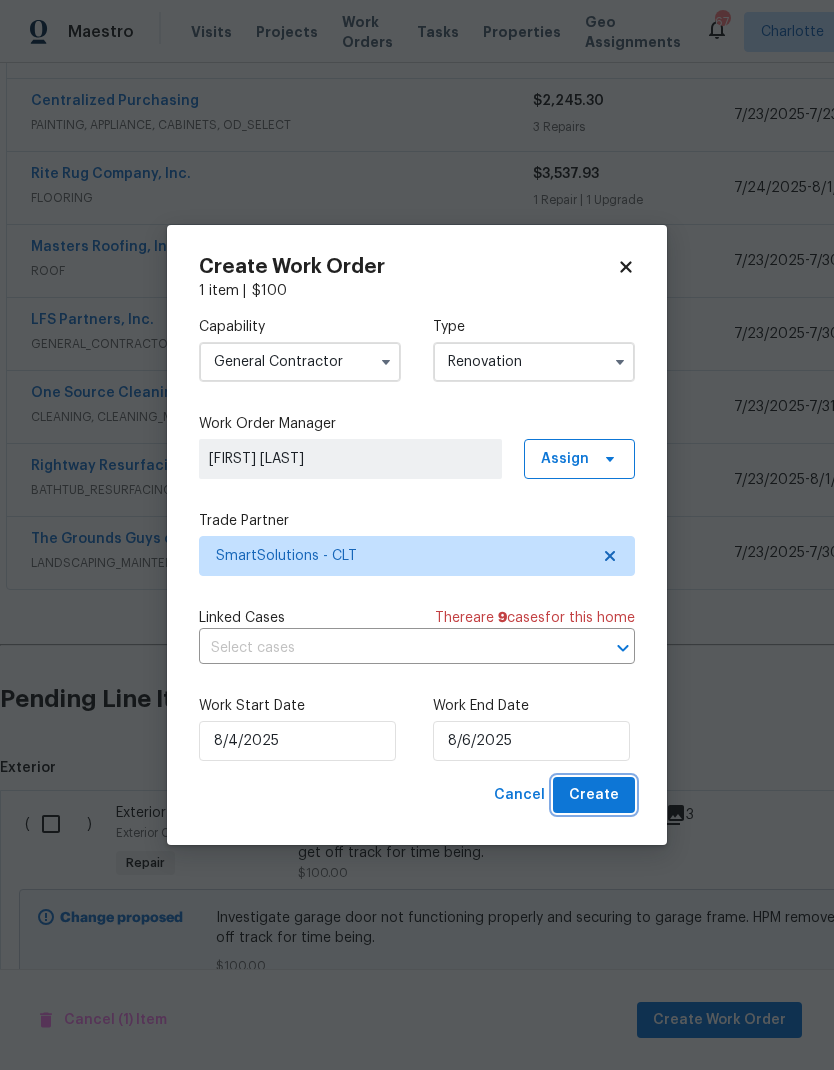 click on "Create" at bounding box center (594, 795) 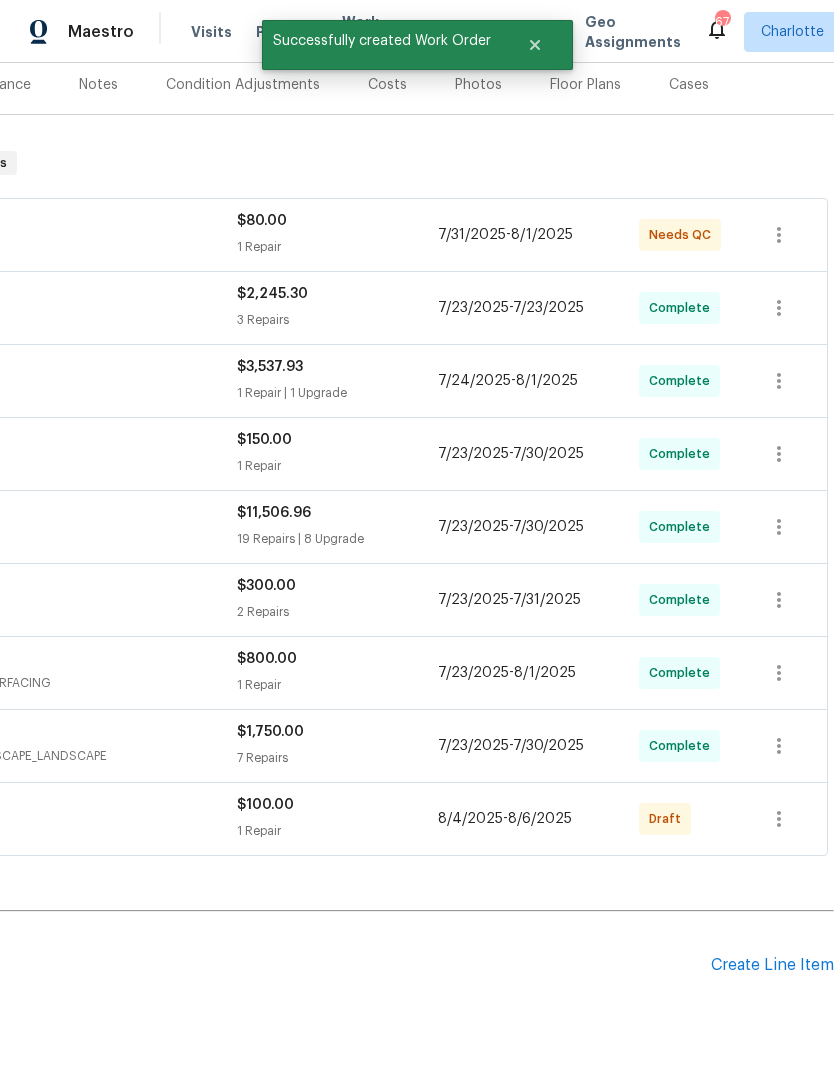 scroll, scrollTop: 248, scrollLeft: 296, axis: both 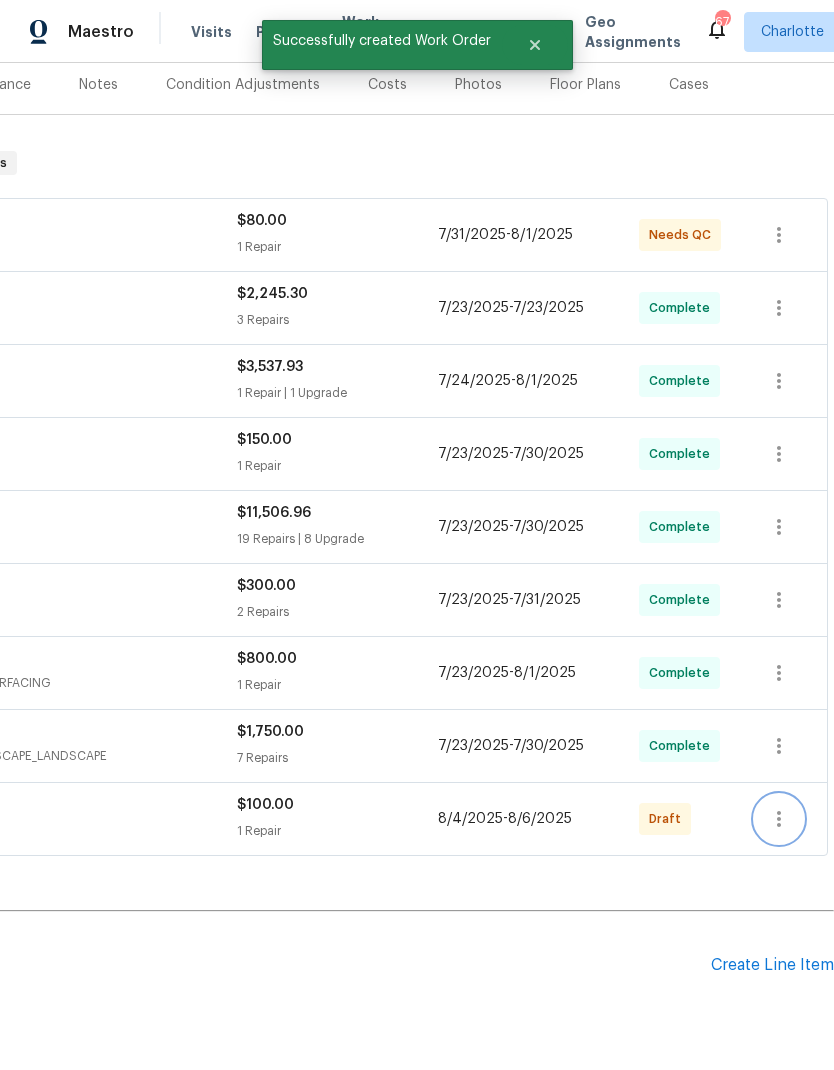 click 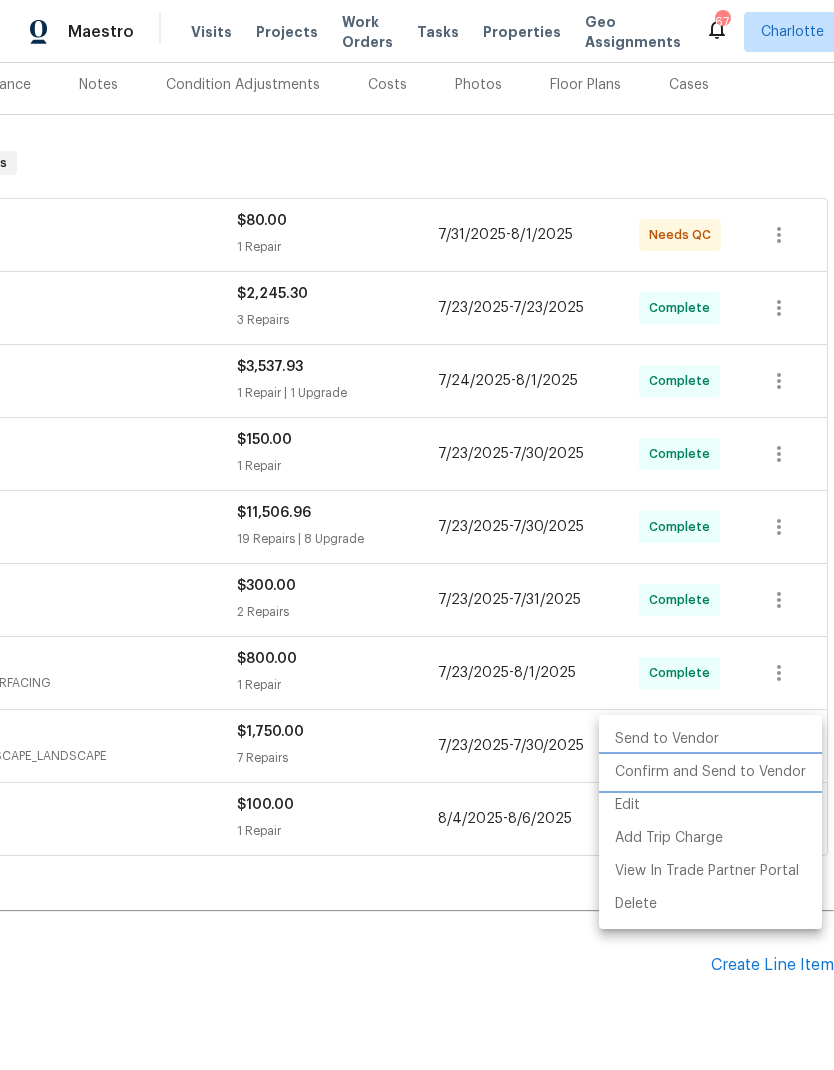 click on "Confirm and Send to Vendor" at bounding box center [710, 772] 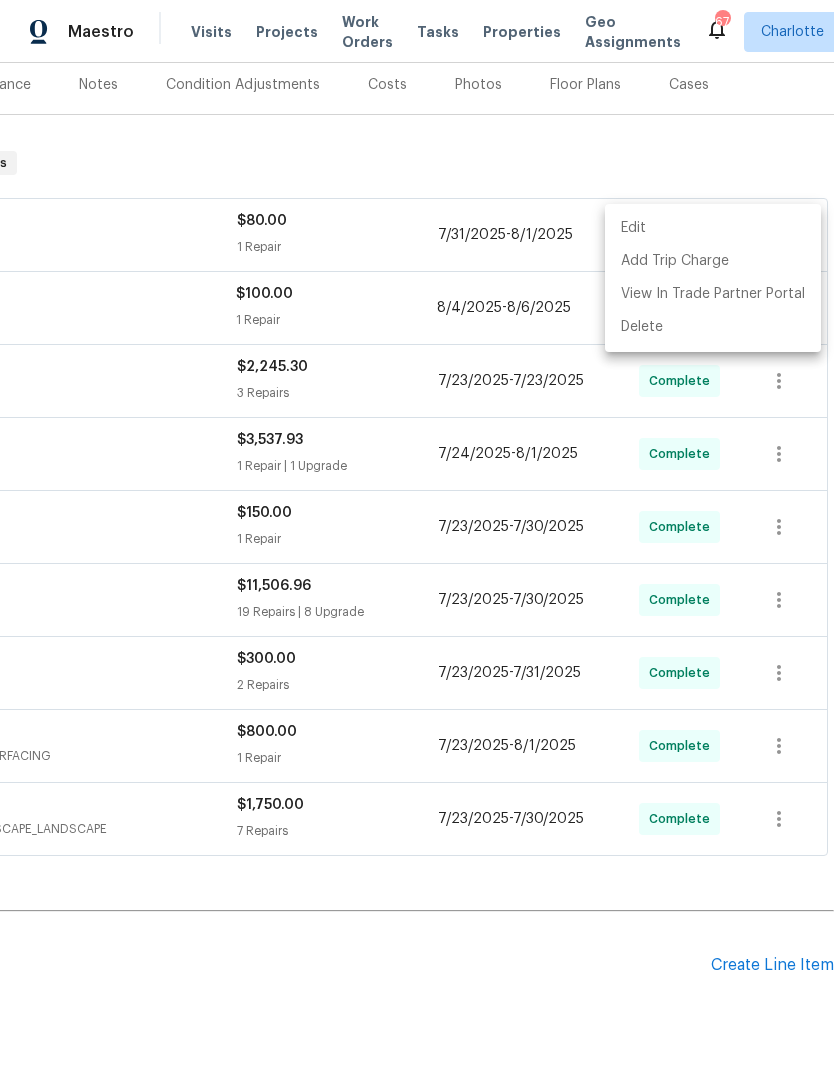click at bounding box center [417, 535] 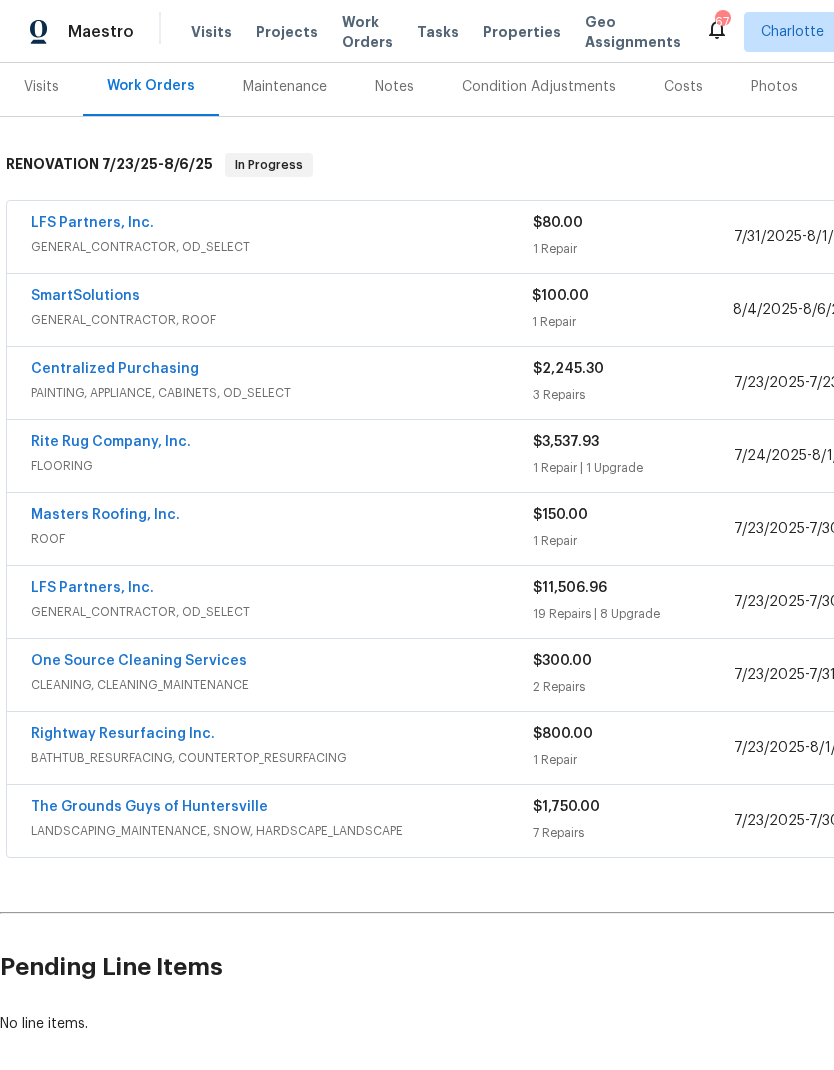 scroll, scrollTop: 246, scrollLeft: 0, axis: vertical 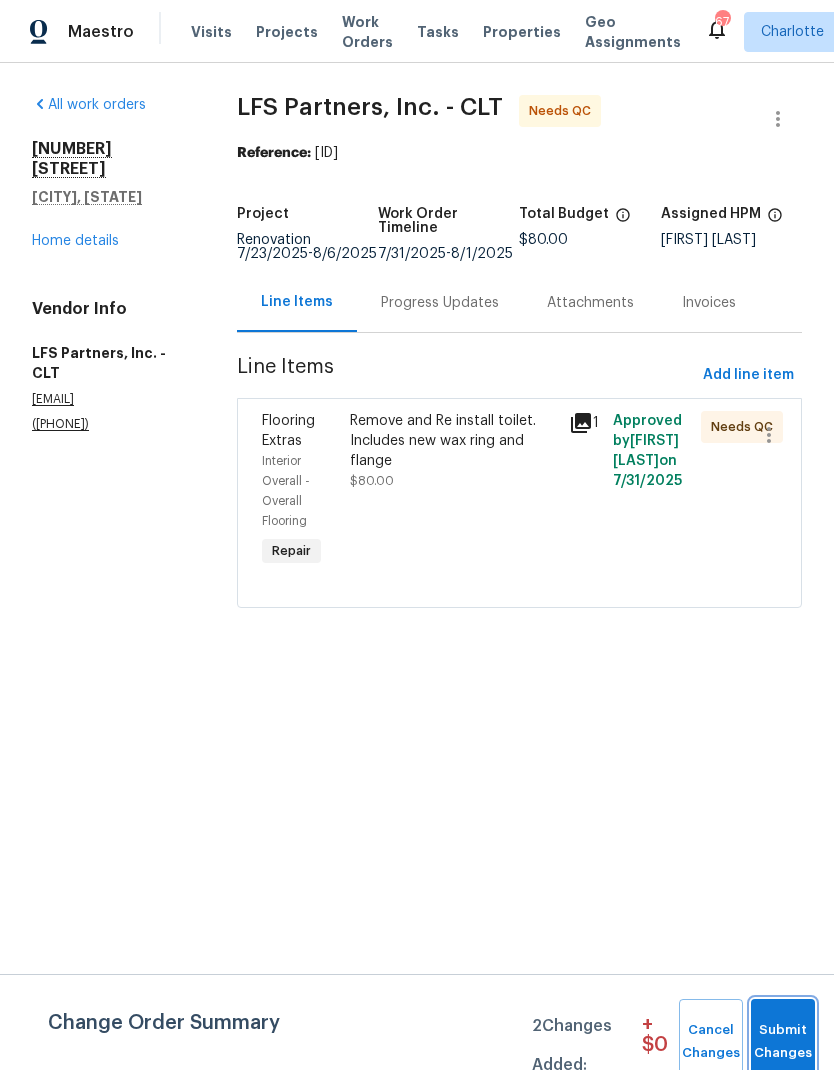 click on "Submit Changes" at bounding box center (783, 1042) 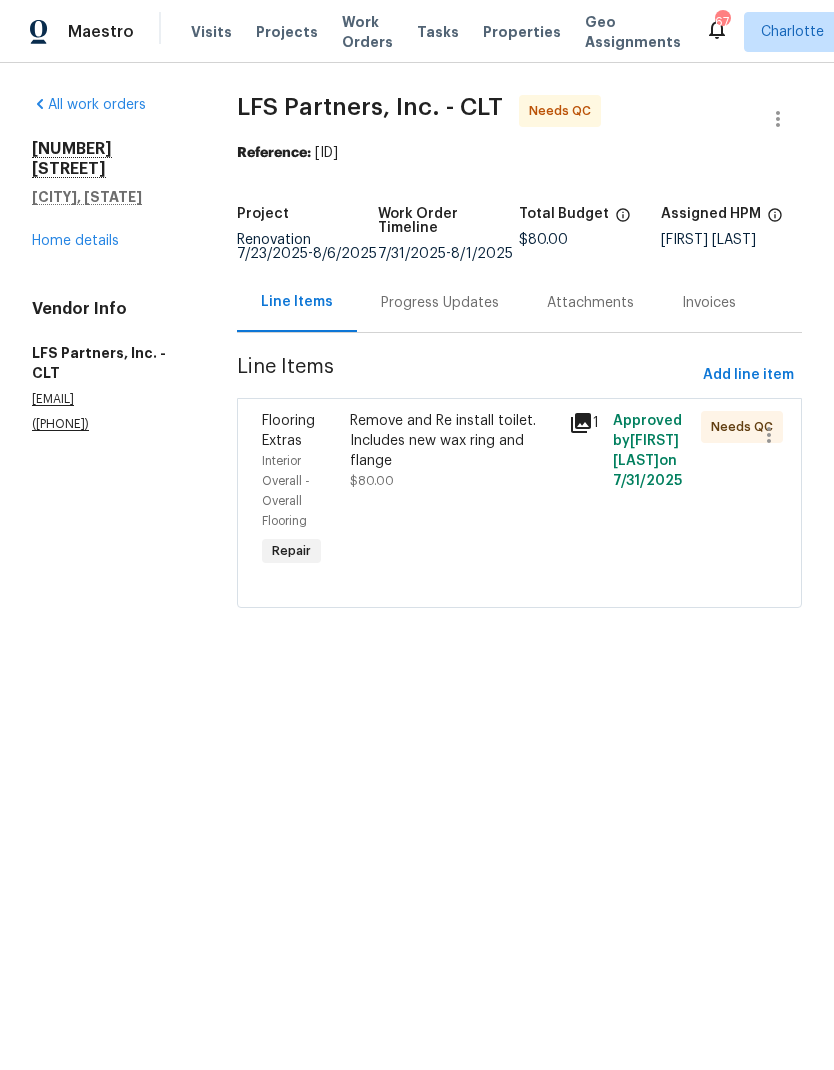 click on "Remove and Re install toilet. Includes new wax ring and flange" at bounding box center [454, 441] 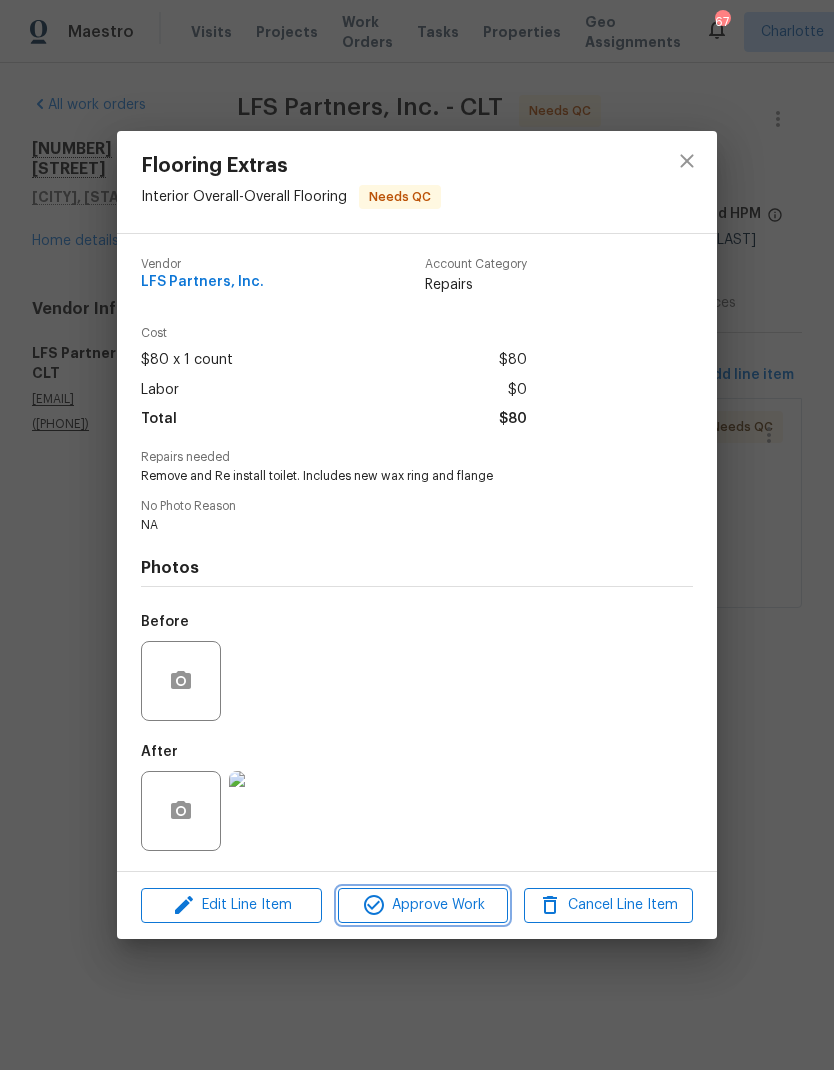 click on "Approve Work" at bounding box center [422, 905] 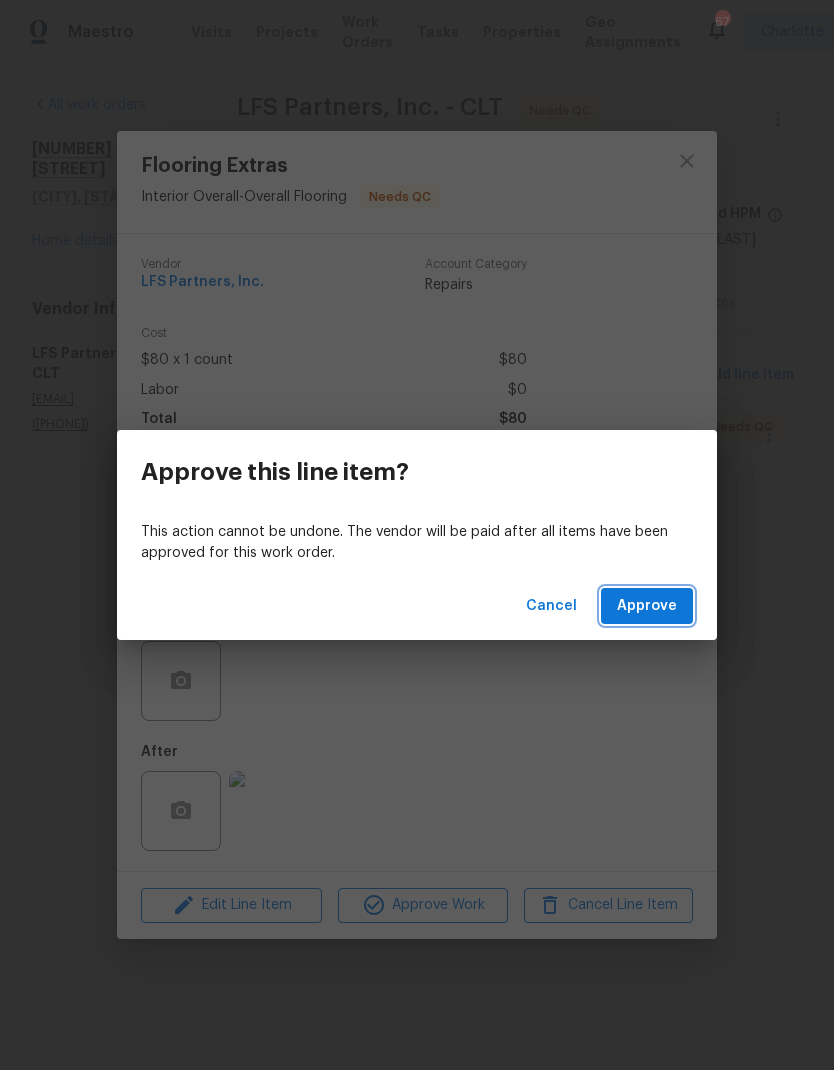 click on "Approve" at bounding box center [647, 606] 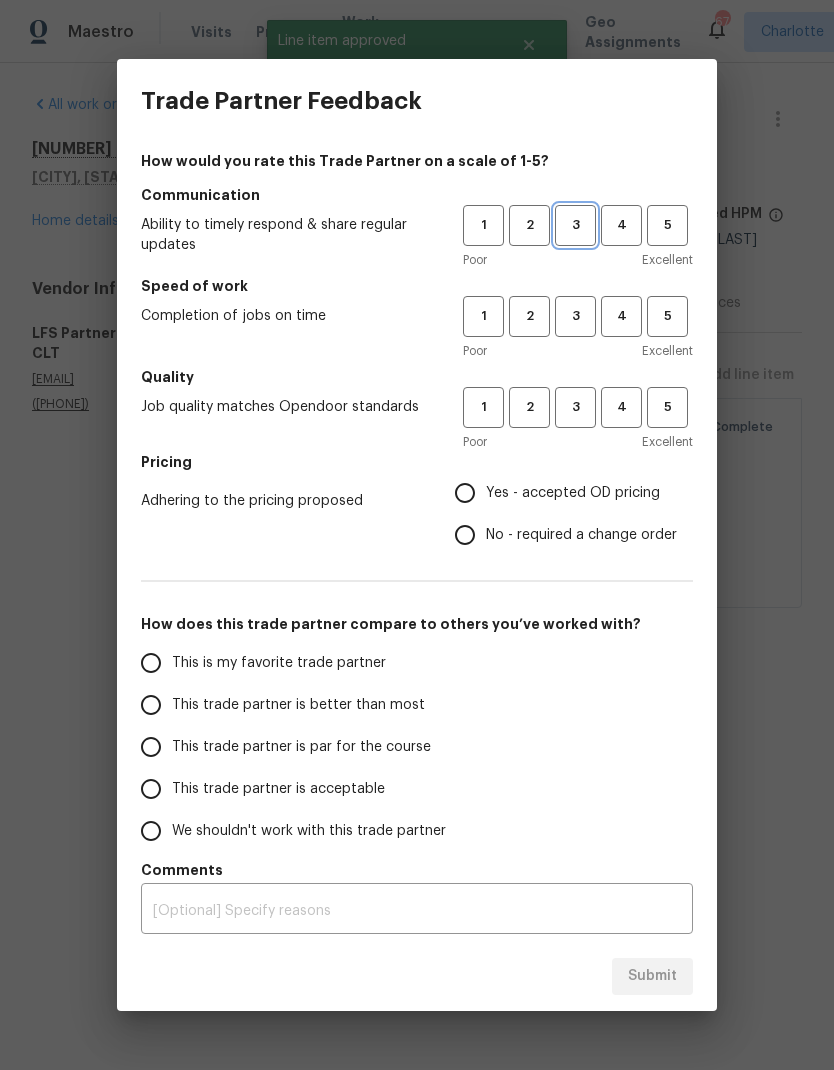 click on "3" at bounding box center [575, 225] 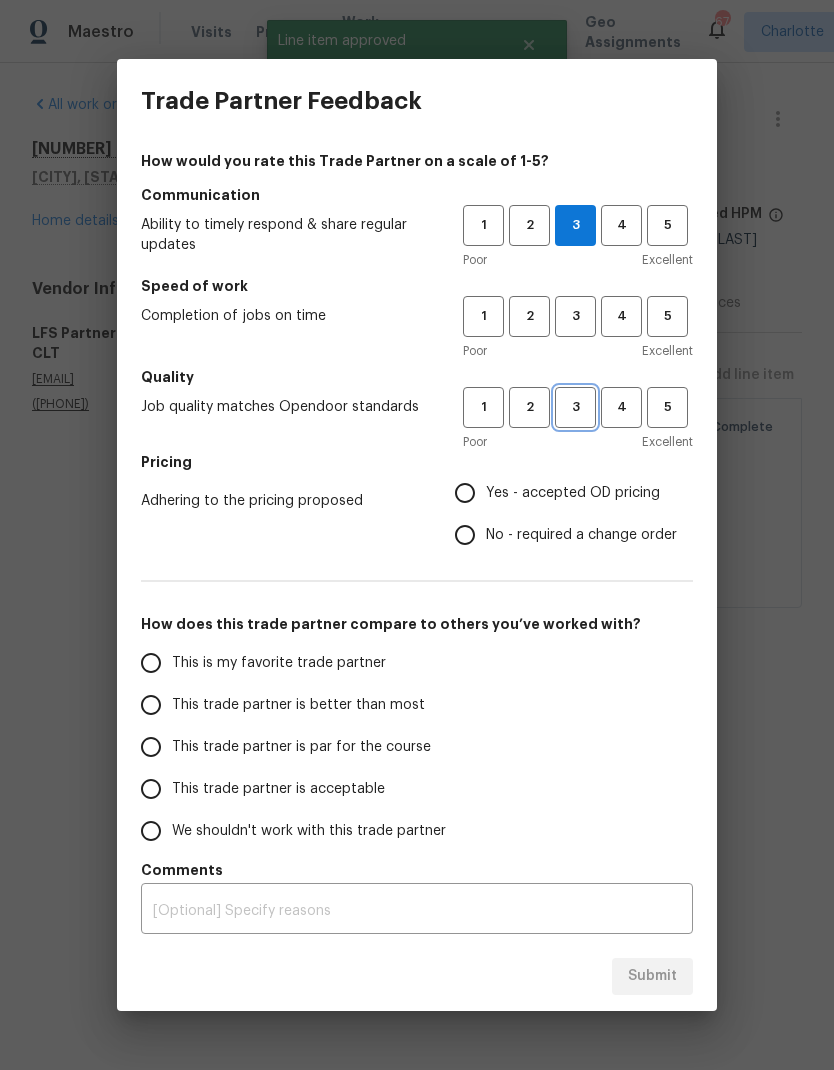 click on "3" at bounding box center (575, 407) 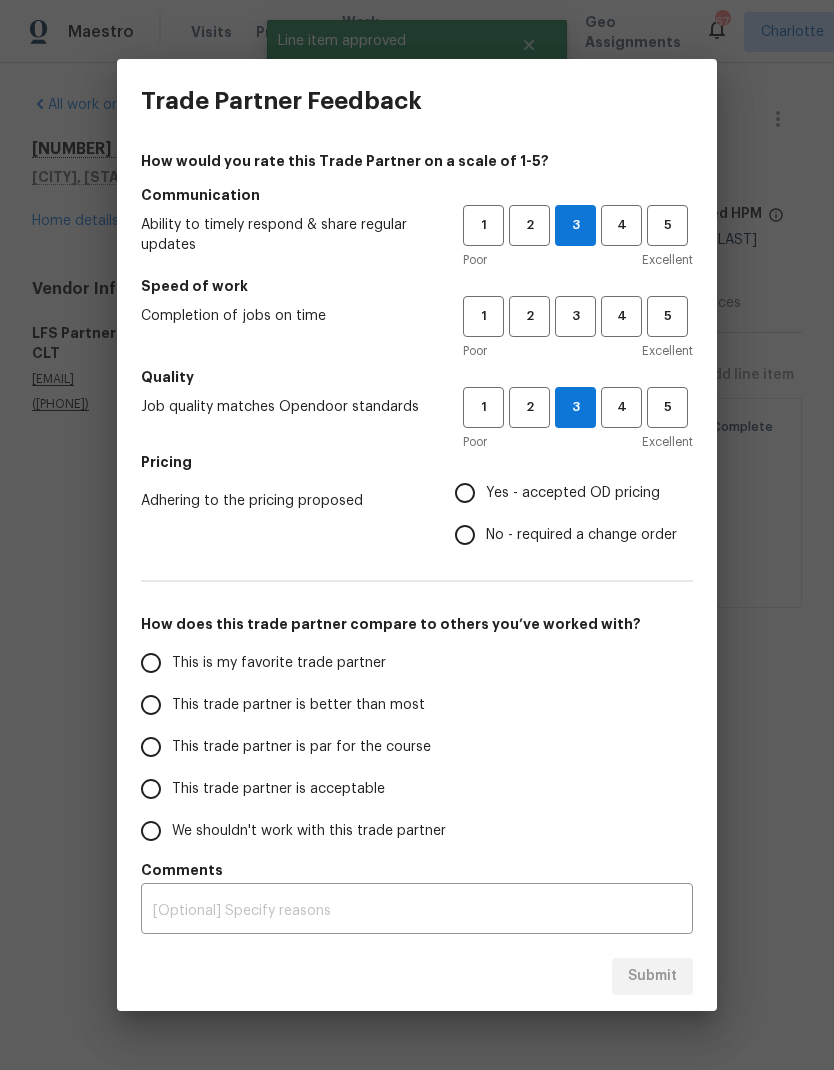 click on "Yes - accepted OD pricing" at bounding box center [465, 493] 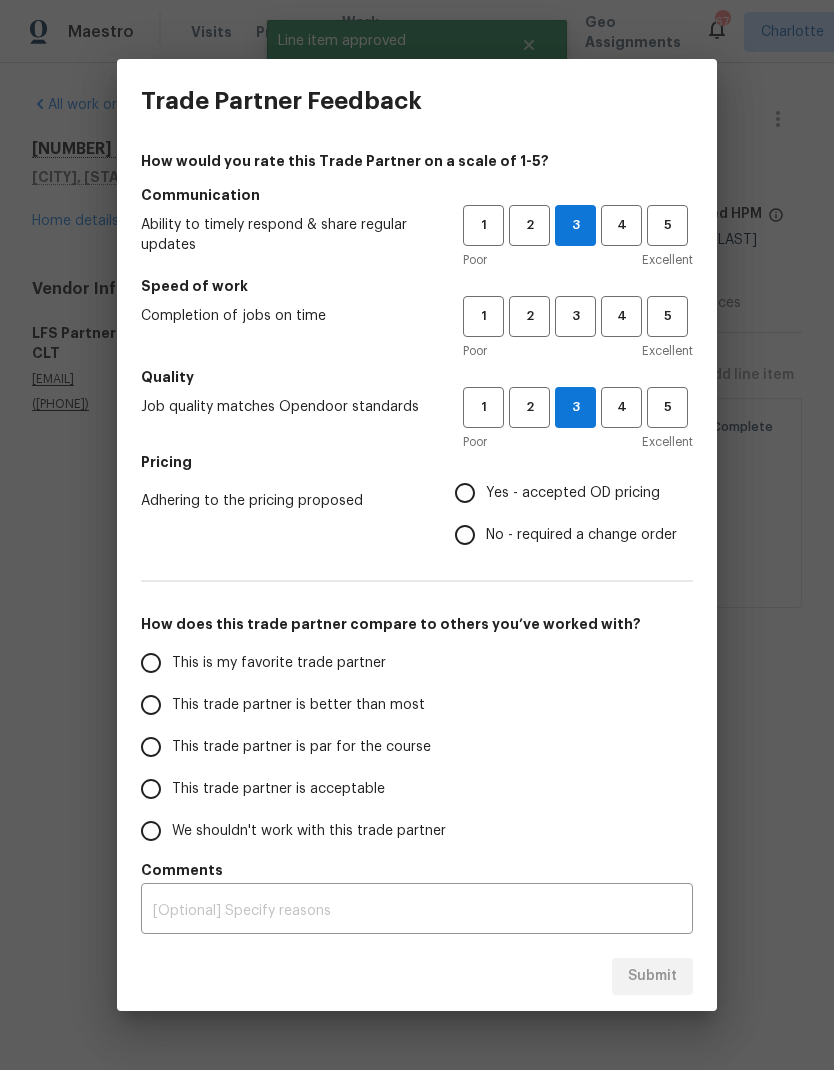radio on "true" 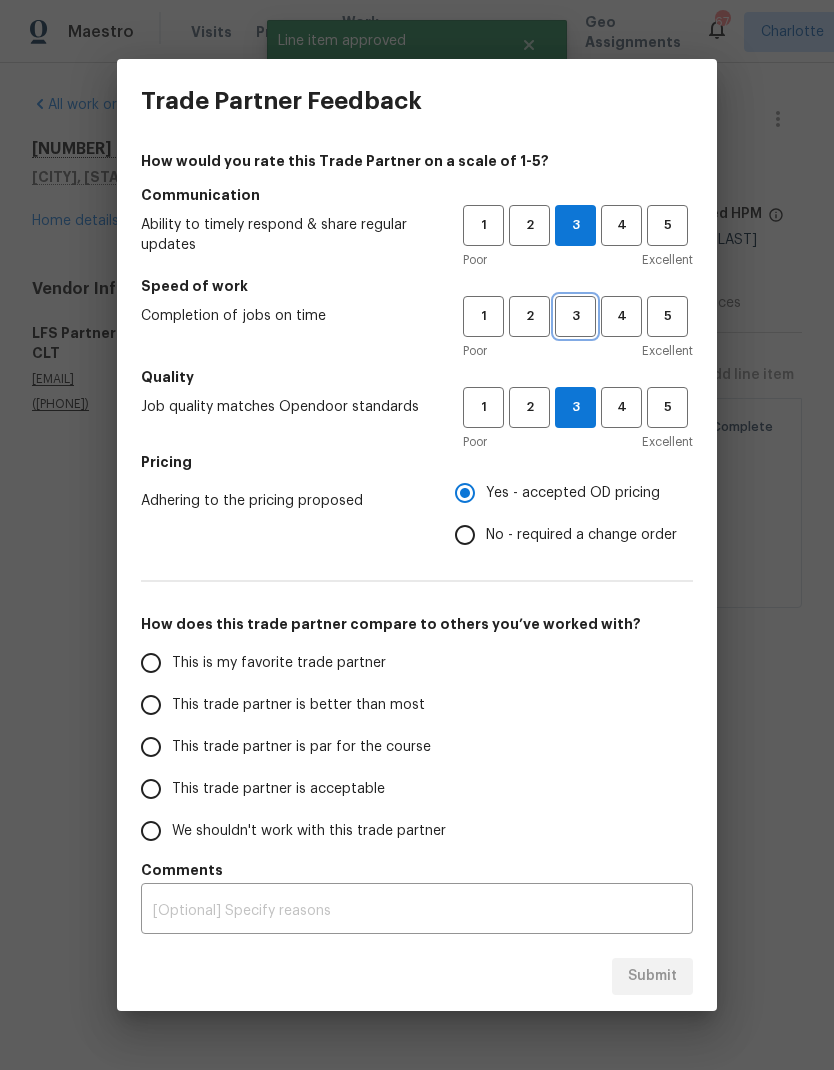 click on "3" at bounding box center [575, 316] 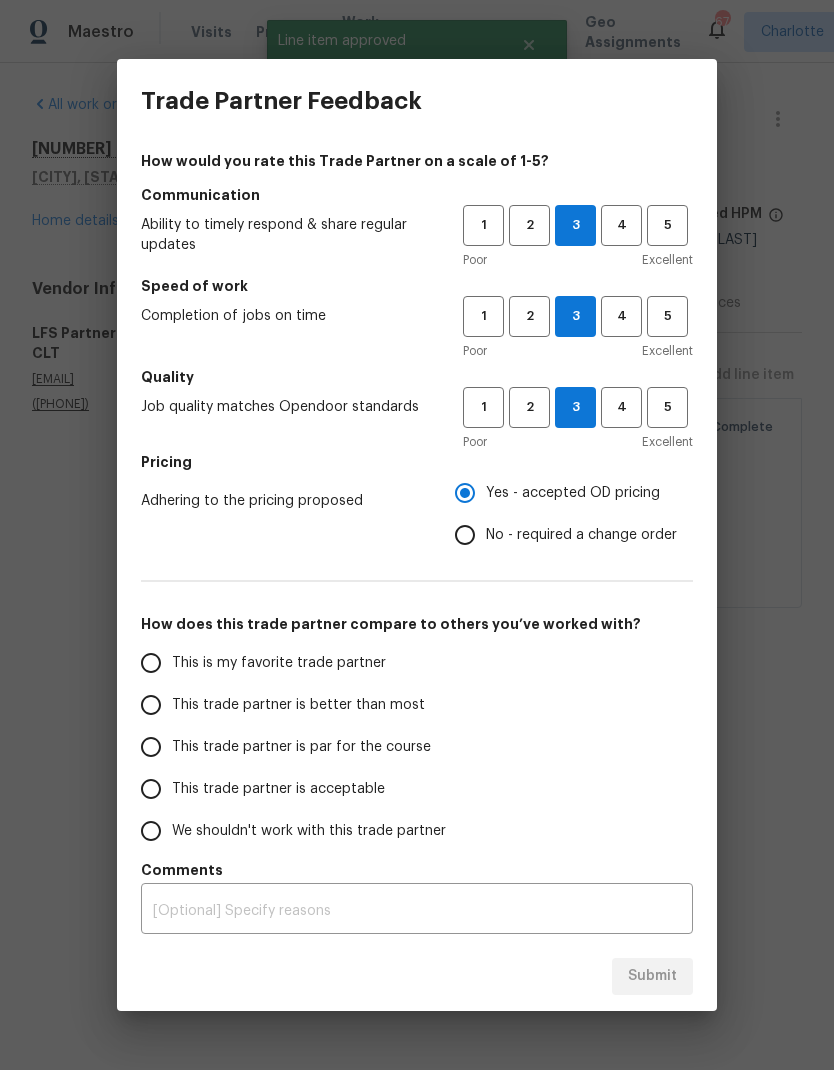 click on "This trade partner is better than most" at bounding box center (298, 705) 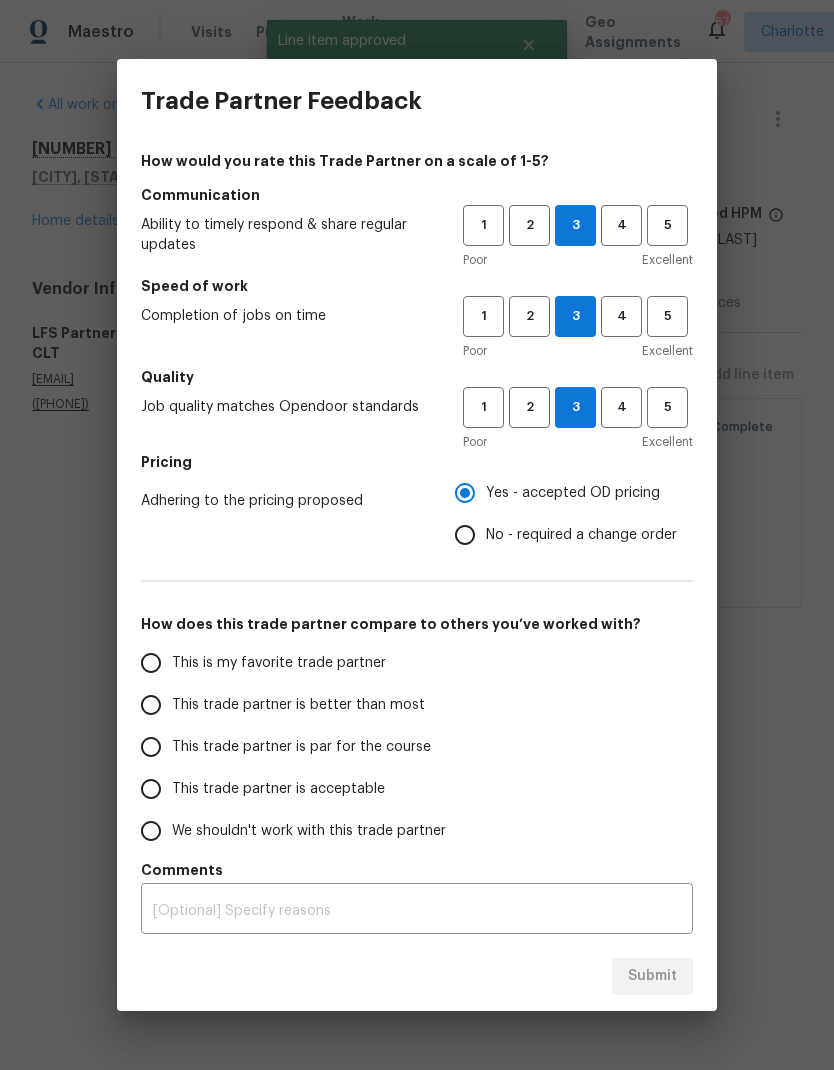 click on "This trade partner is better than most" at bounding box center [151, 705] 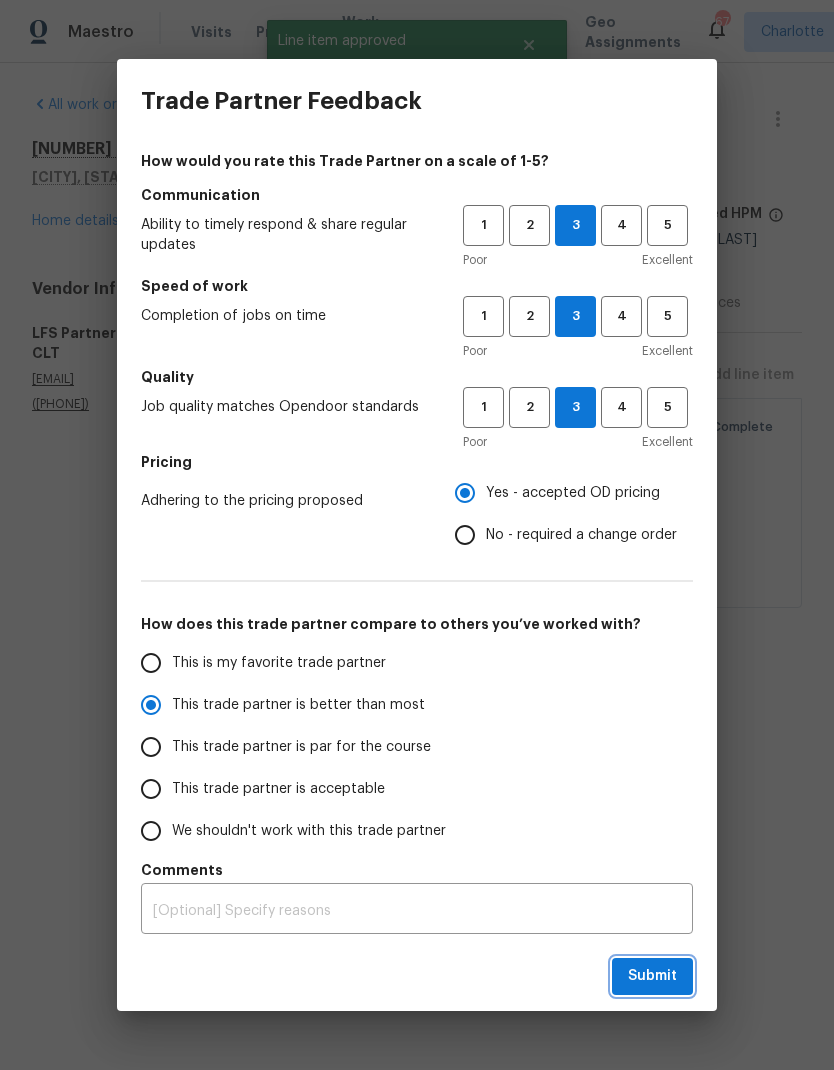 click on "Submit" at bounding box center [652, 976] 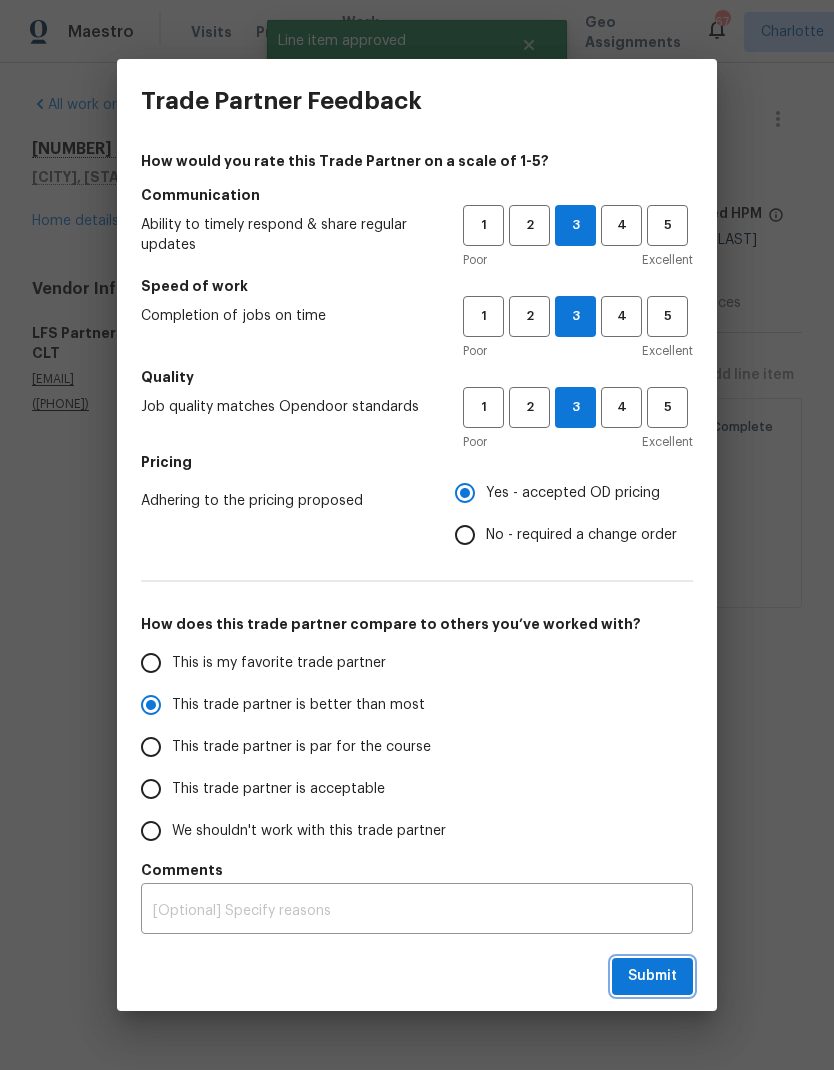 radio on "true" 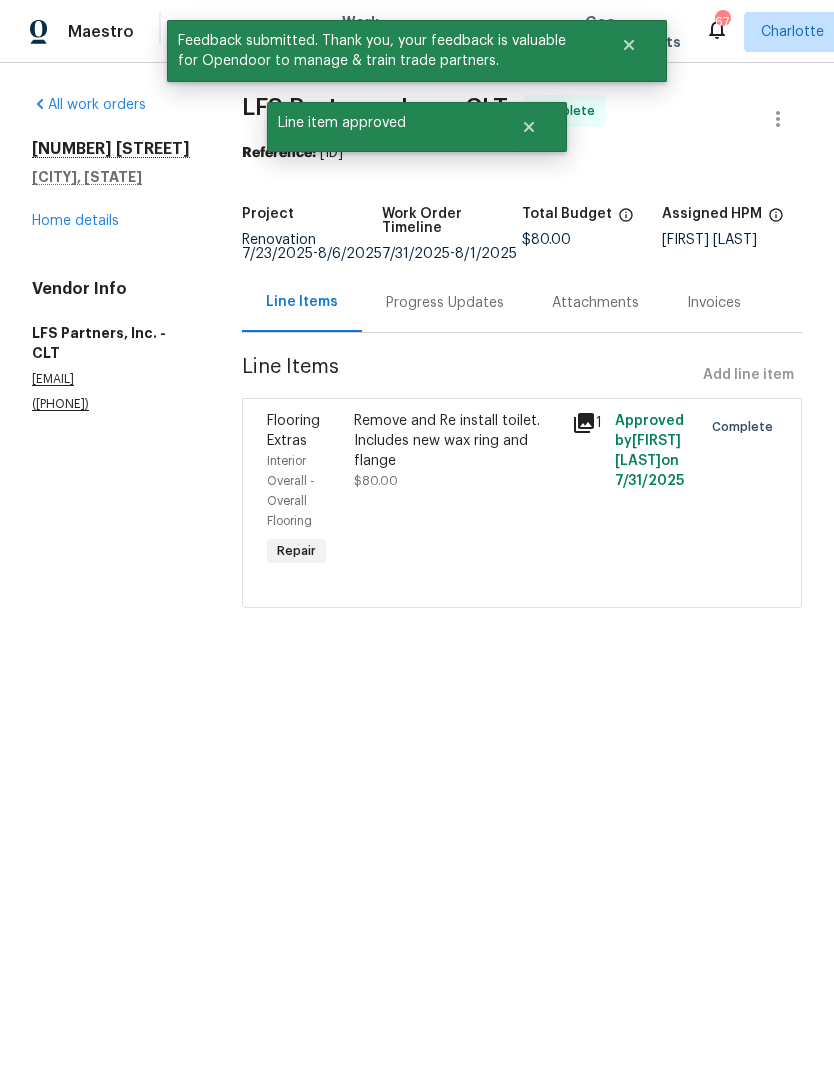 radio on "false" 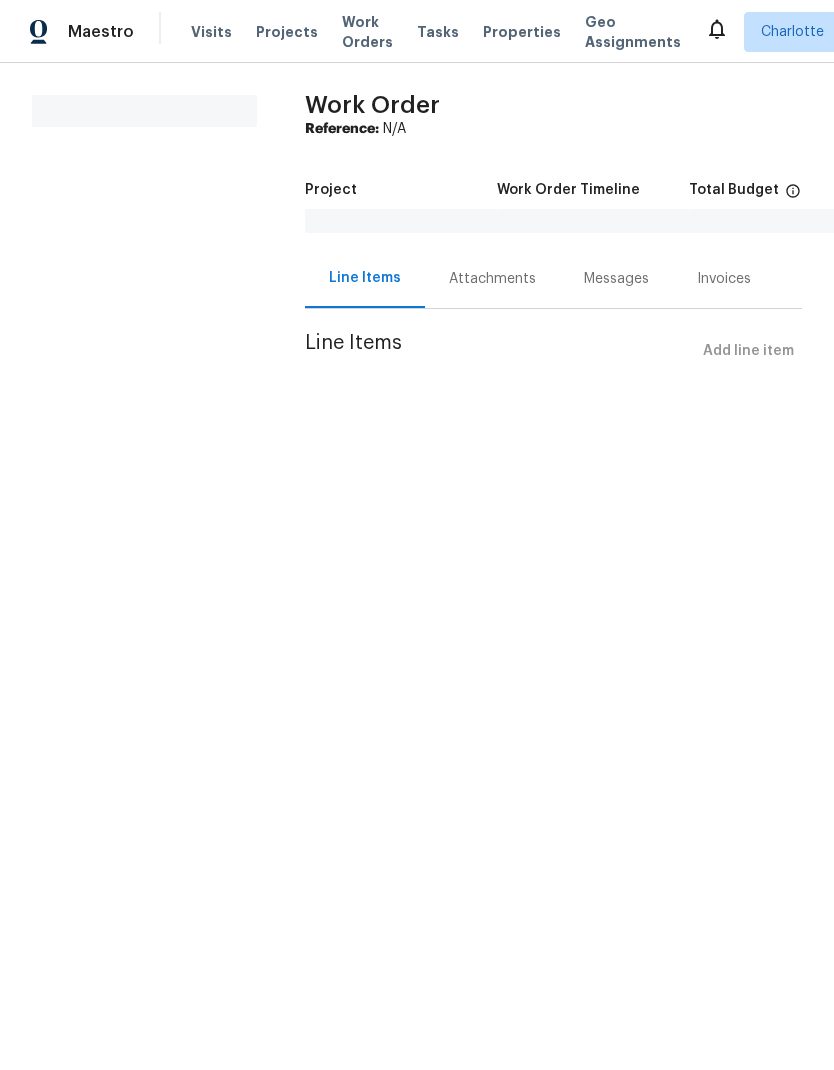 scroll, scrollTop: 0, scrollLeft: 0, axis: both 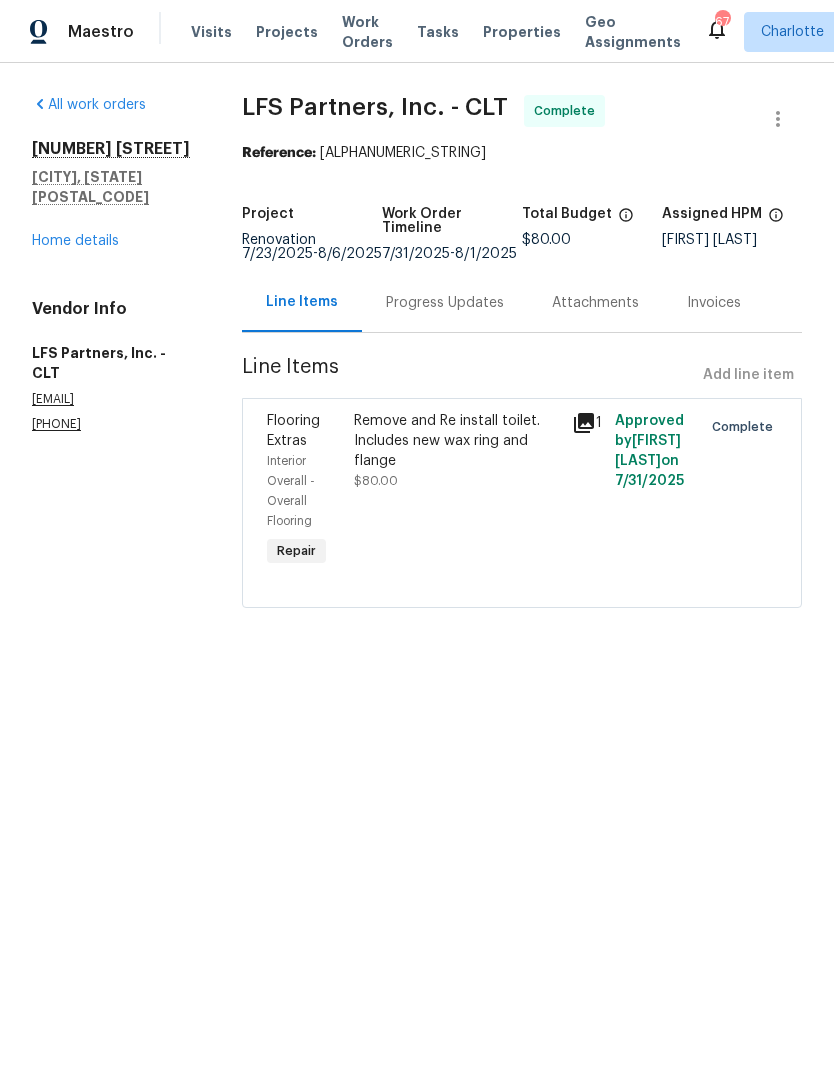 click on "Projects" at bounding box center [287, 32] 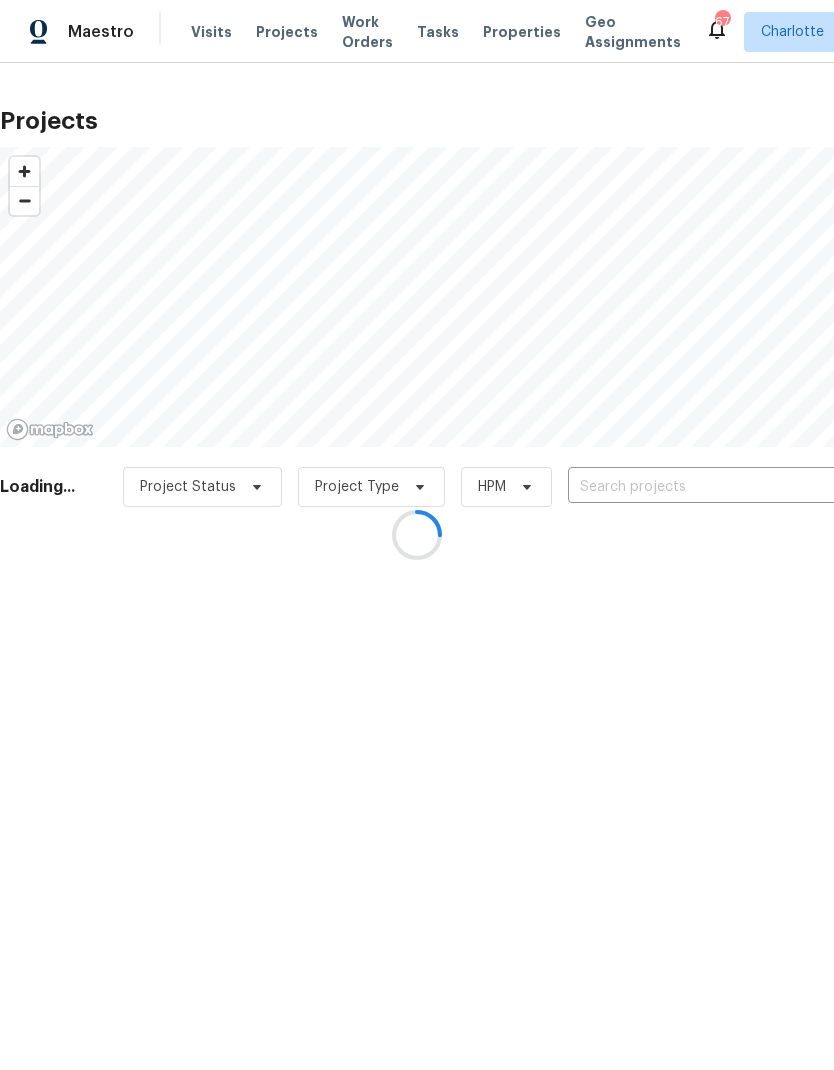 click at bounding box center [417, 535] 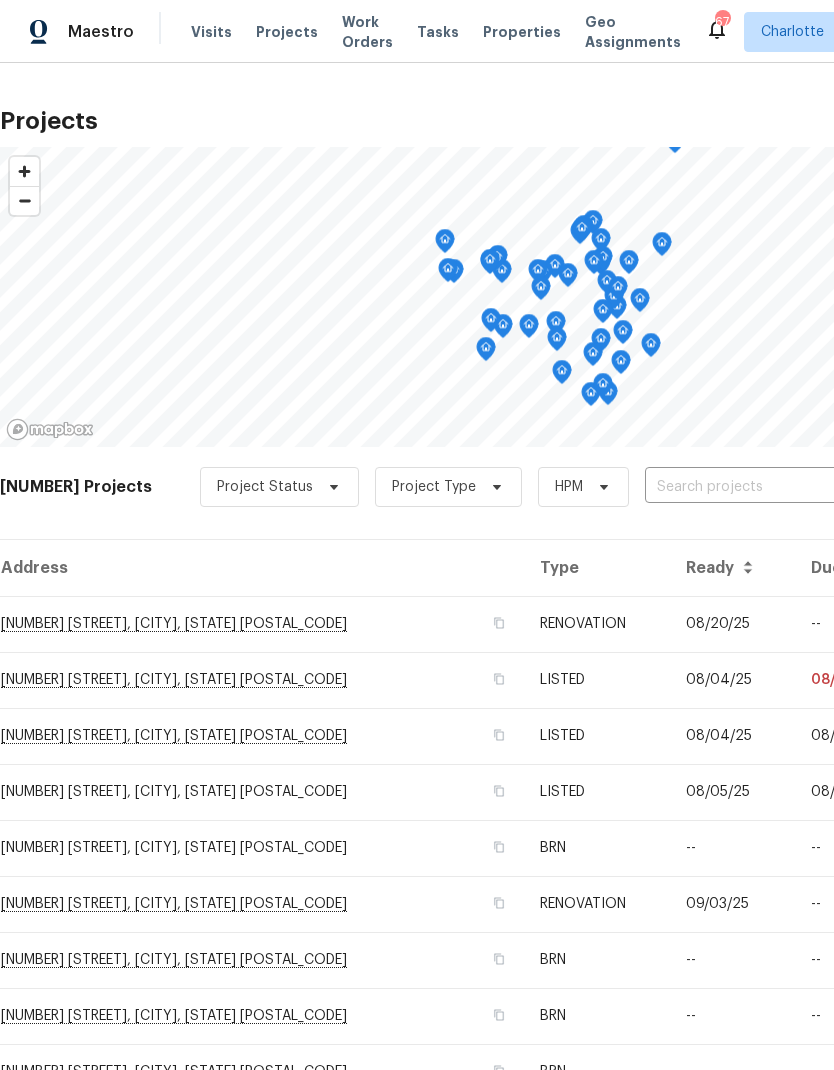 click at bounding box center [759, 487] 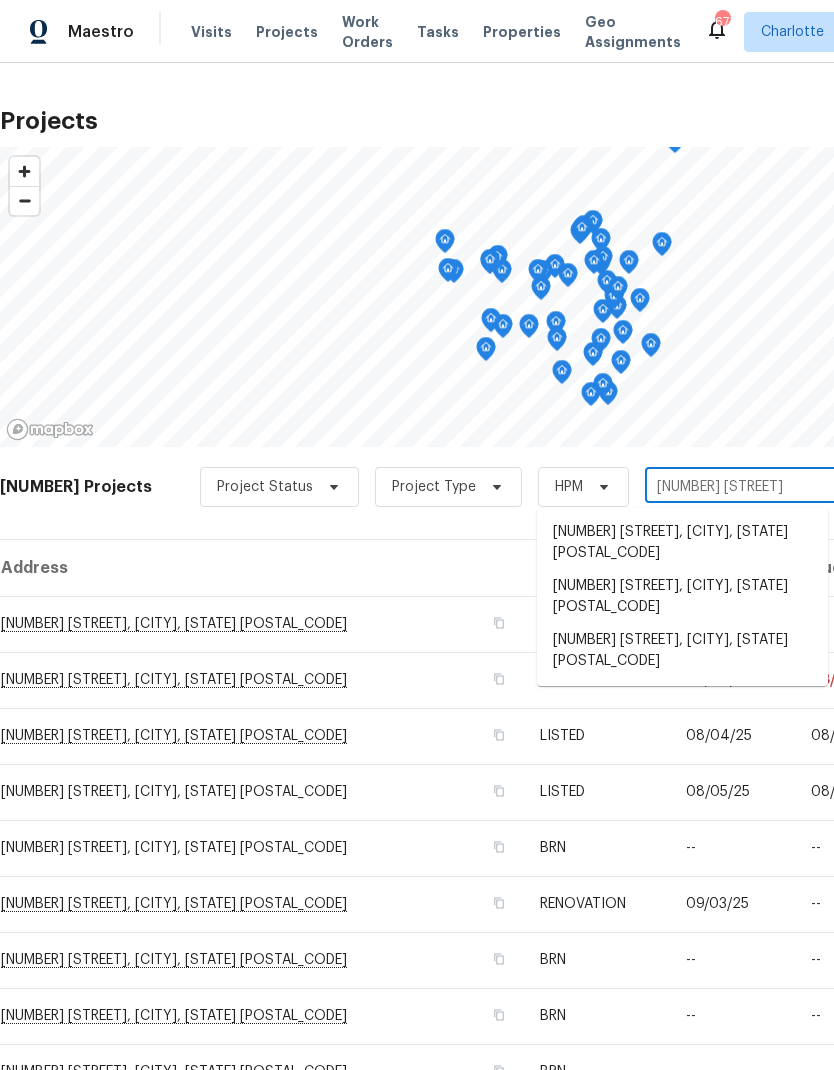type on "205 mau" 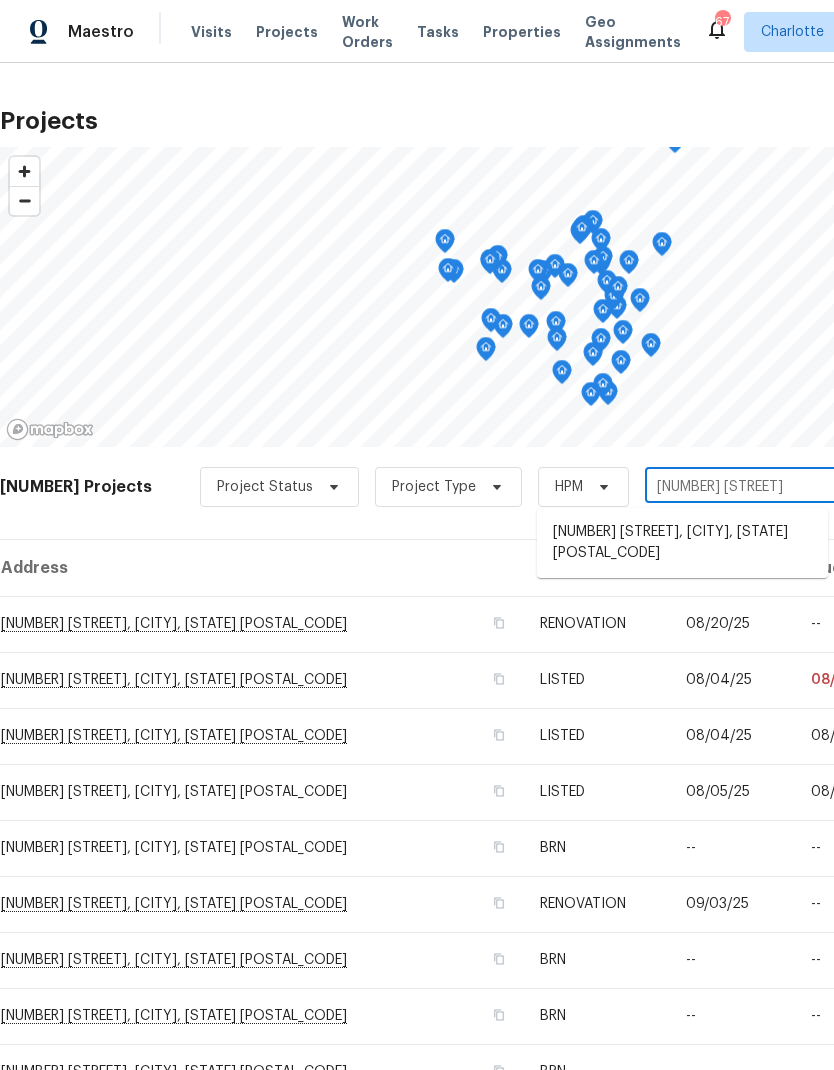 click on "205 Mauney St, Mount Holly, NC 28120" at bounding box center [682, 543] 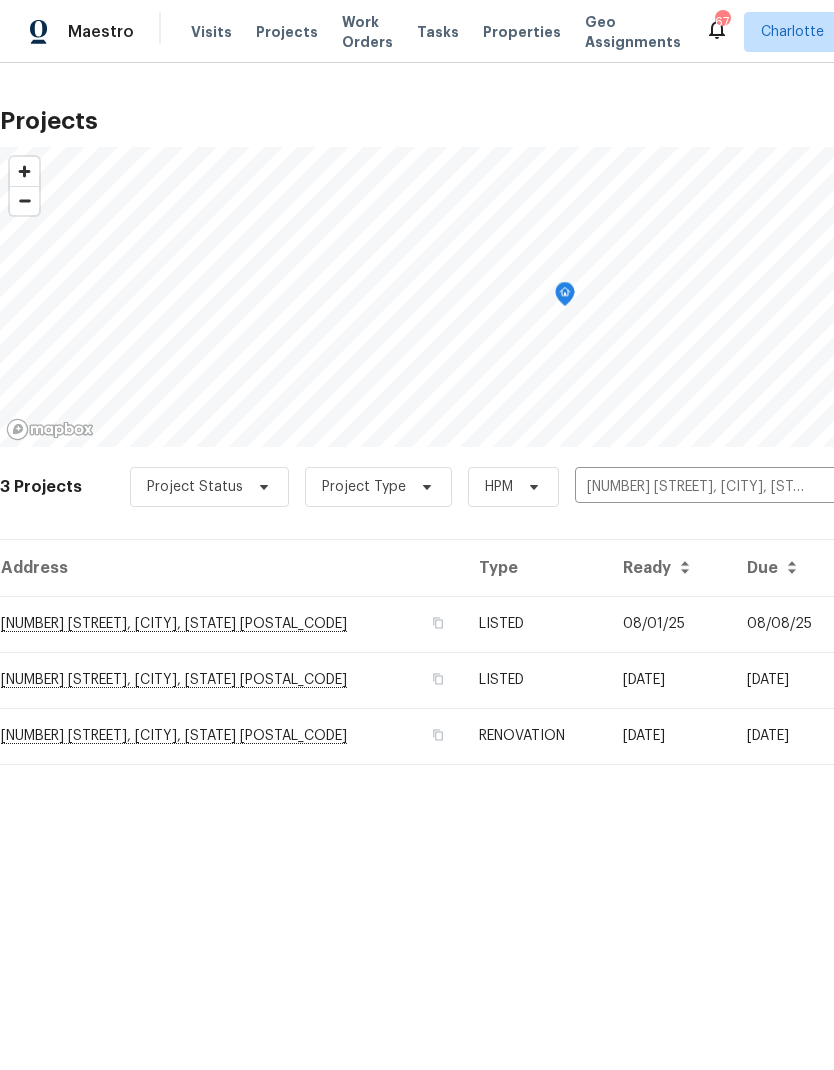 click on "08/01/25" at bounding box center (669, 624) 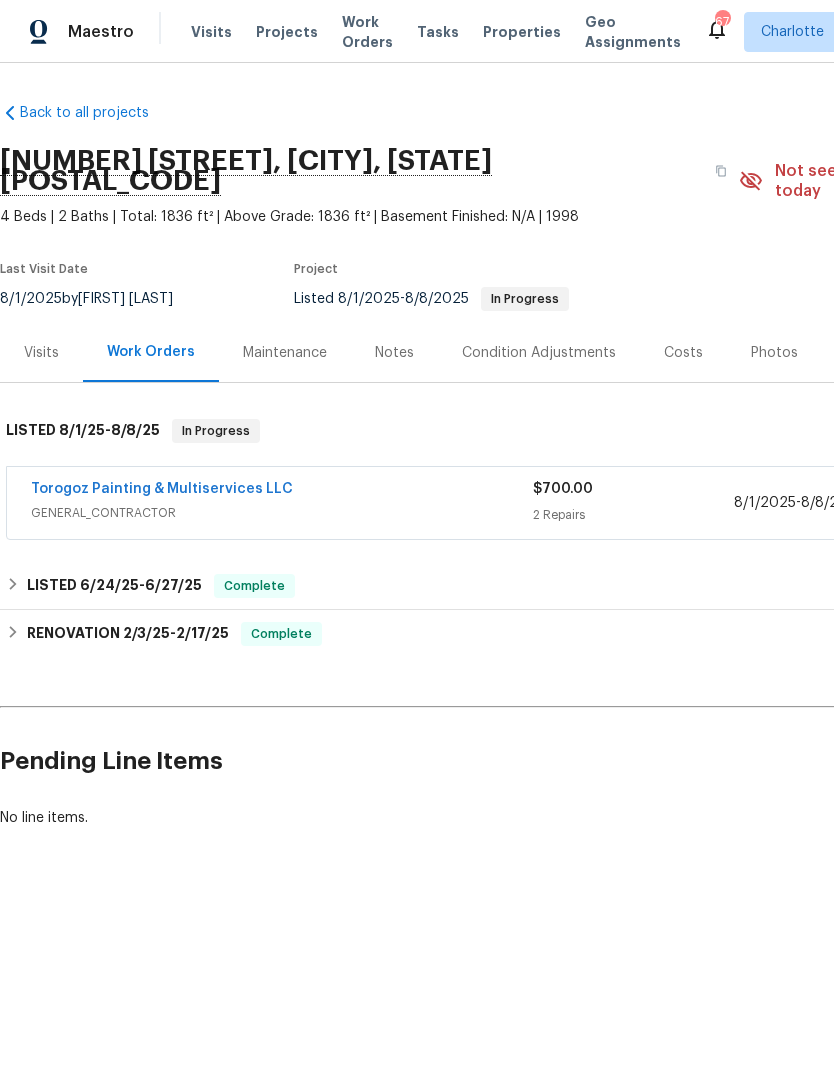 click on "Torogoz Painting & Multiservices LLC" at bounding box center (162, 489) 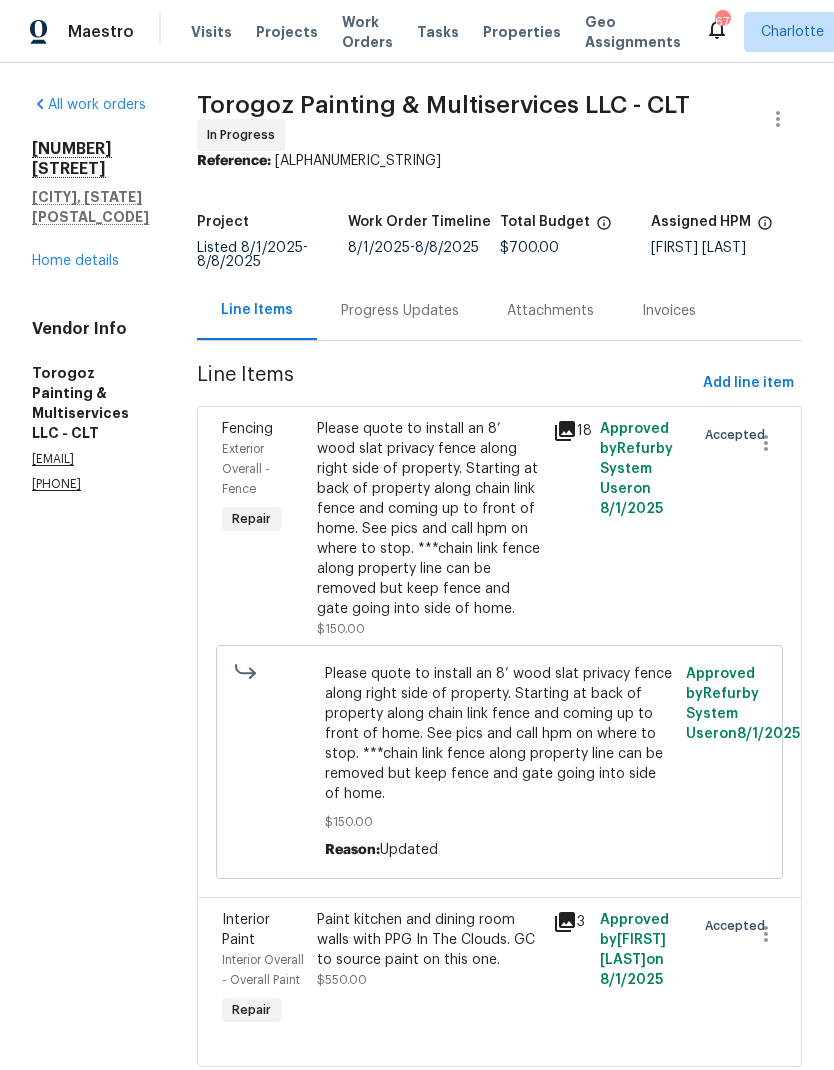 click on "Please quote to install an 8’ wood slat privacy fence along right side of property. Starting at back of property along chain link fence and coming up to front of home. See pics and call hpm on where to stop.
***chain link fence along property line can be removed but keep fence and gate going into side of home." at bounding box center [429, 519] 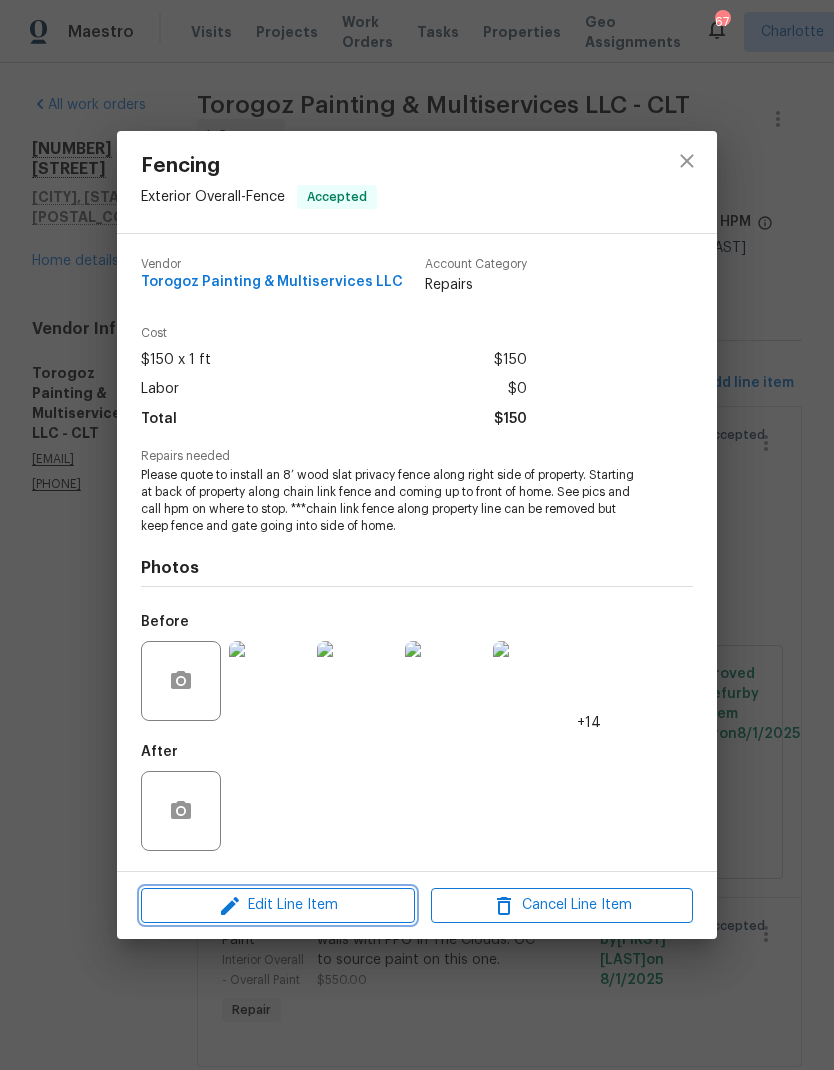 click on "Edit Line Item" at bounding box center [278, 905] 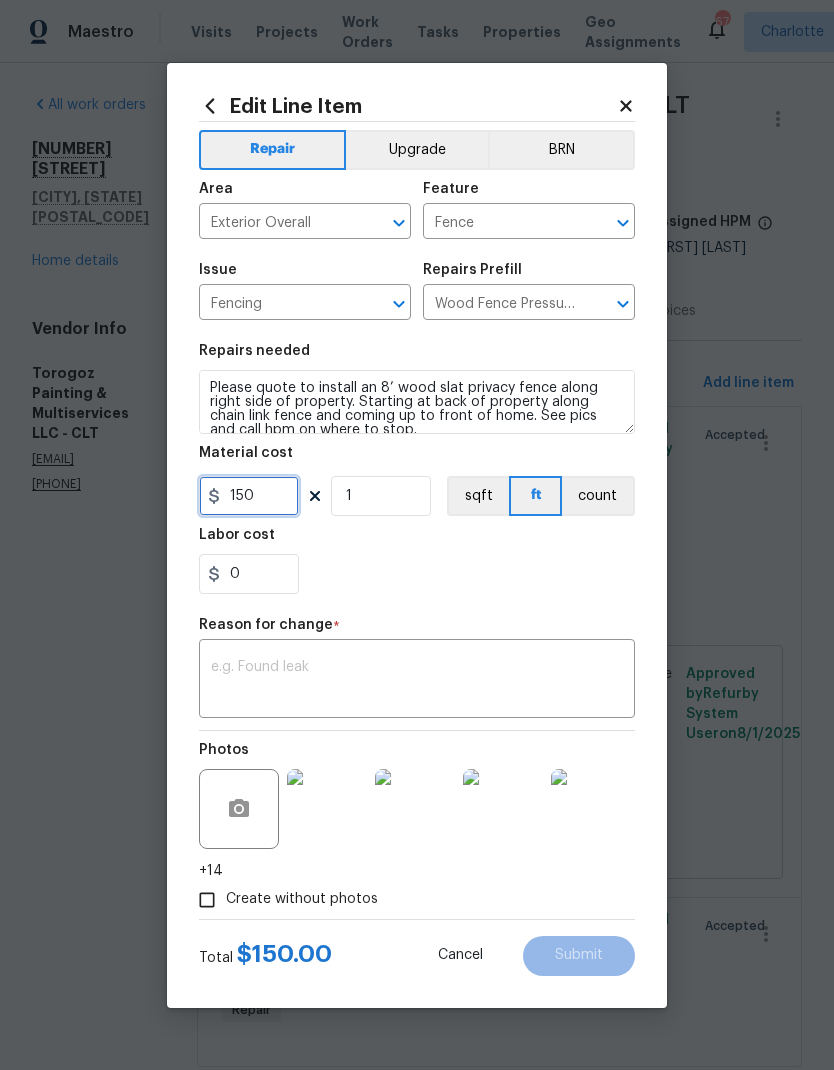 click on "150" at bounding box center (249, 496) 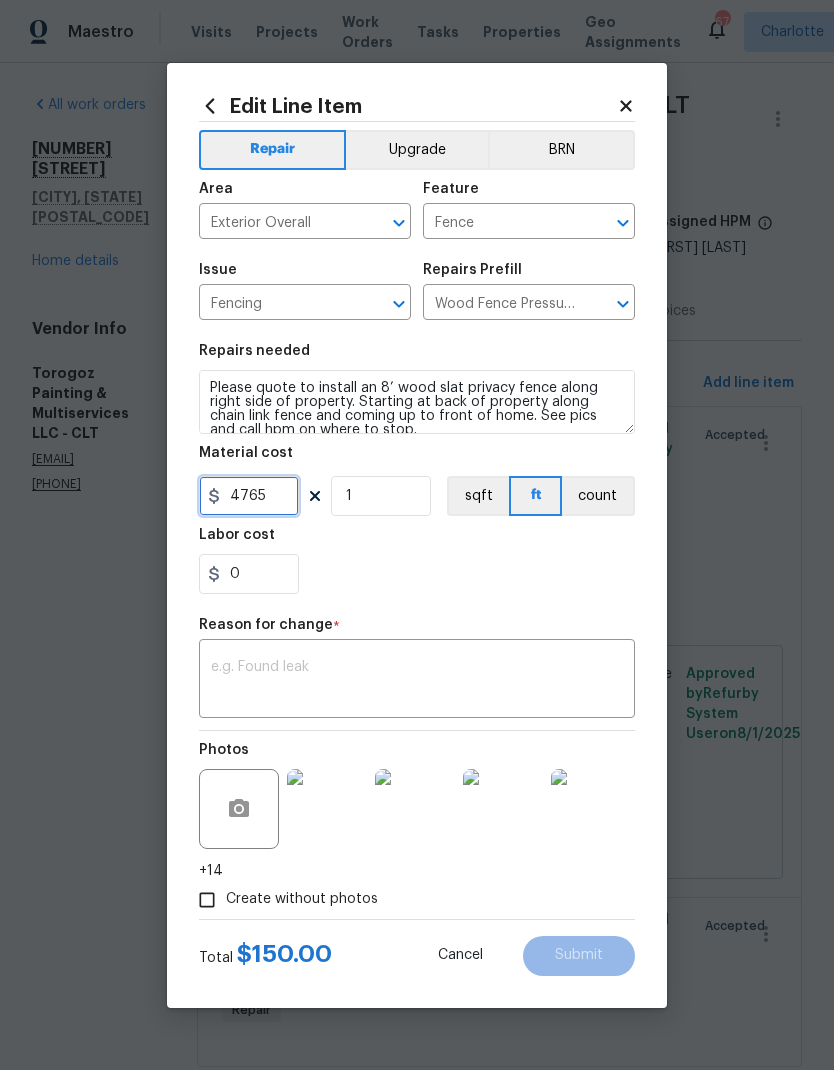 type on "4765" 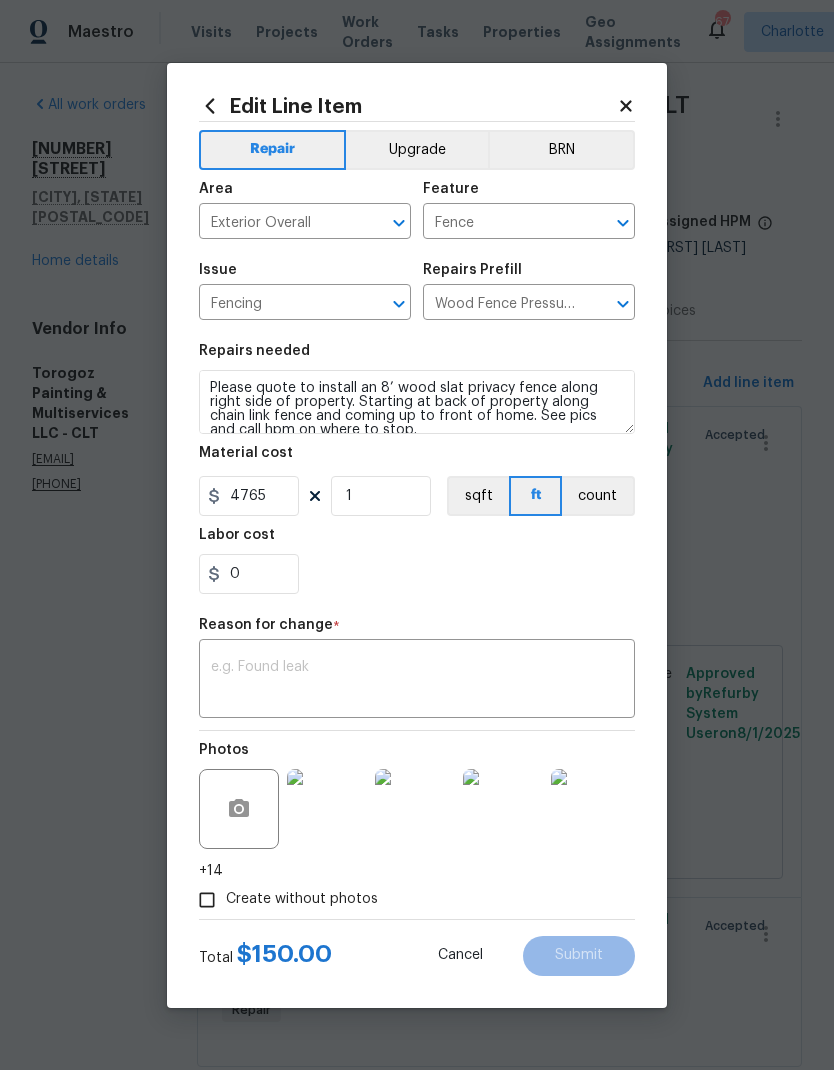 click at bounding box center [417, 681] 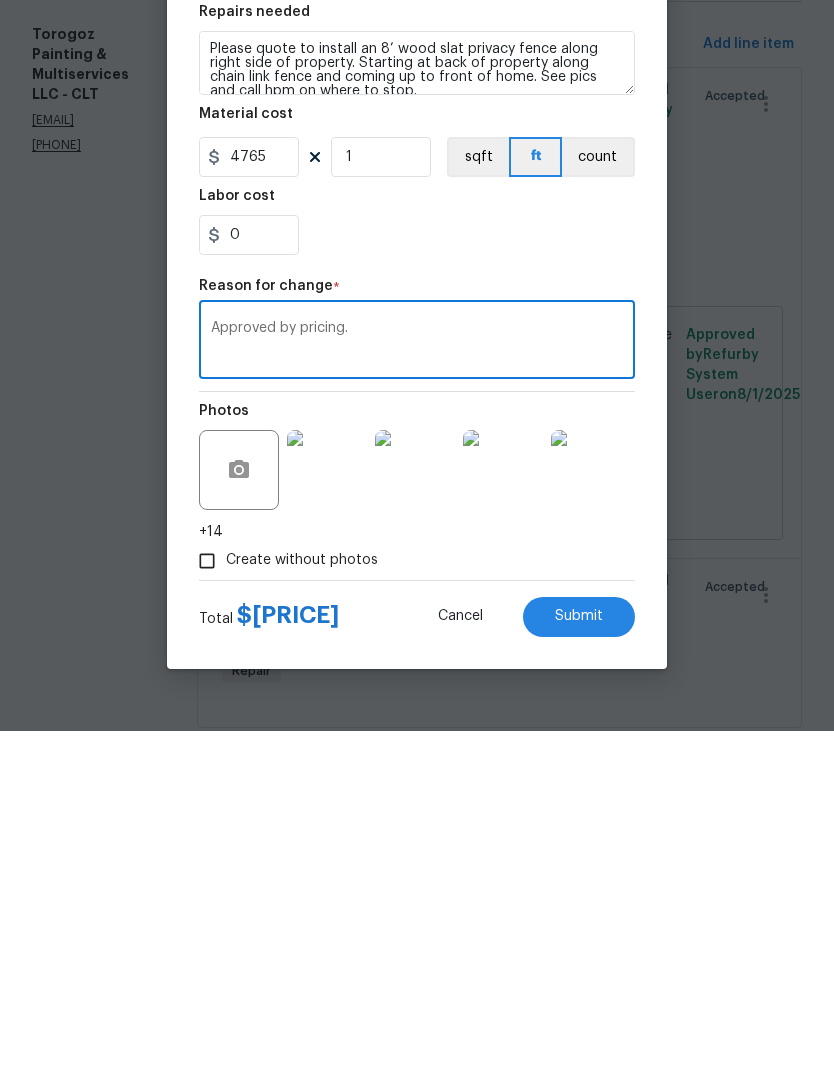 type on "Approved by pricing." 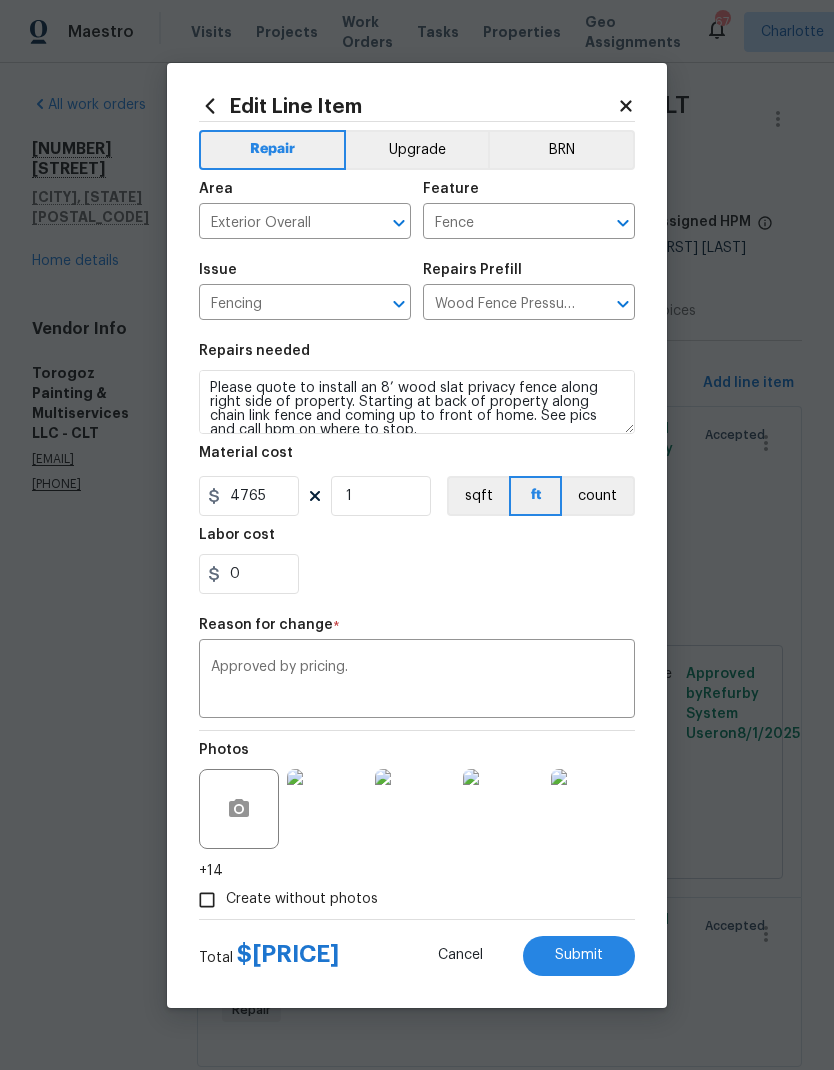 click on "Upgrade" at bounding box center [417, 150] 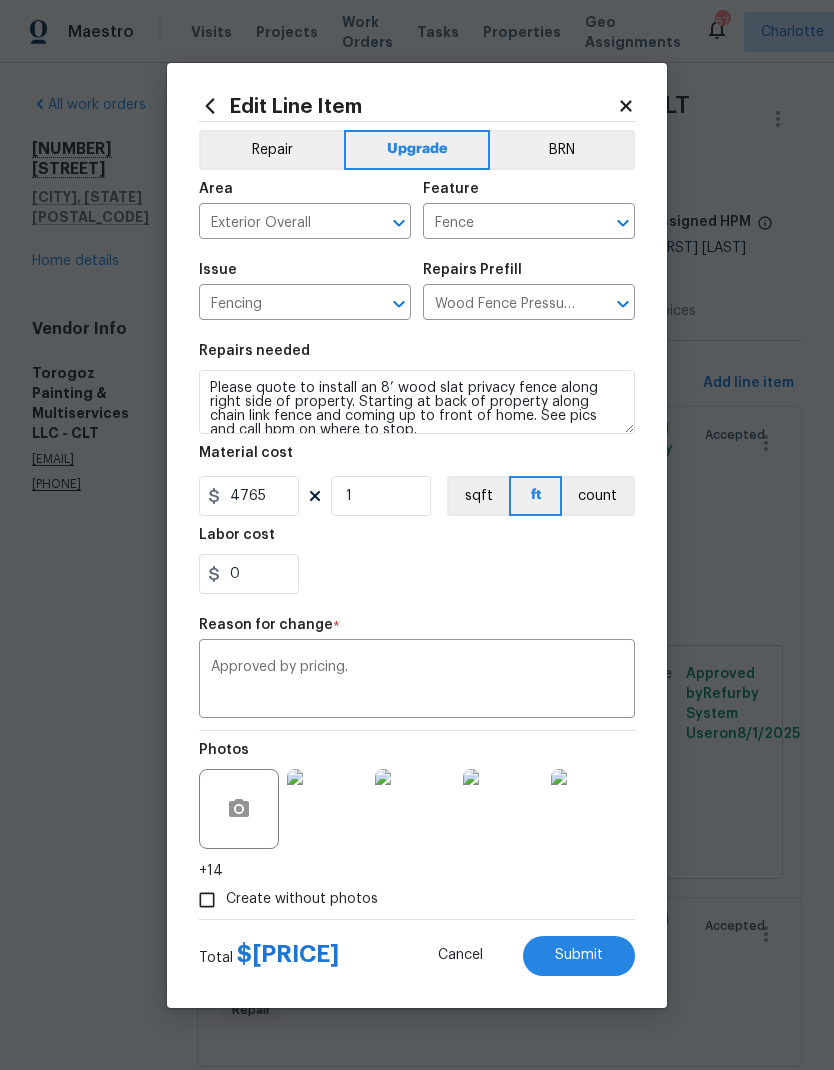 click on "Approved by pricing." at bounding box center [417, 681] 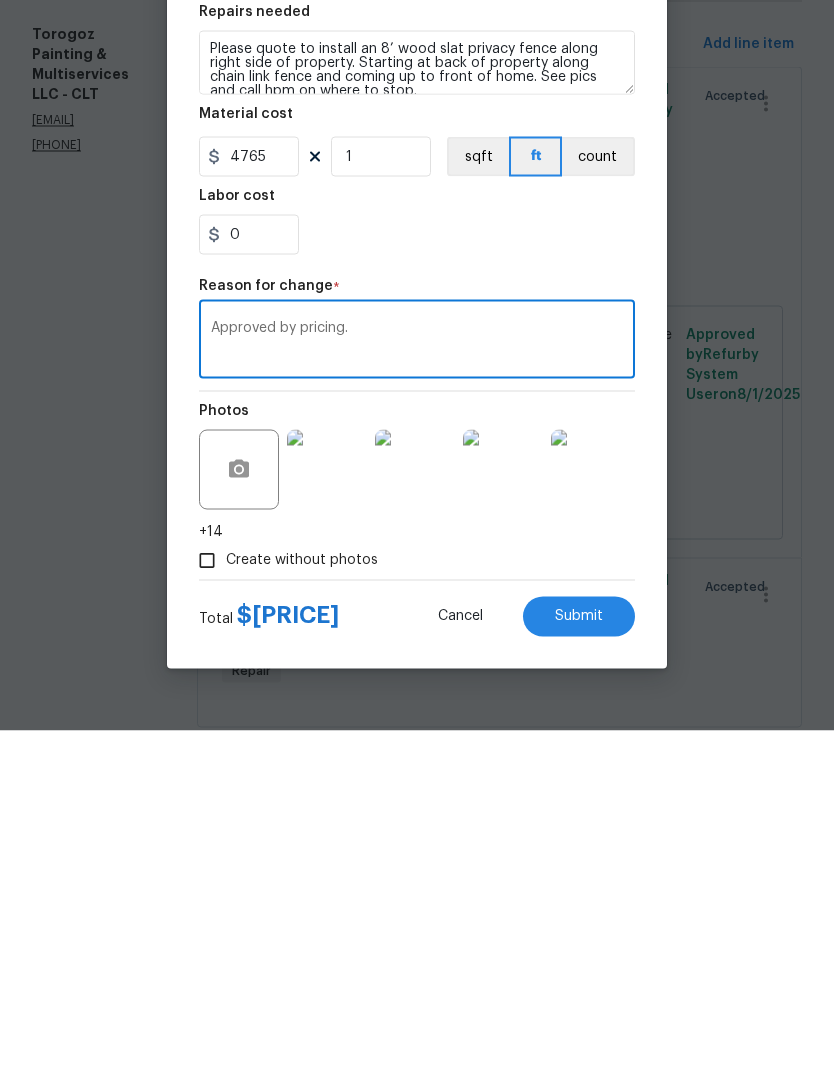 click on "Submit" at bounding box center [579, 956] 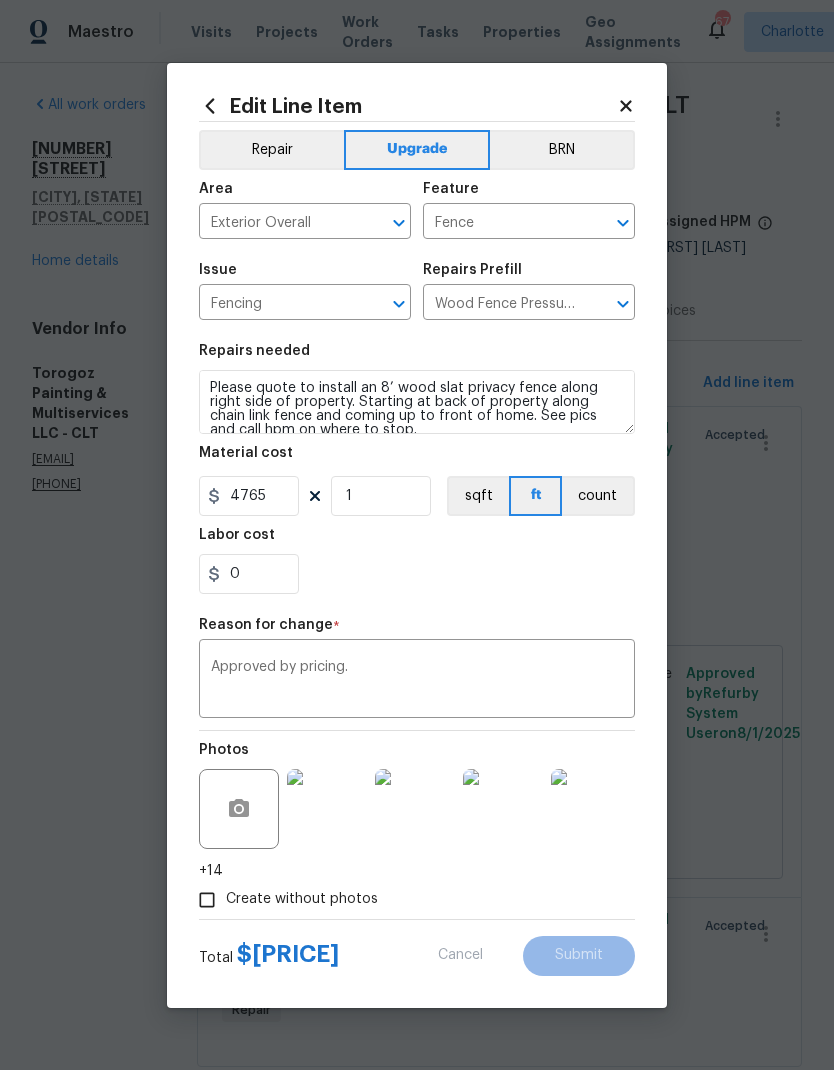 type on "150" 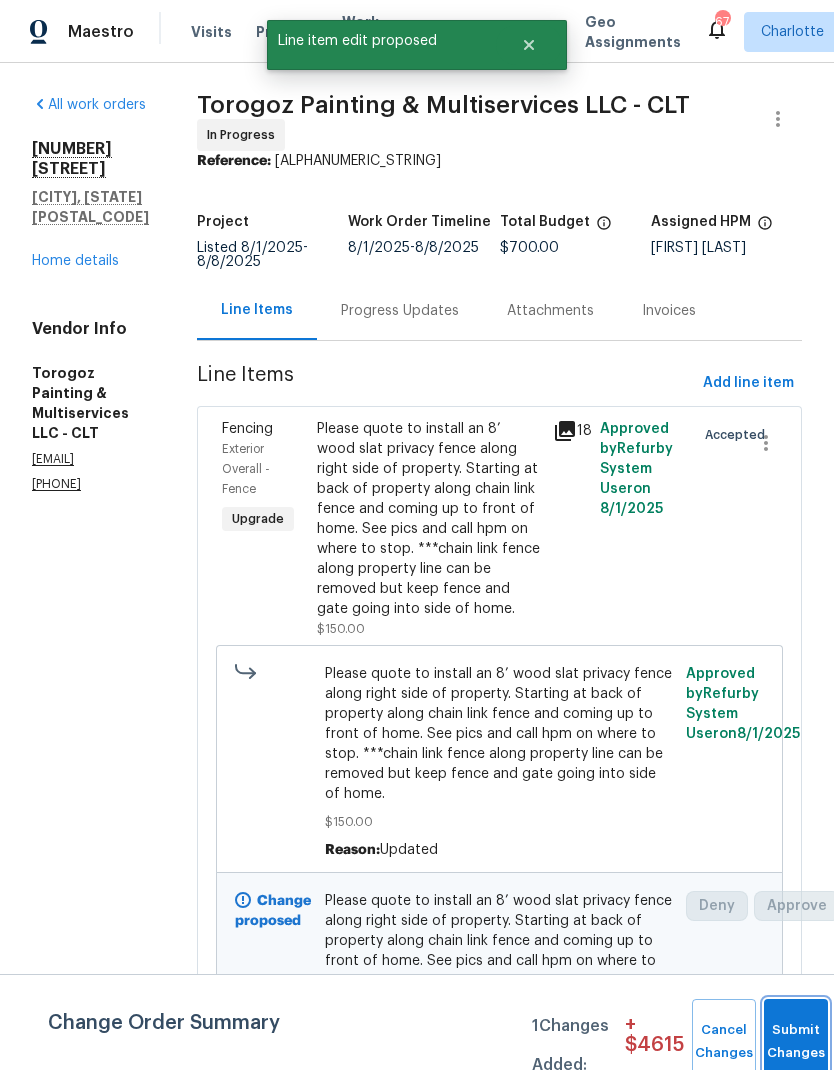 click on "Submit Changes" at bounding box center (796, 1042) 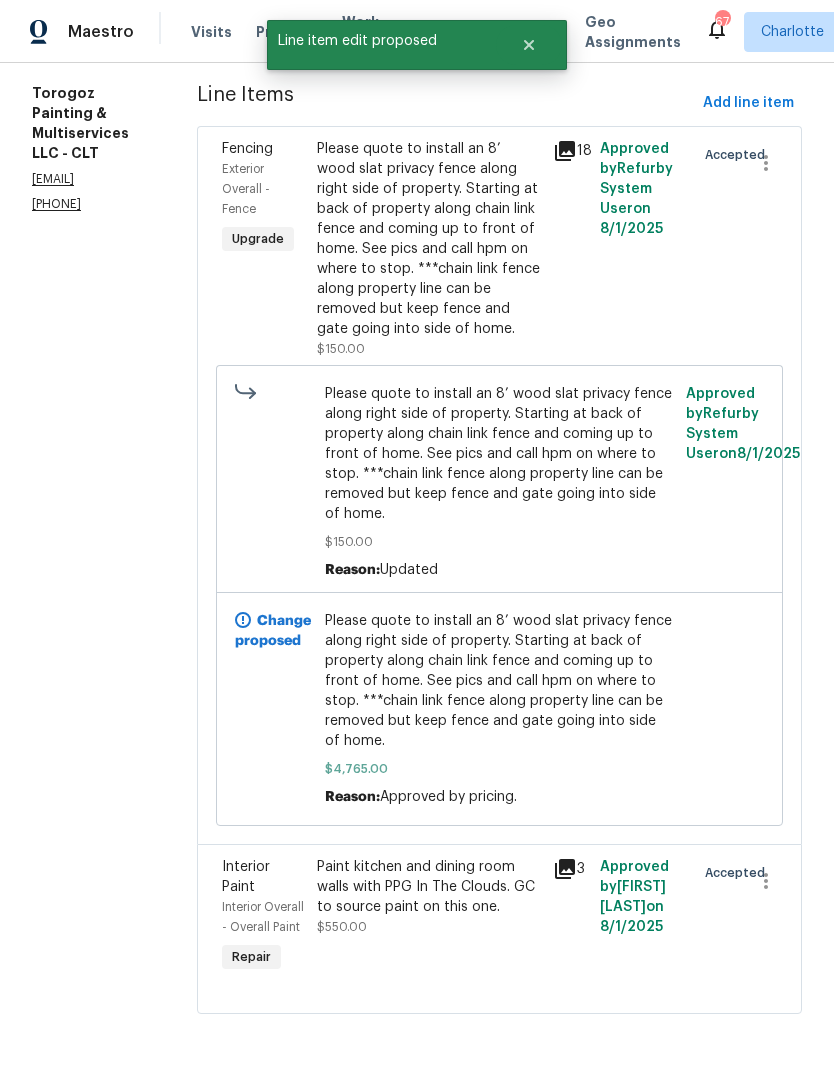 scroll, scrollTop: 326, scrollLeft: 0, axis: vertical 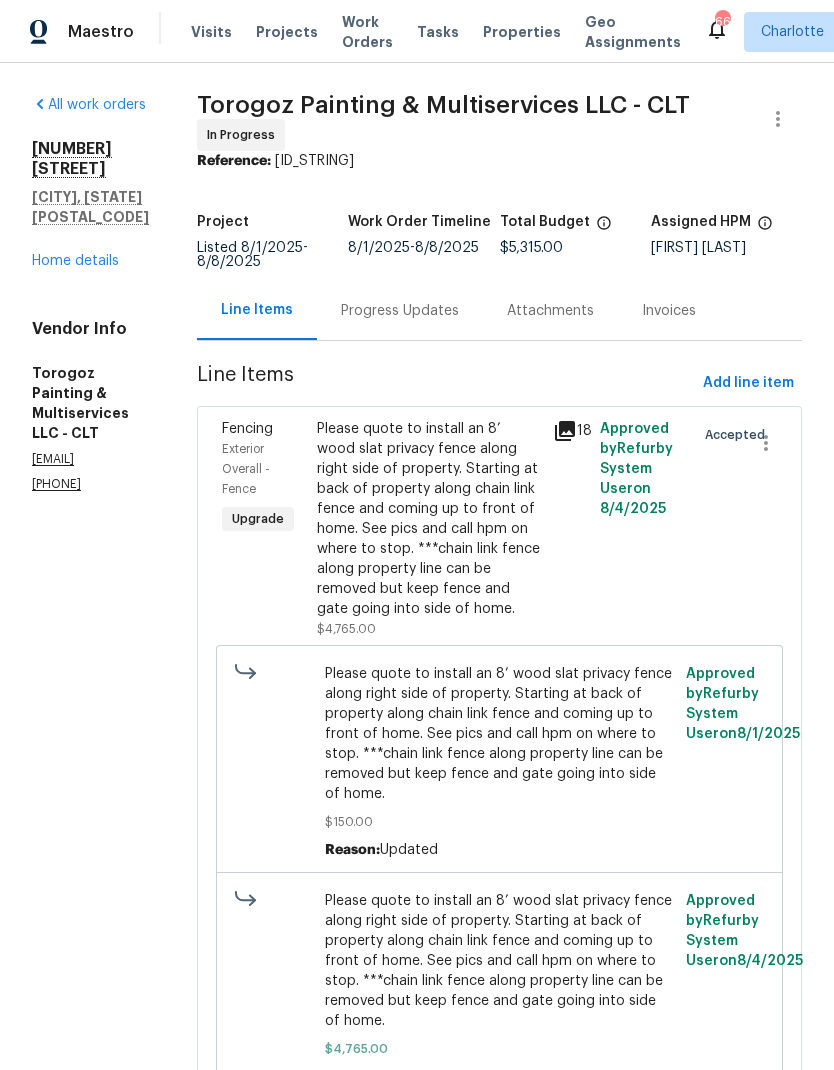 click on "Visits" at bounding box center [211, 32] 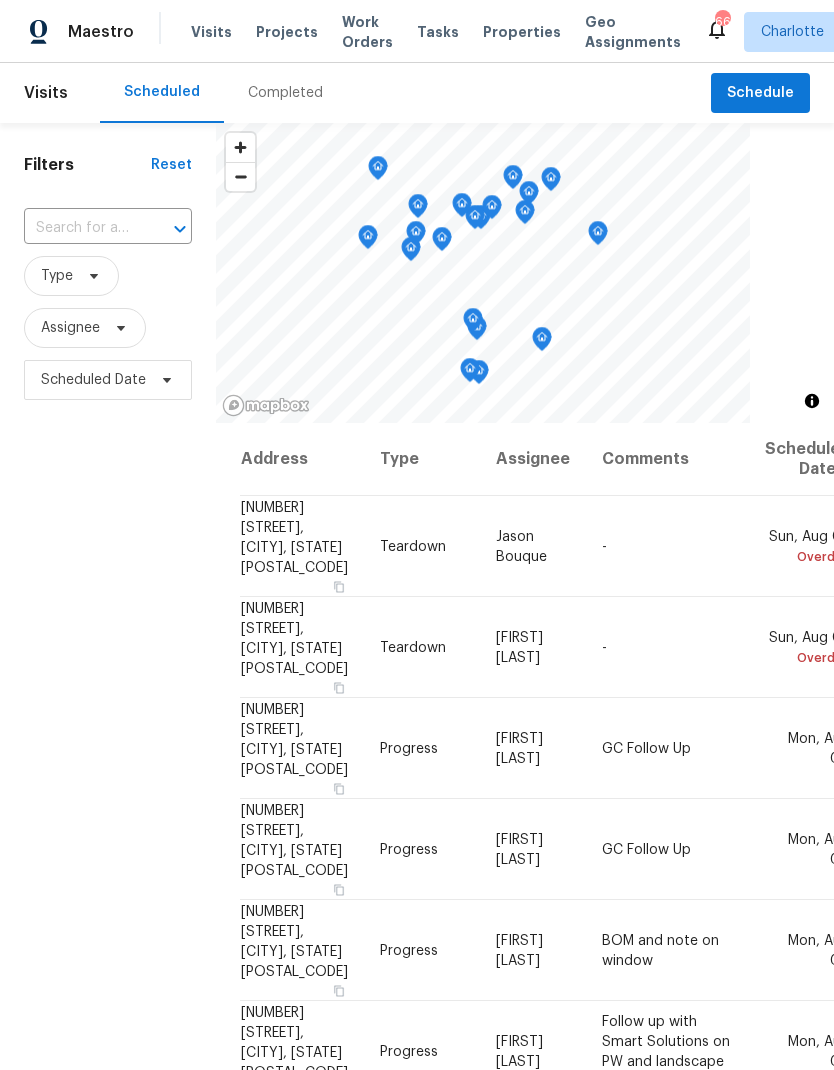 click at bounding box center (80, 228) 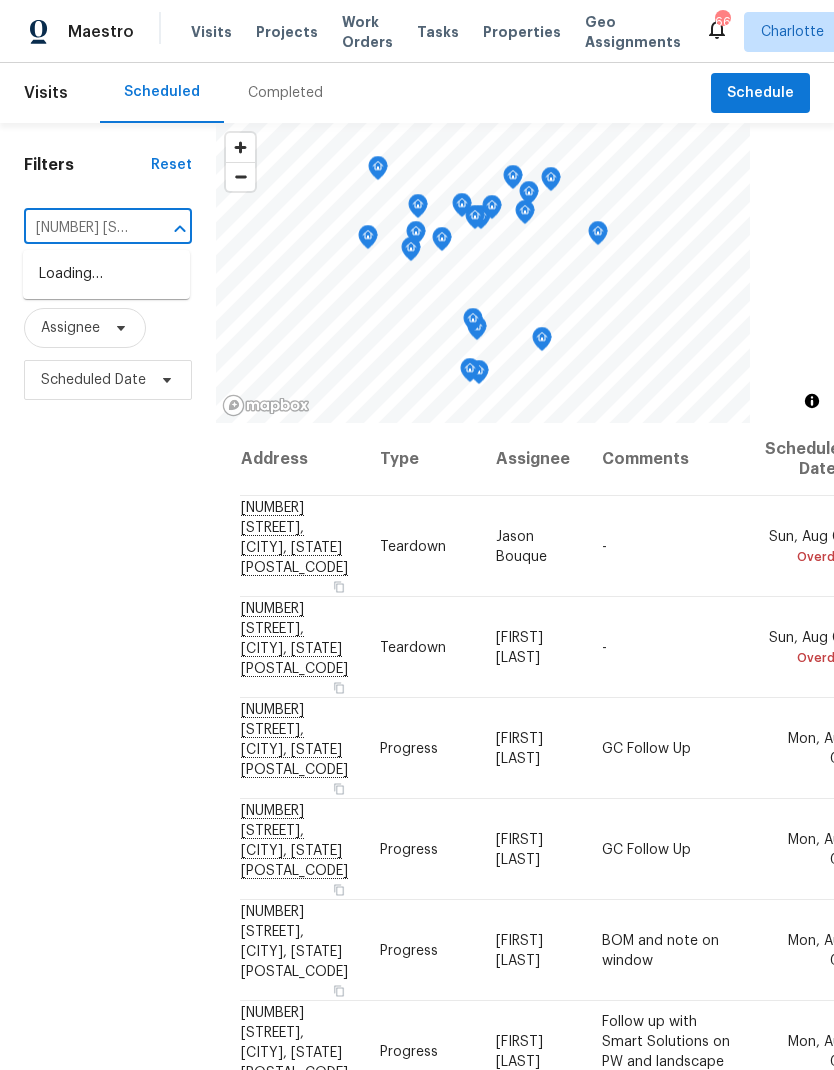 type on "408 white" 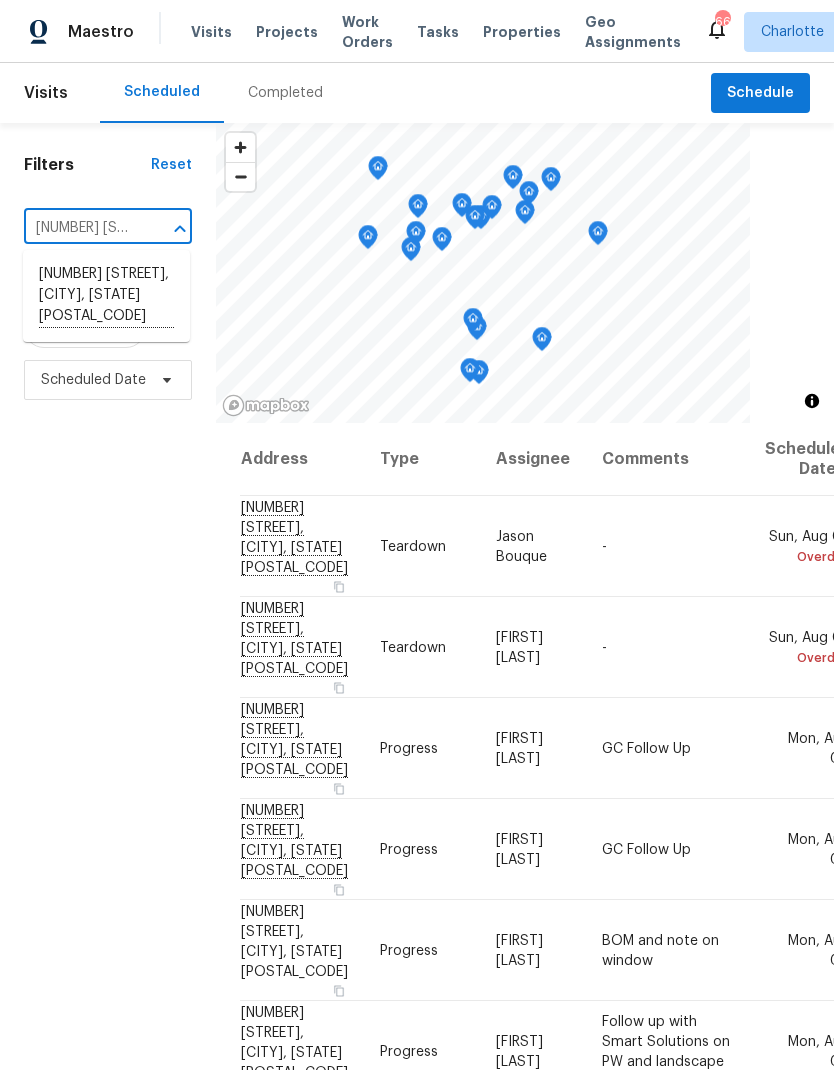 click on "408 Whitethorn Dr, Gastonia, NC 28054" at bounding box center [106, 296] 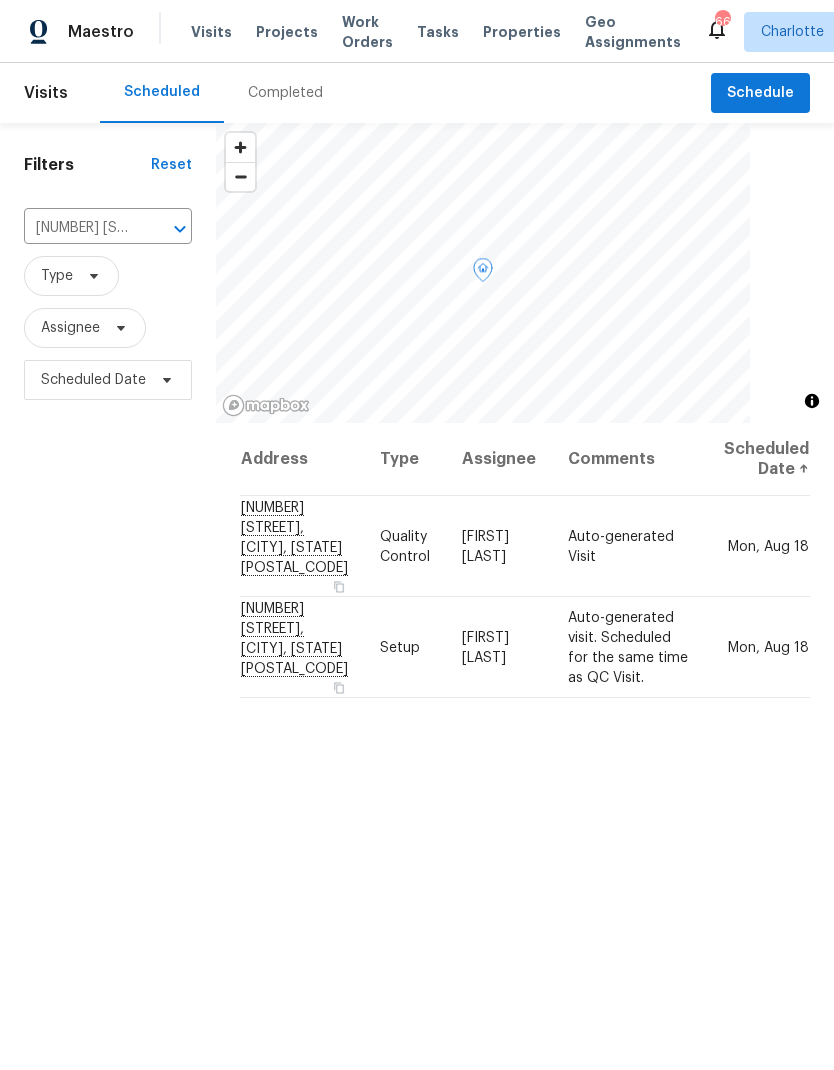 click 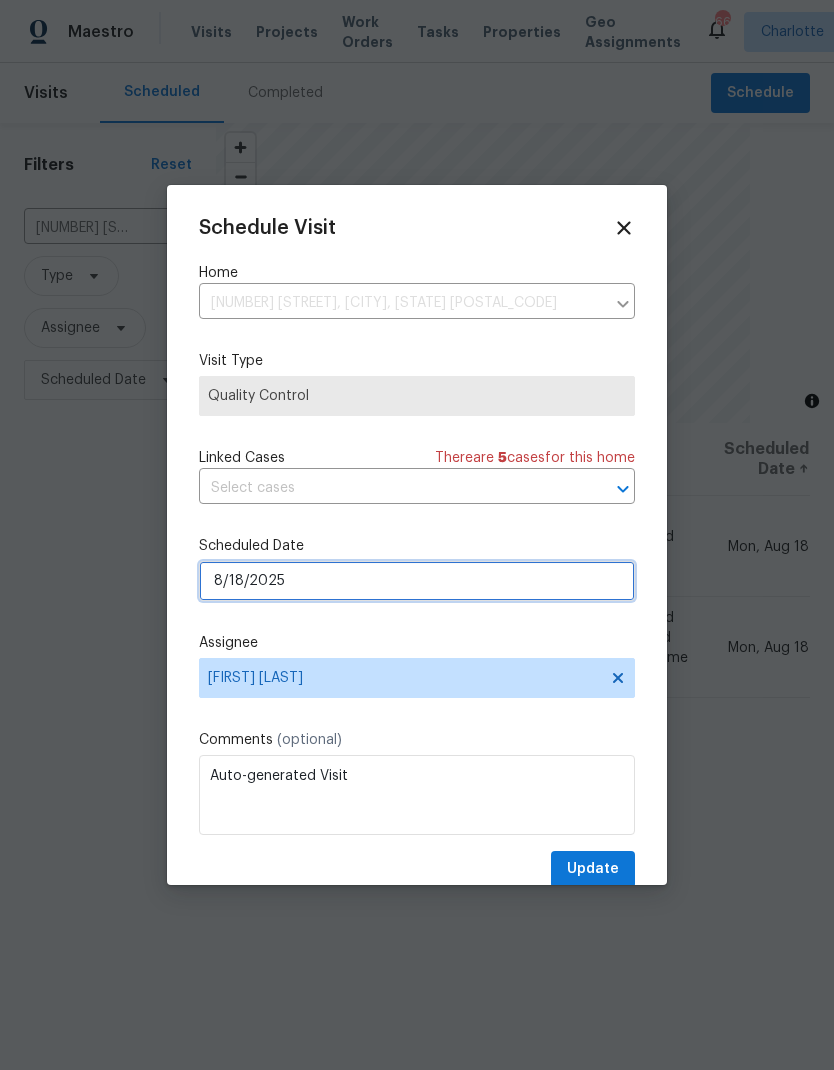 click on "8/18/2025" at bounding box center (417, 581) 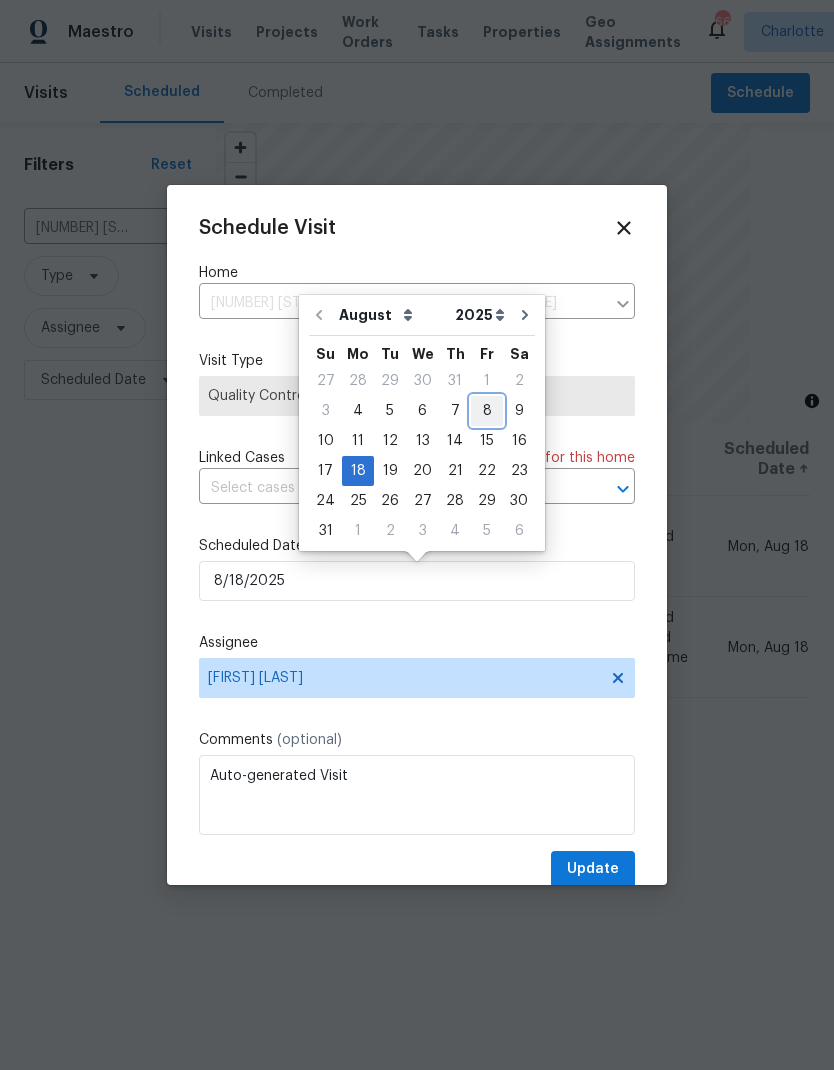 click on "8" at bounding box center (487, 411) 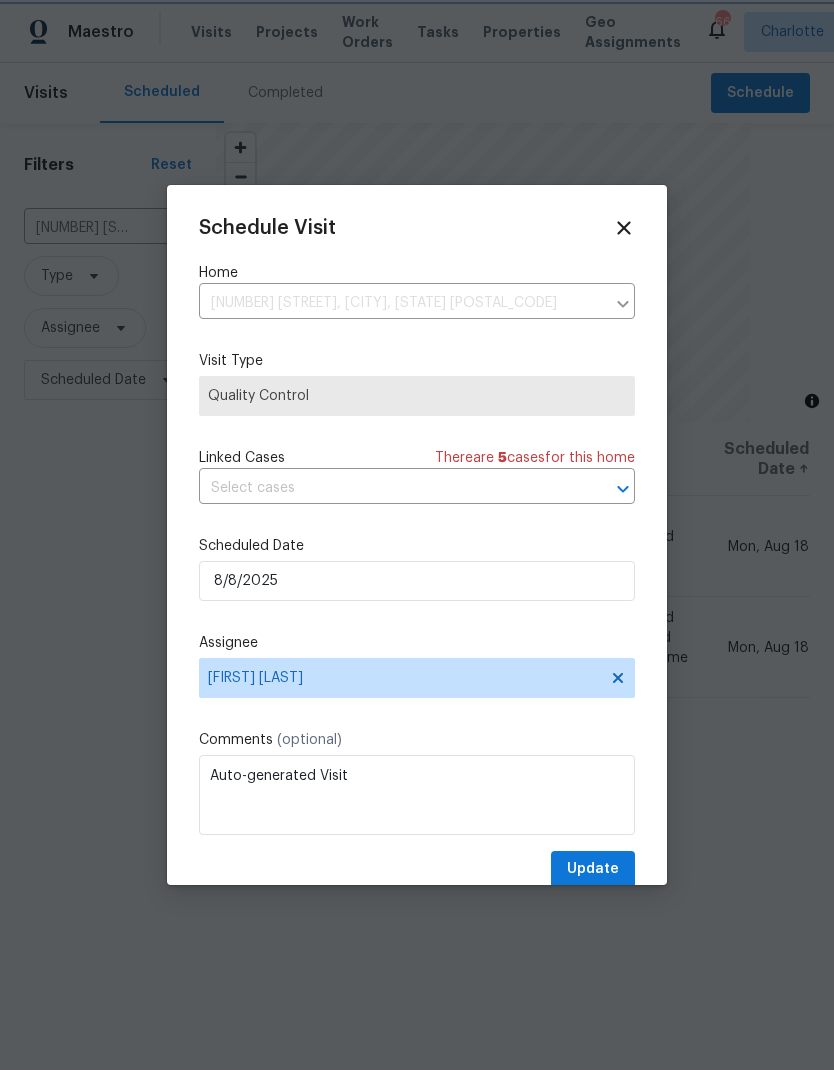 type on "8/8/2025" 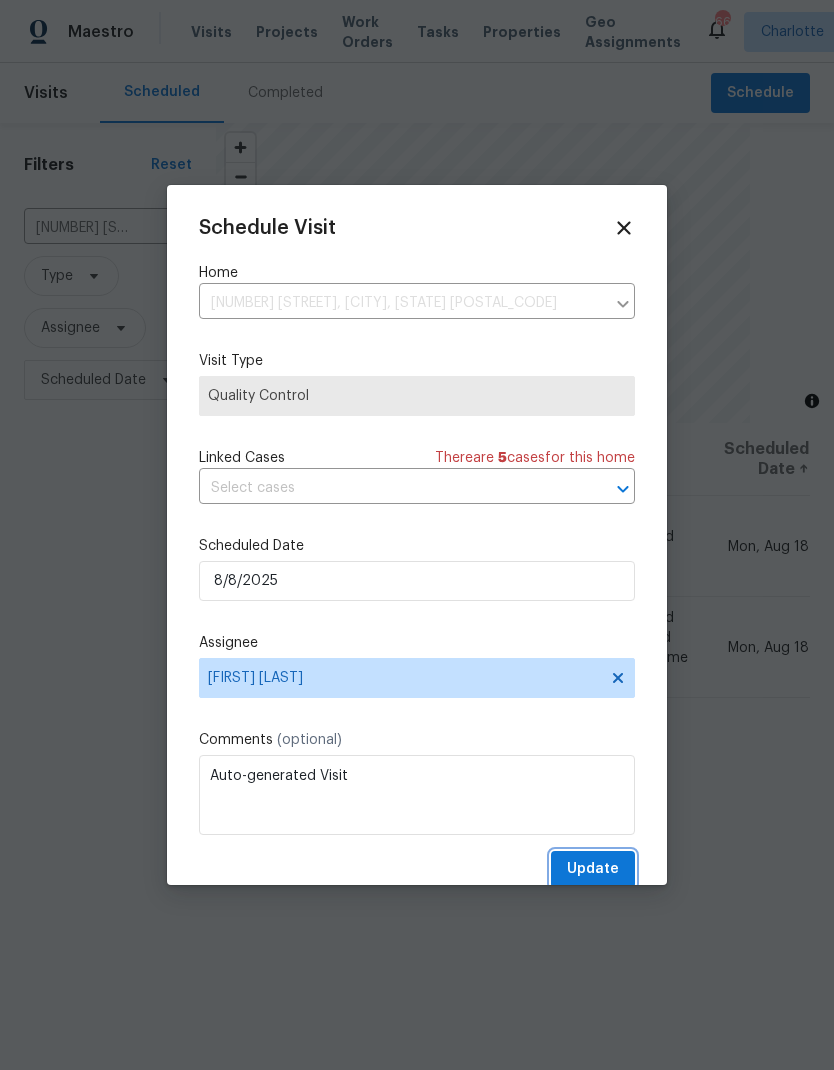 click on "Update" at bounding box center [593, 869] 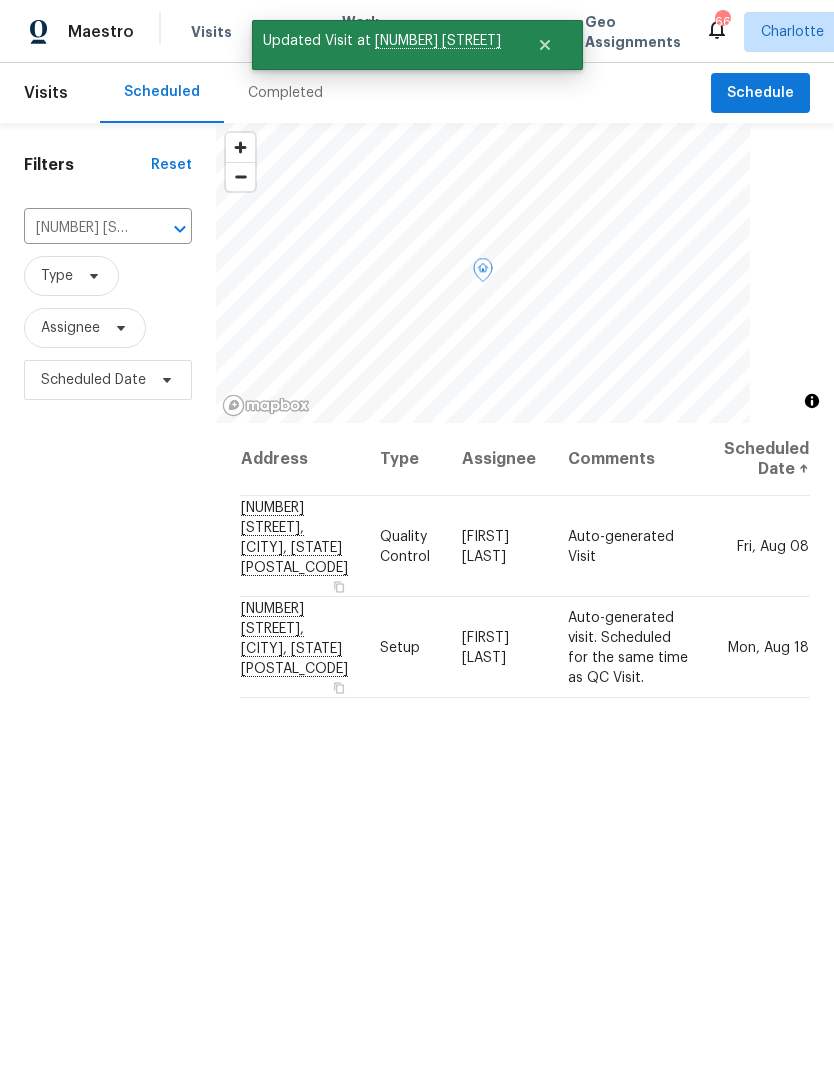 click 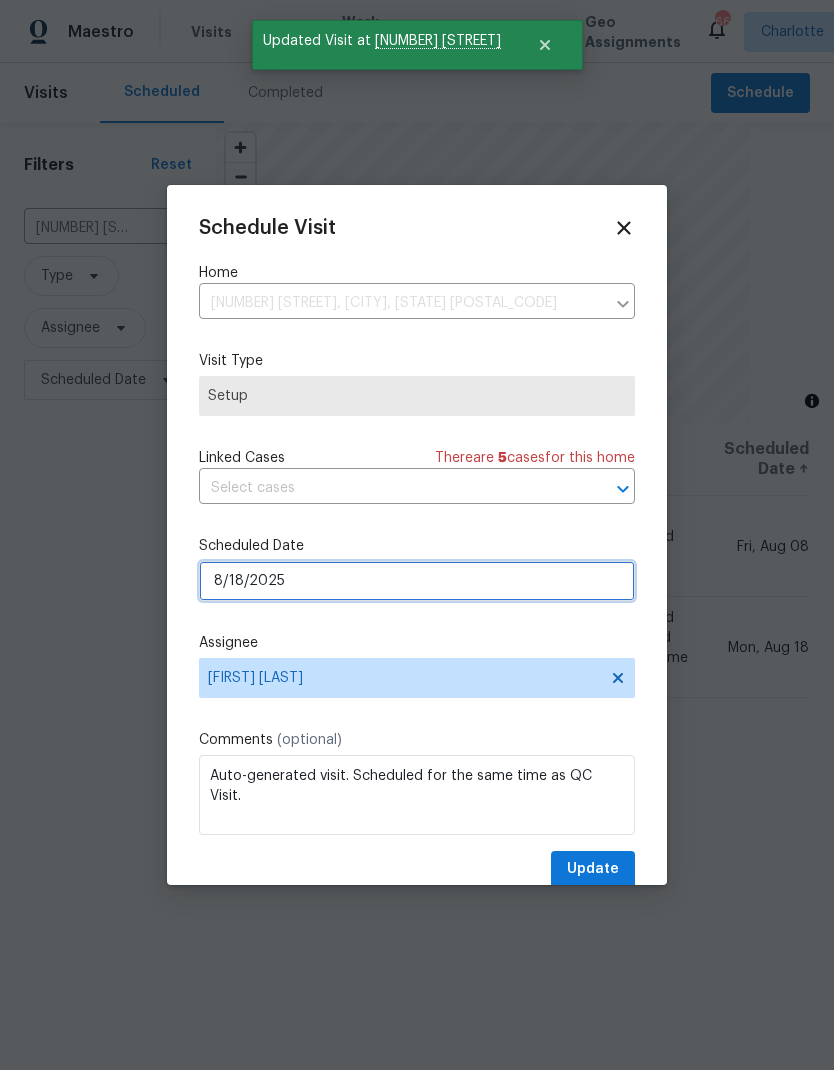 click on "8/18/2025" at bounding box center (417, 581) 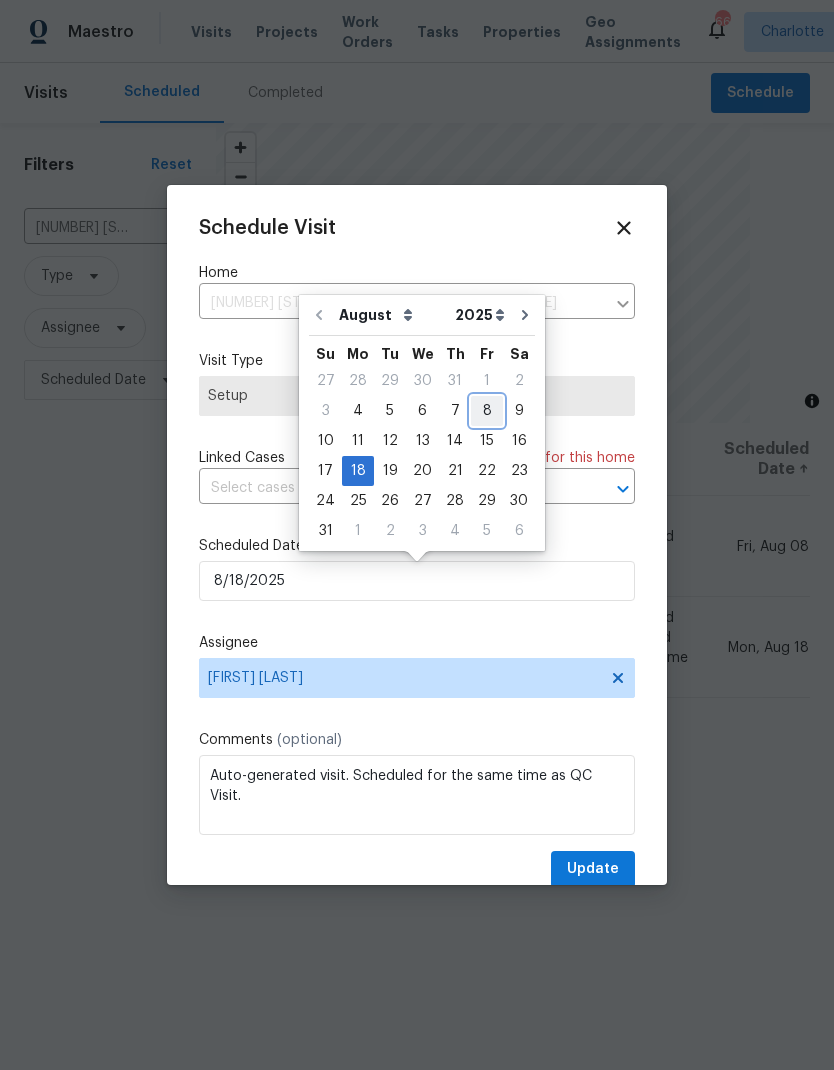 click on "8" at bounding box center (487, 411) 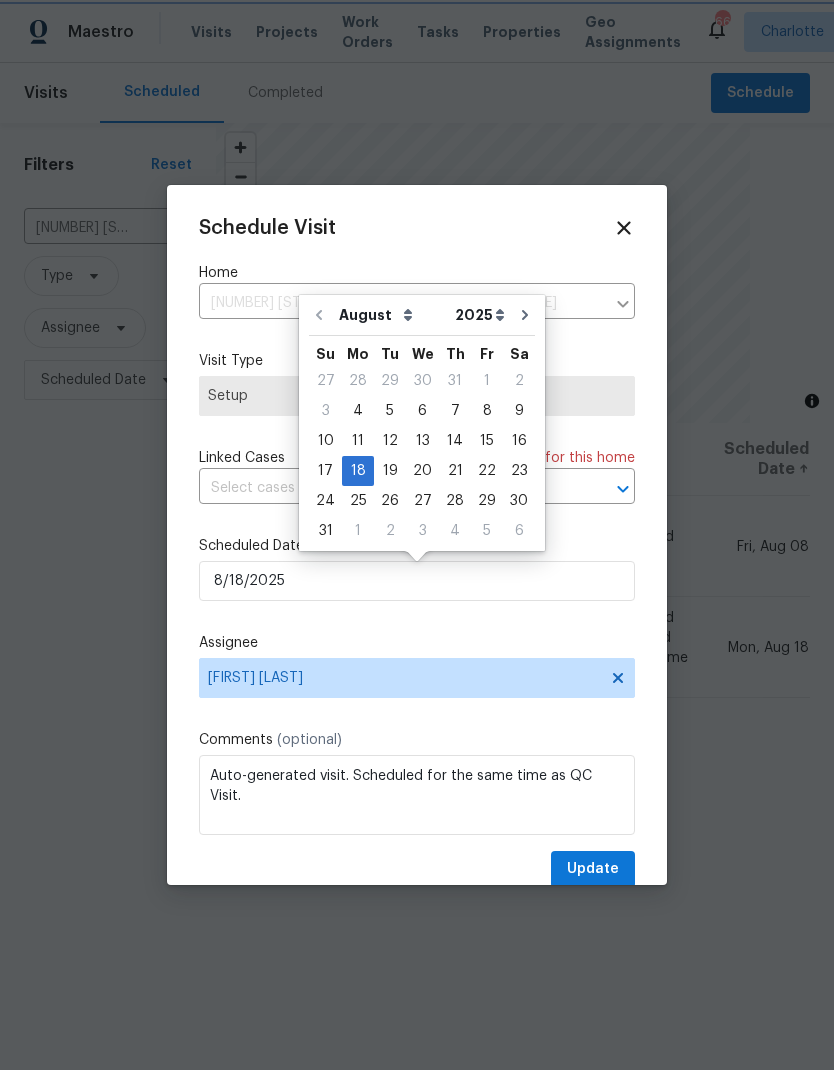 type on "8/8/2025" 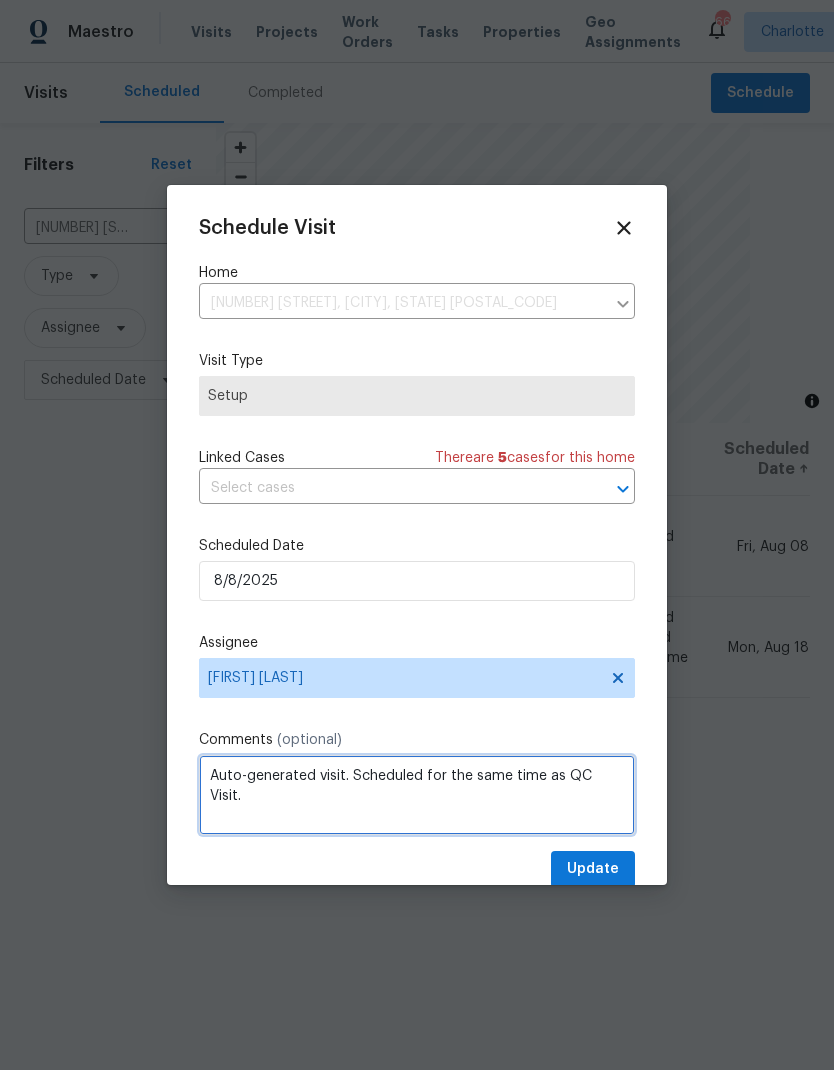 click on "Auto-generated visit. Scheduled for the same time as QC Visit." at bounding box center (417, 795) 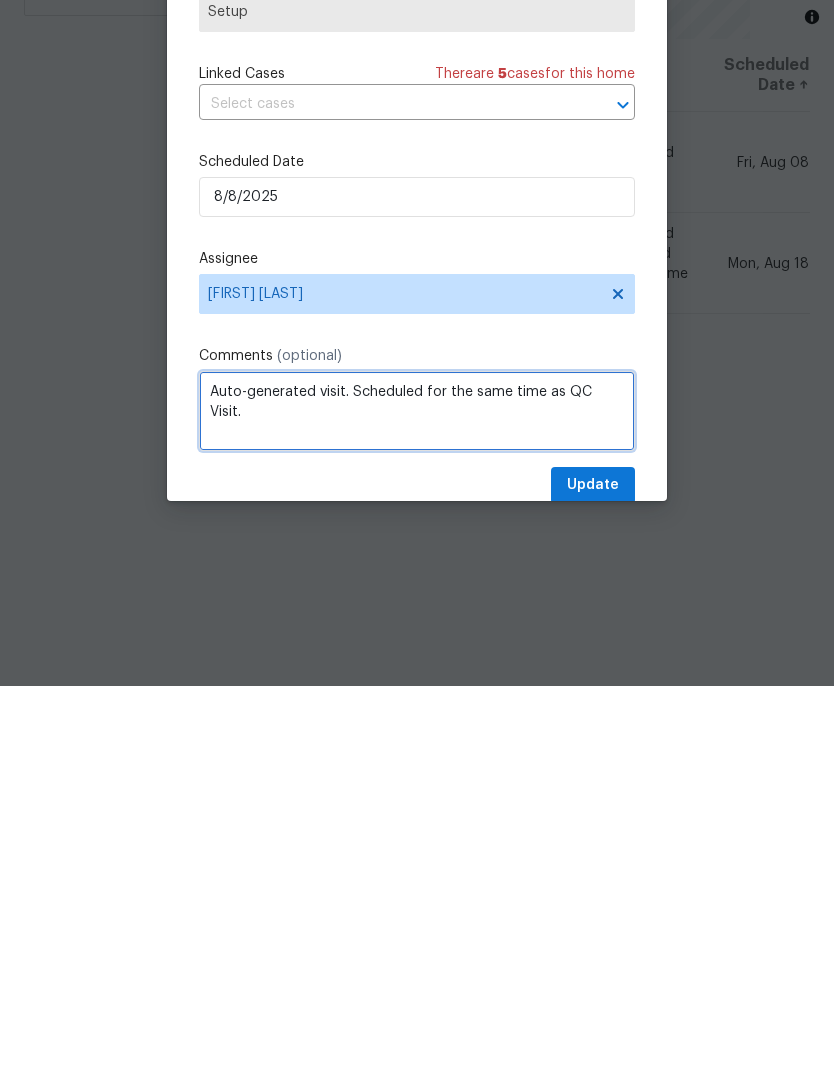 click on "Auto-generated visit. Scheduled for the same time as QC Visit." at bounding box center [417, 795] 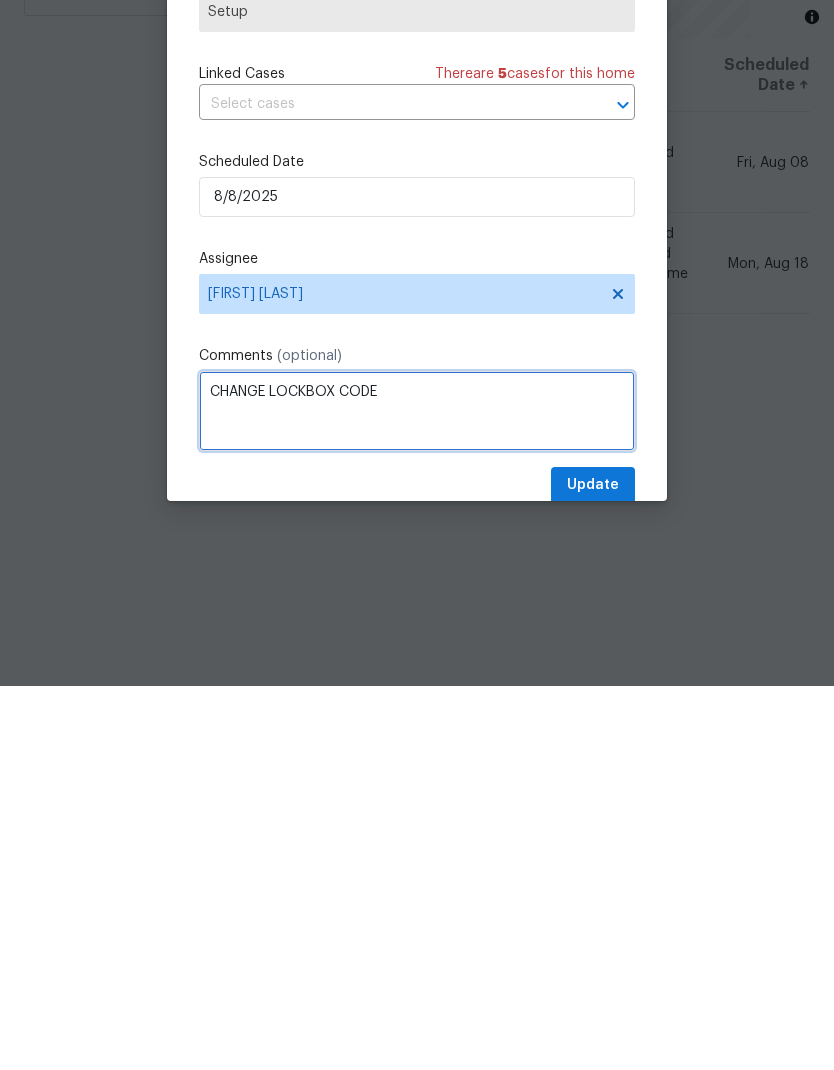 type on "CHANGE LOCKBOX CODE" 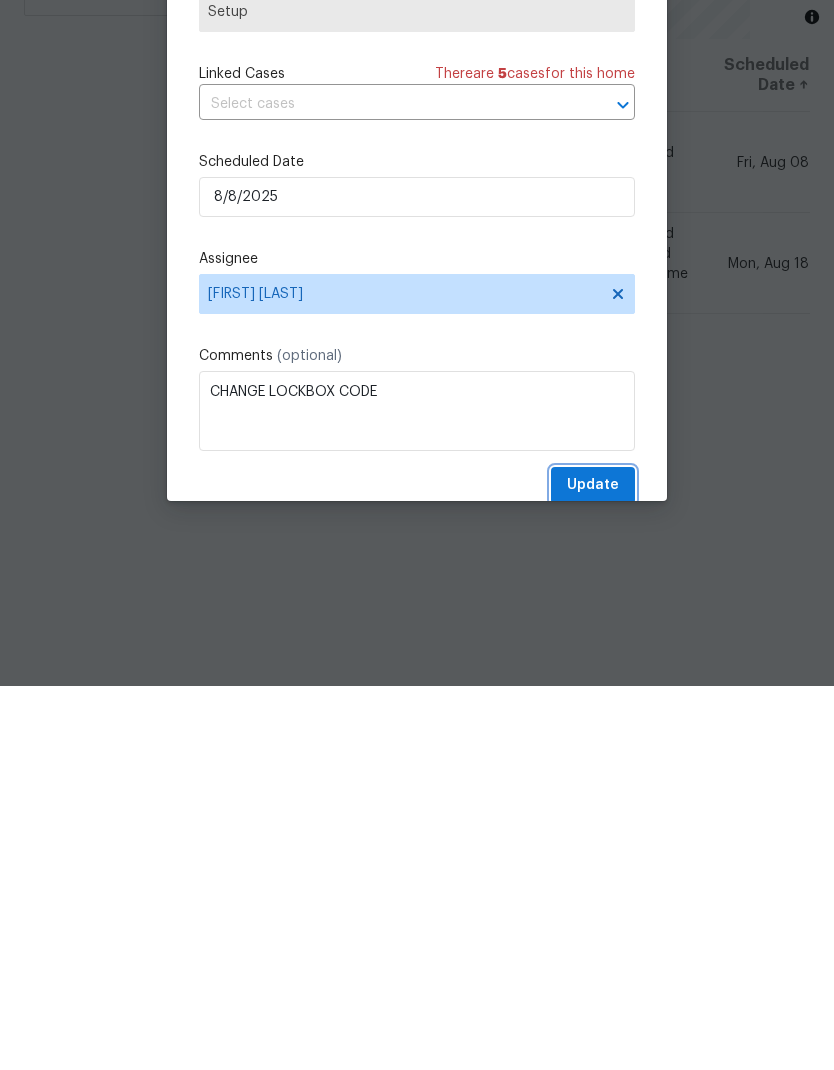 click on "Update" at bounding box center [593, 869] 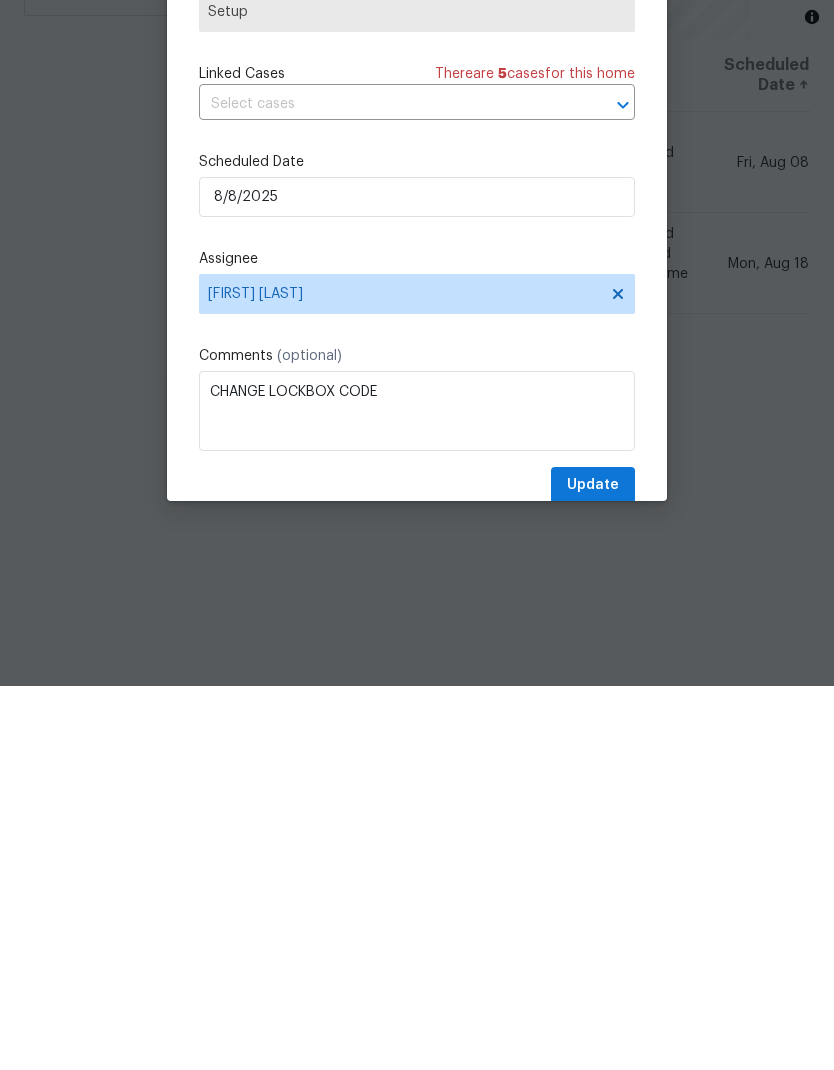 scroll, scrollTop: 80, scrollLeft: 0, axis: vertical 